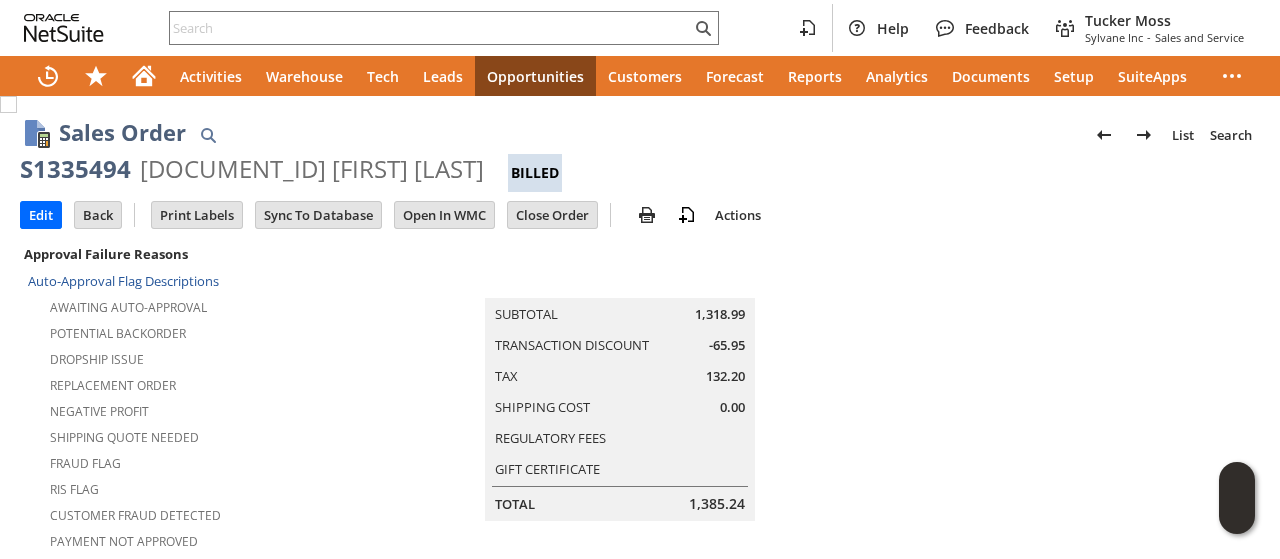 scroll, scrollTop: 0, scrollLeft: 0, axis: both 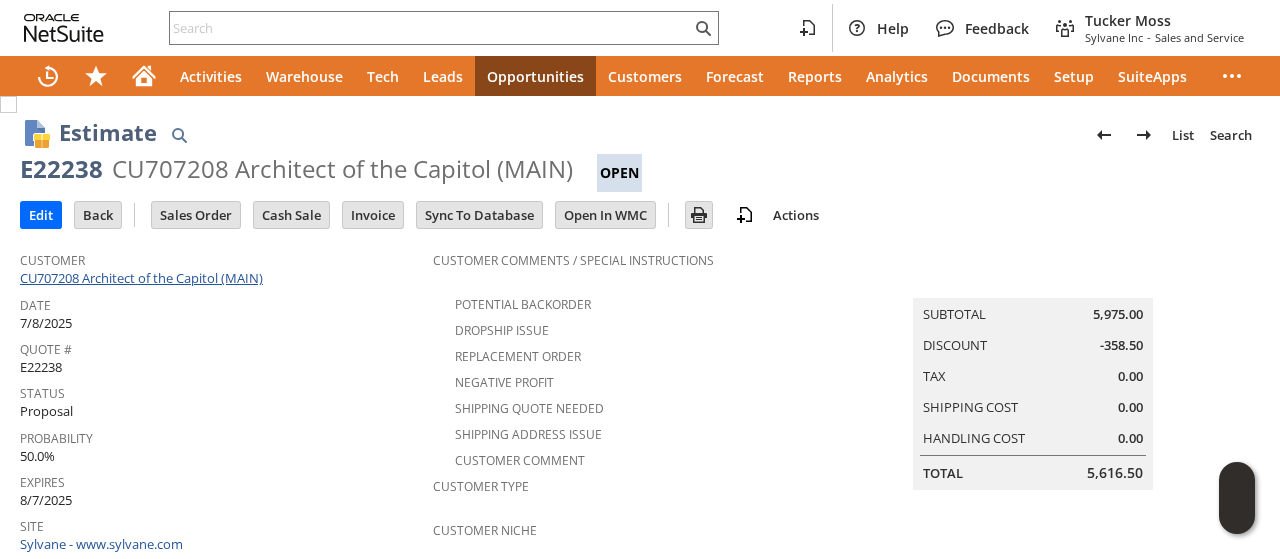 click on "CU707208 Architect of the Capitol (MAIN)" at bounding box center (144, 278) 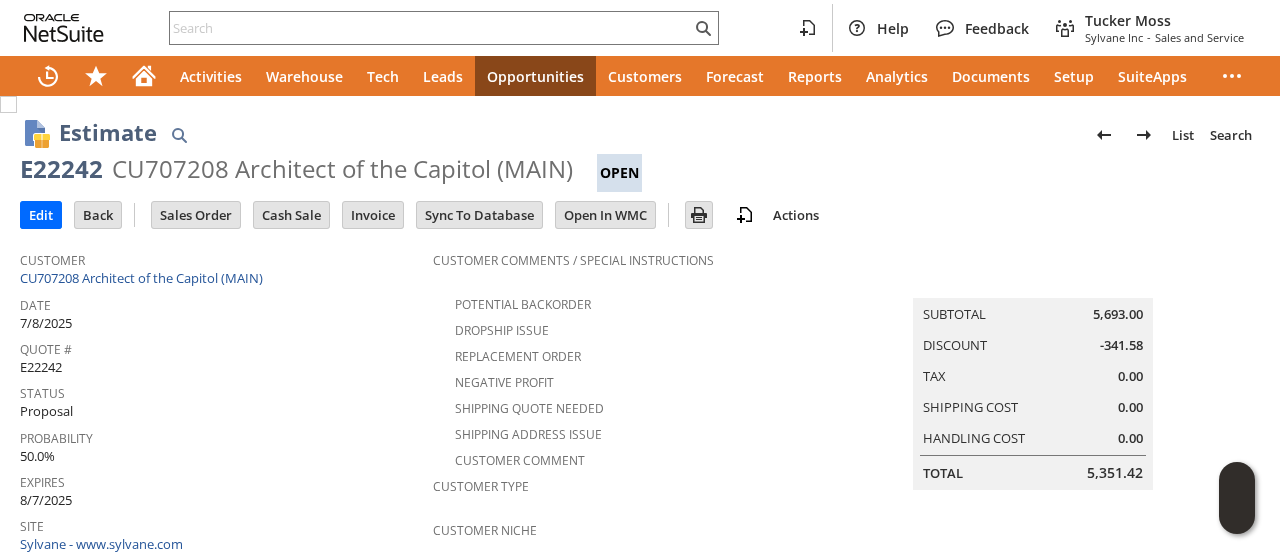 scroll, scrollTop: 0, scrollLeft: 0, axis: both 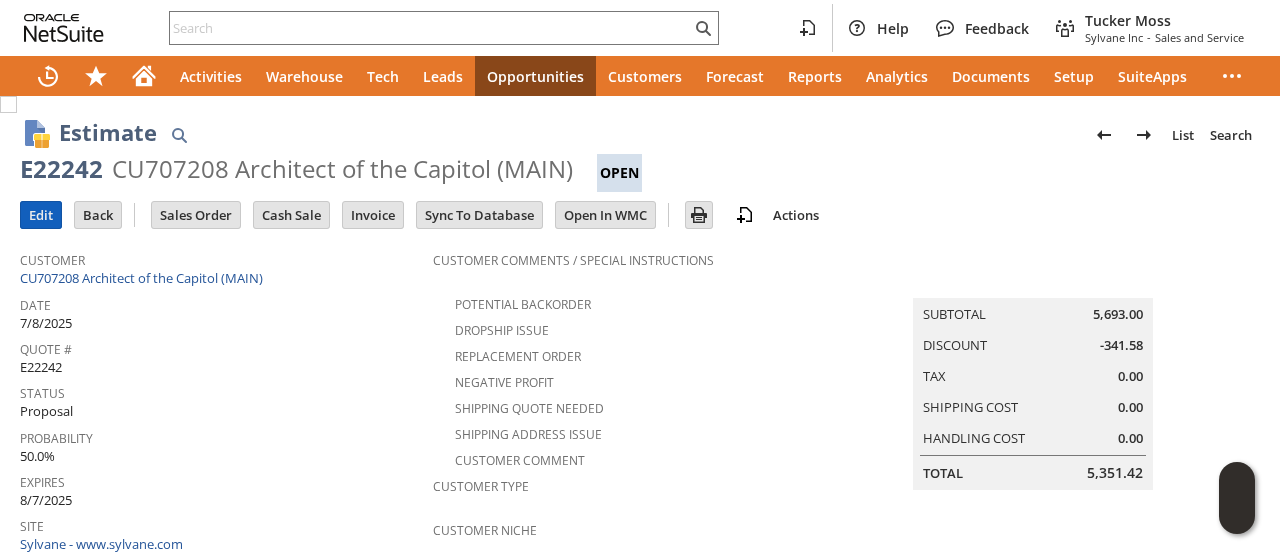 click on "Edit" at bounding box center [41, 215] 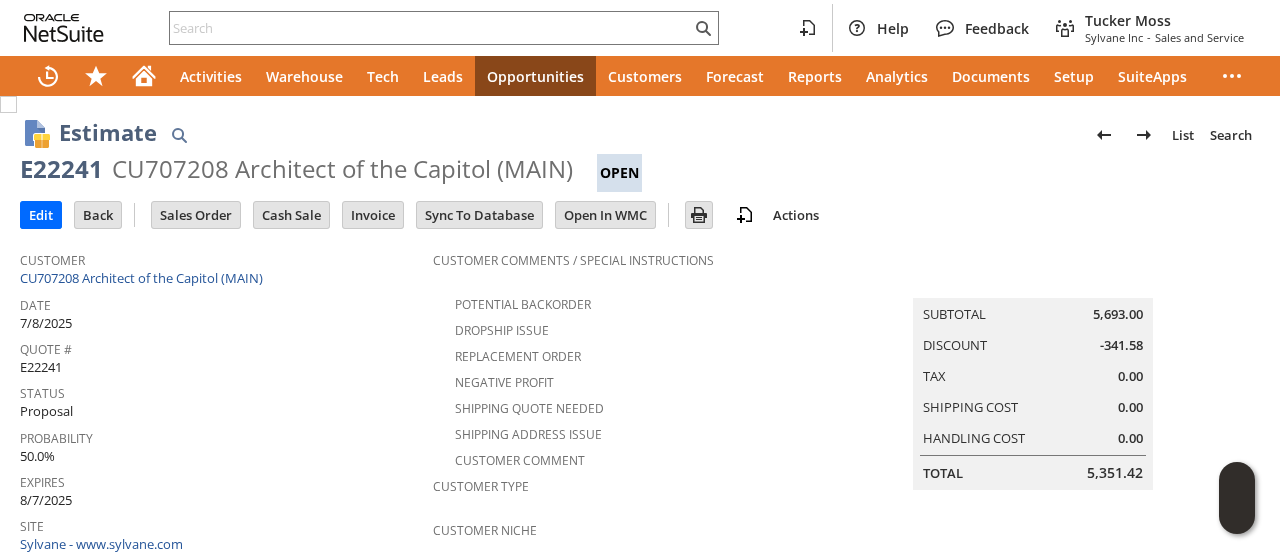 scroll, scrollTop: 0, scrollLeft: 0, axis: both 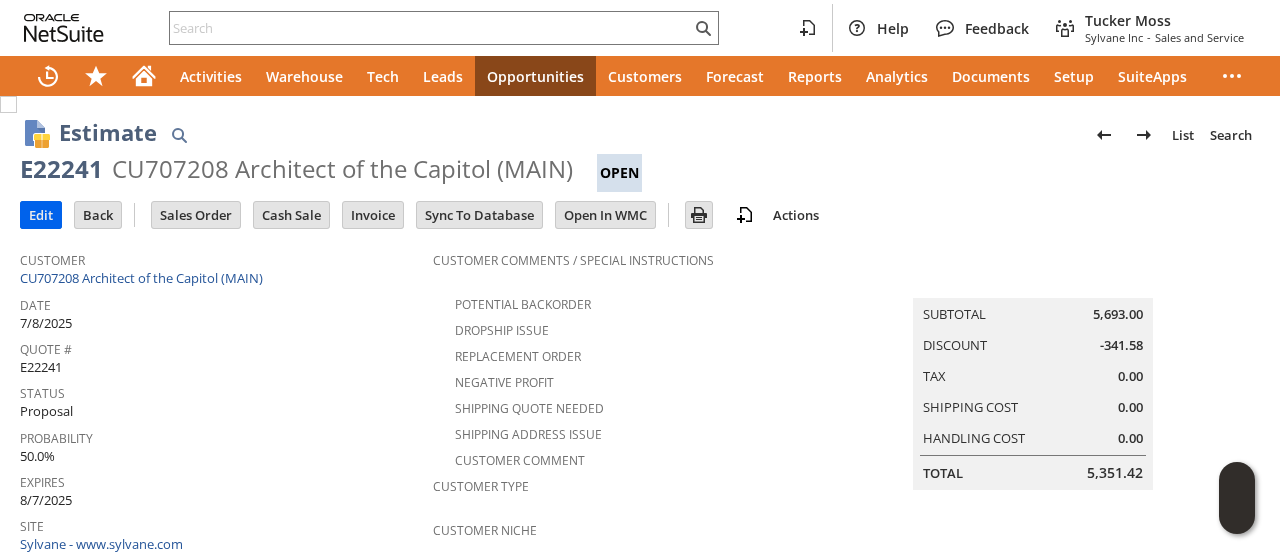 click on "Edit" at bounding box center [41, 215] 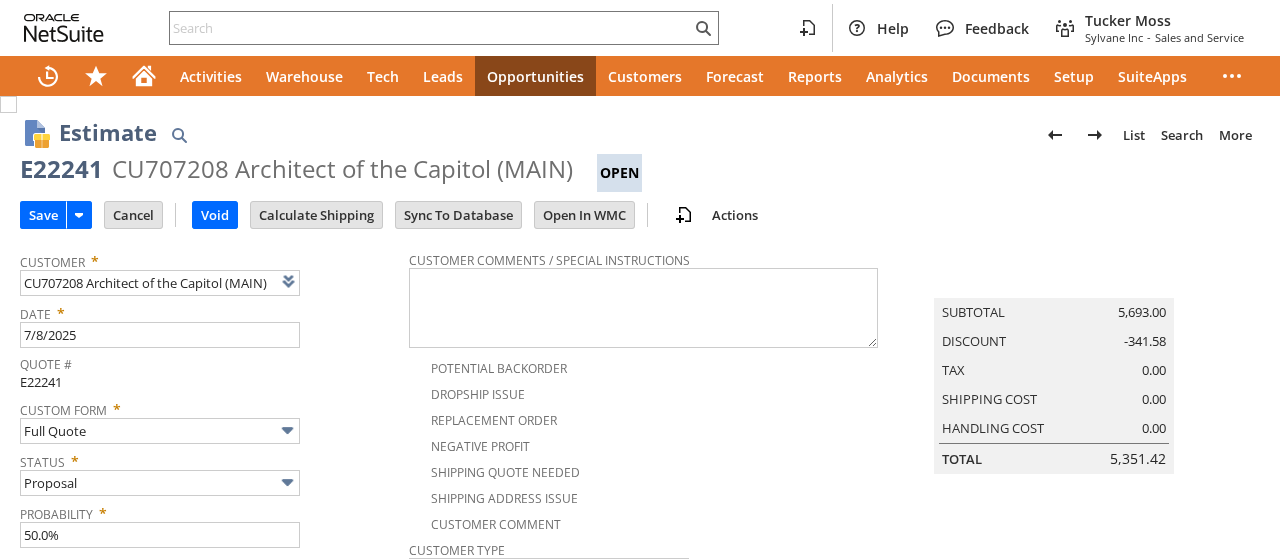 scroll, scrollTop: 0, scrollLeft: 0, axis: both 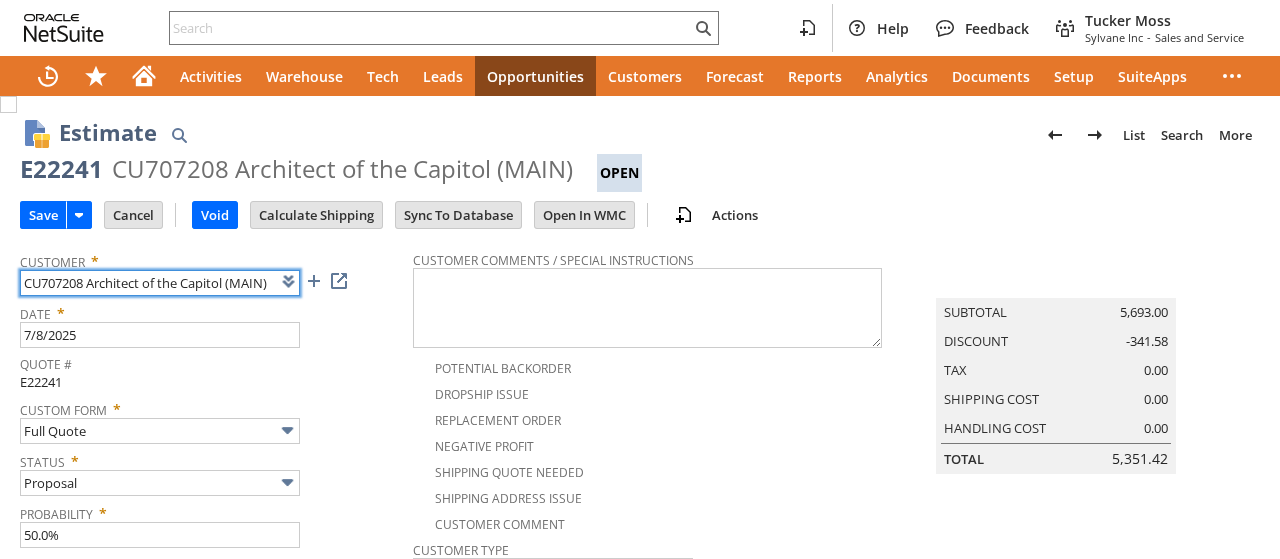type on "Intelligent Recommendations¹⁰" 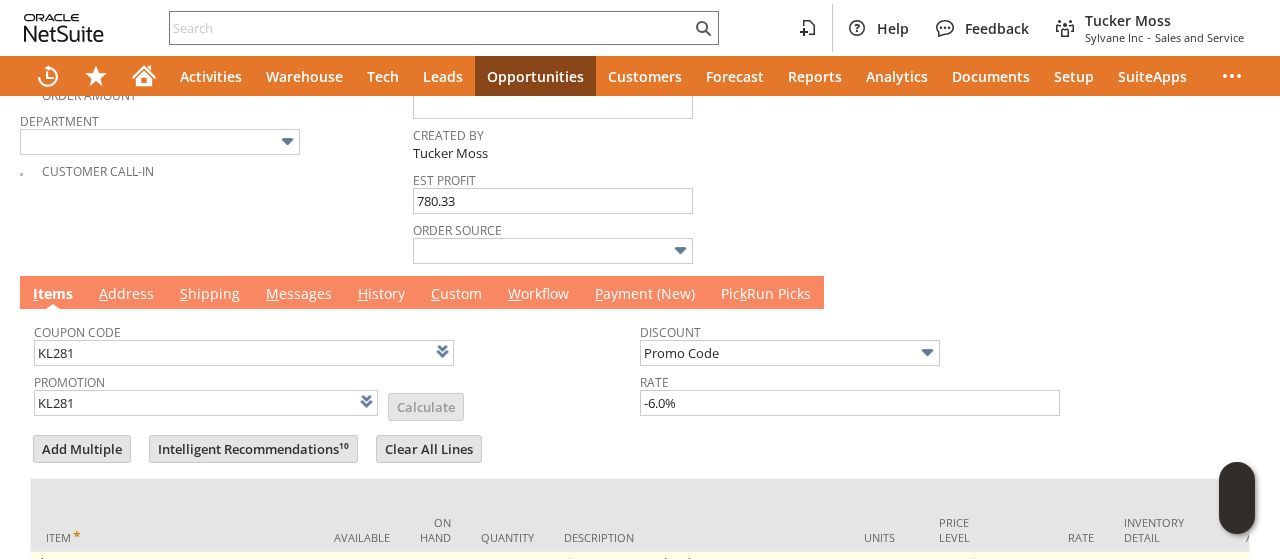 scroll, scrollTop: 900, scrollLeft: 0, axis: vertical 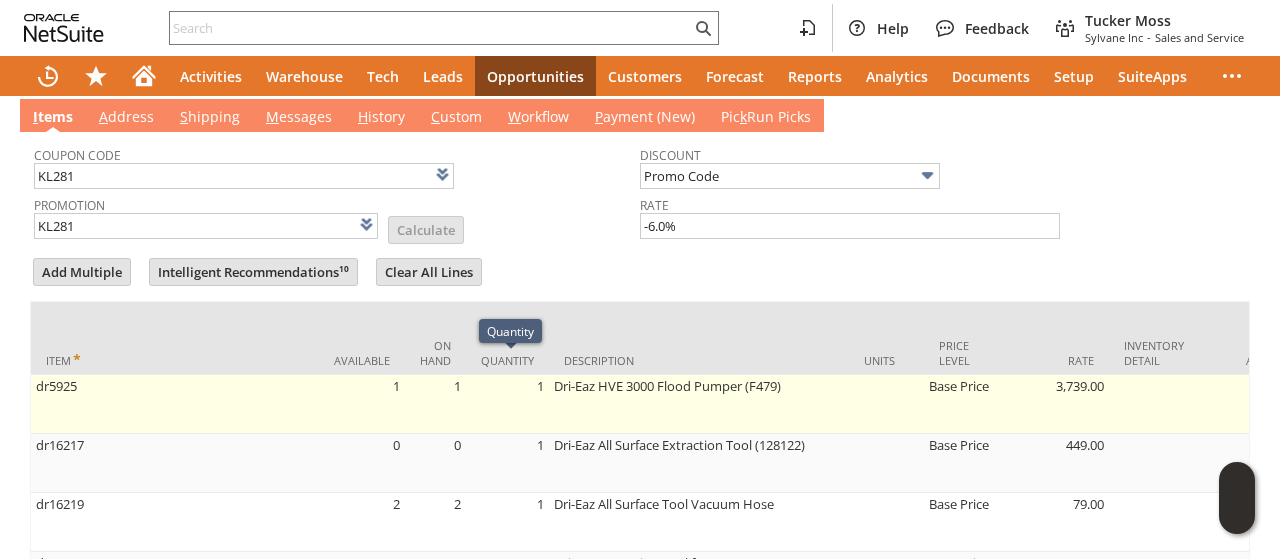 click on "1" at bounding box center (507, 404) 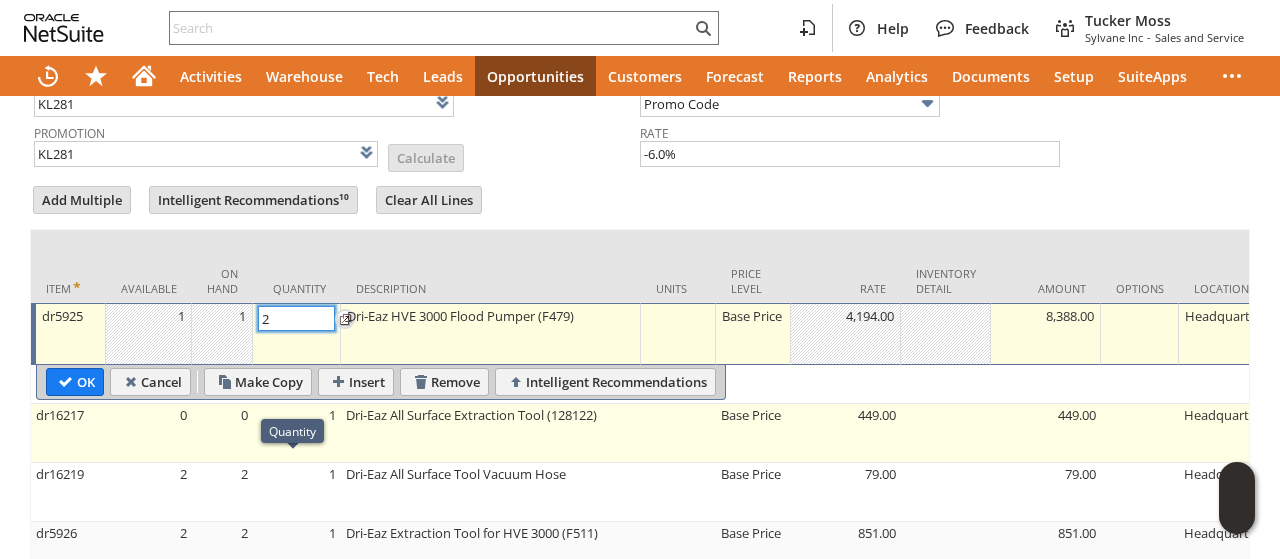 scroll, scrollTop: 1000, scrollLeft: 0, axis: vertical 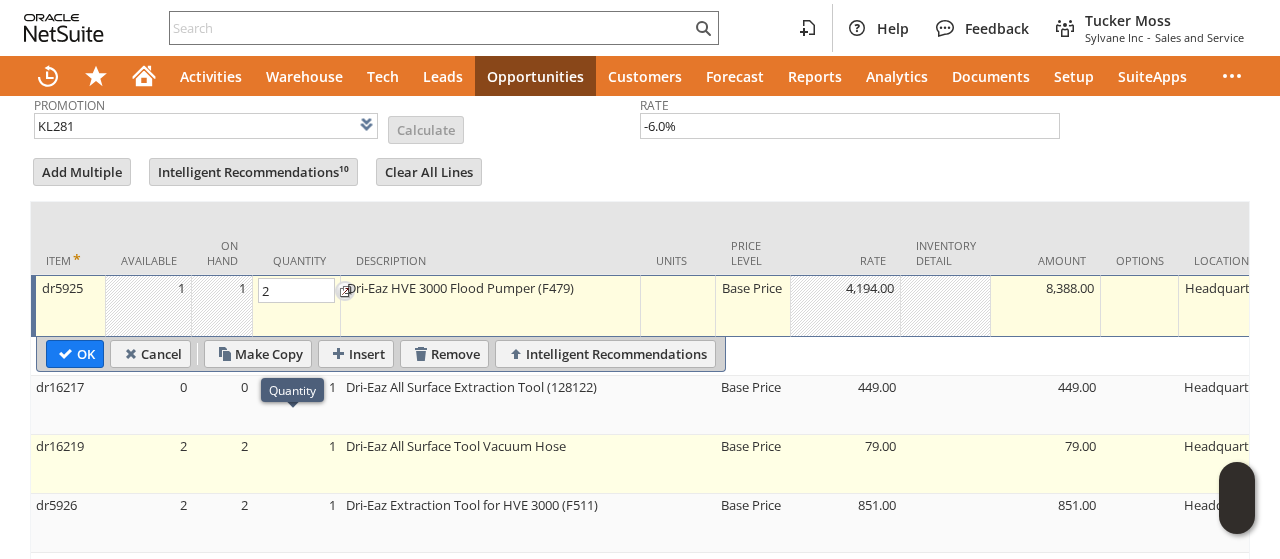 click on "1" at bounding box center [297, 464] 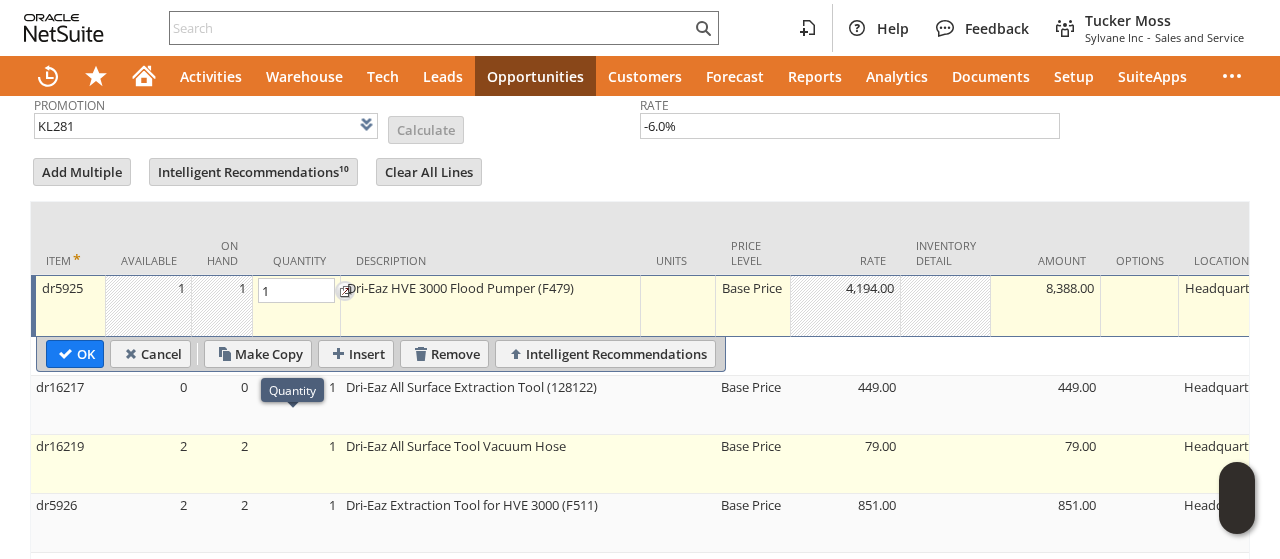 type on "OK" 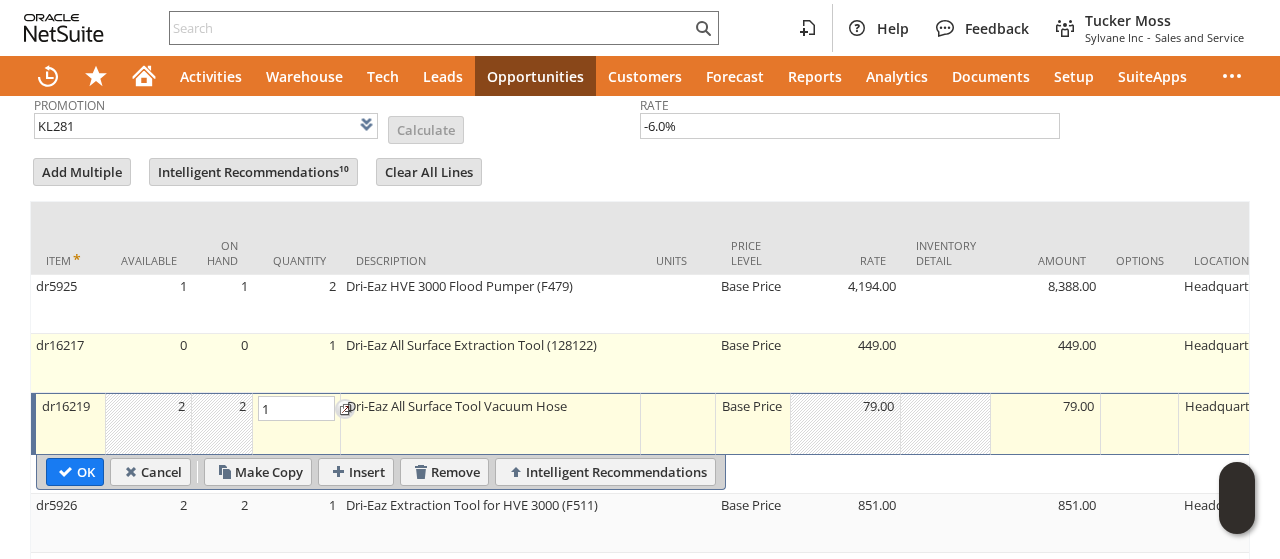 click on "1" at bounding box center (297, 363) 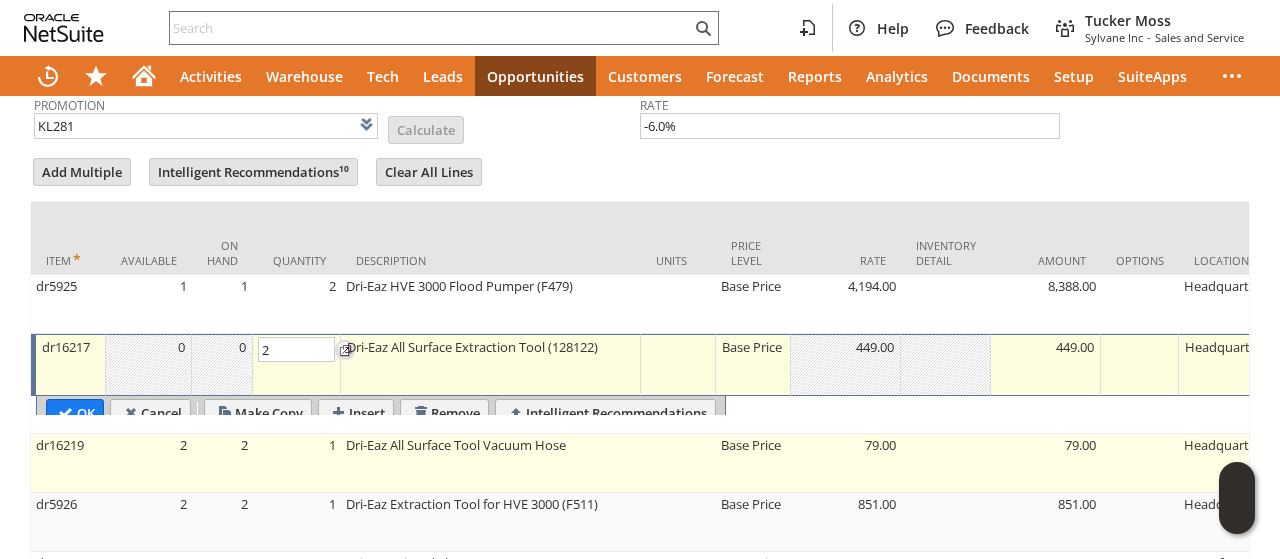 click on "1" at bounding box center (297, 463) 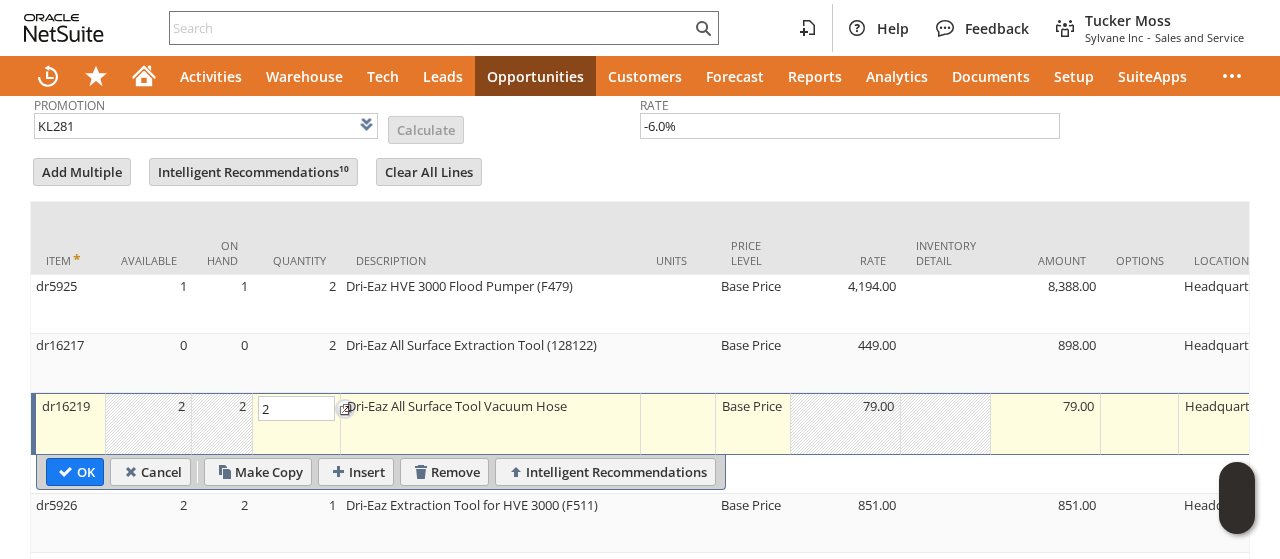 type on "2" 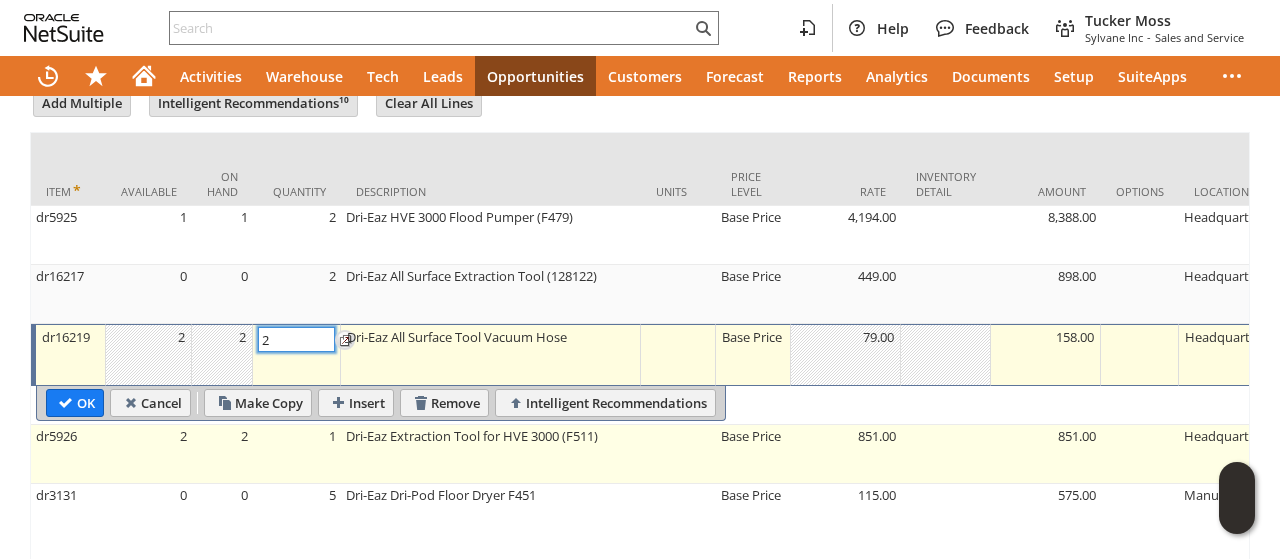 scroll, scrollTop: 1100, scrollLeft: 0, axis: vertical 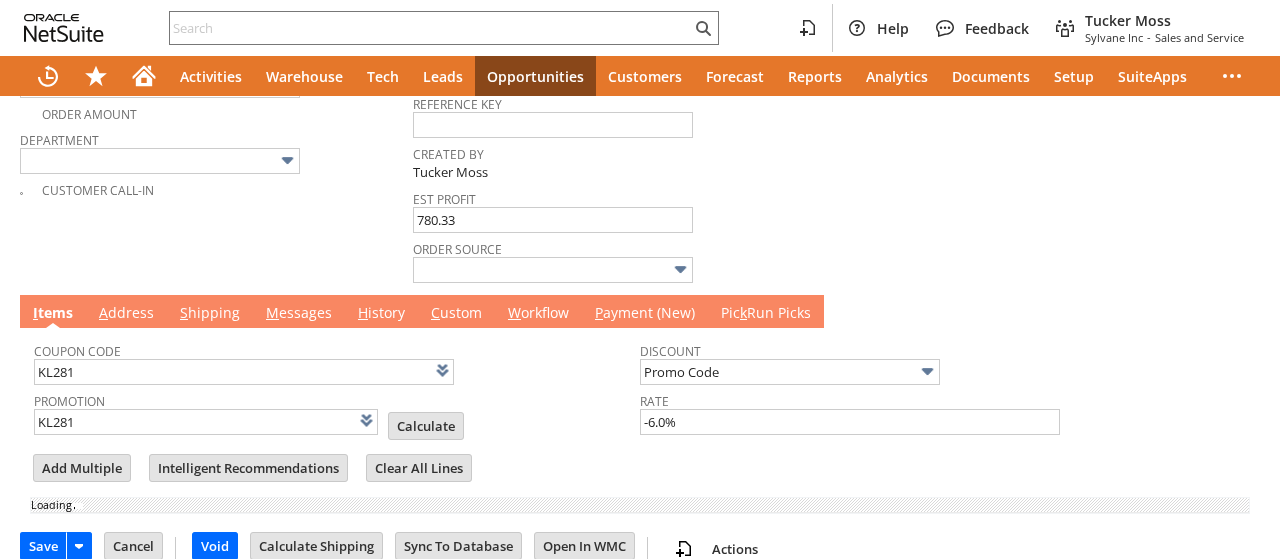 type on "Add" 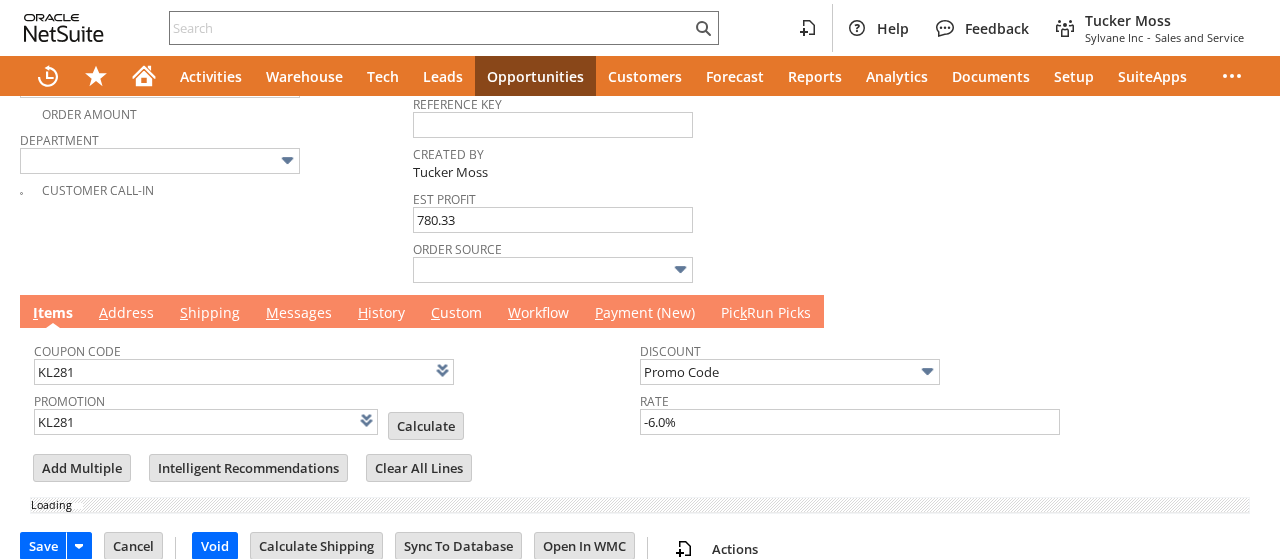 type on "Copy Previous" 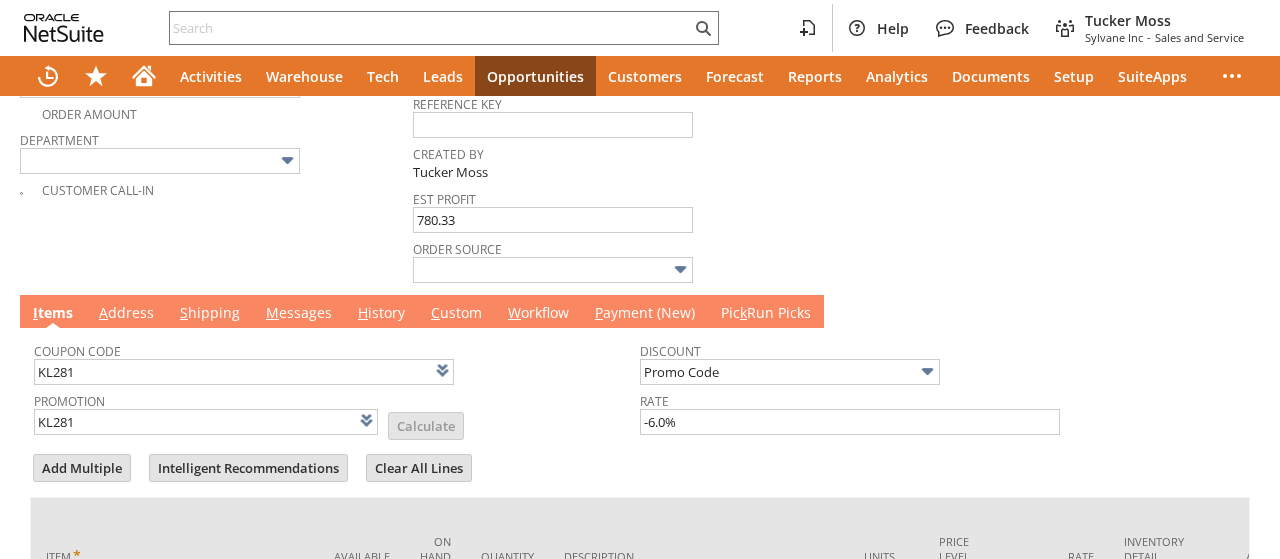scroll, scrollTop: 0, scrollLeft: 0, axis: both 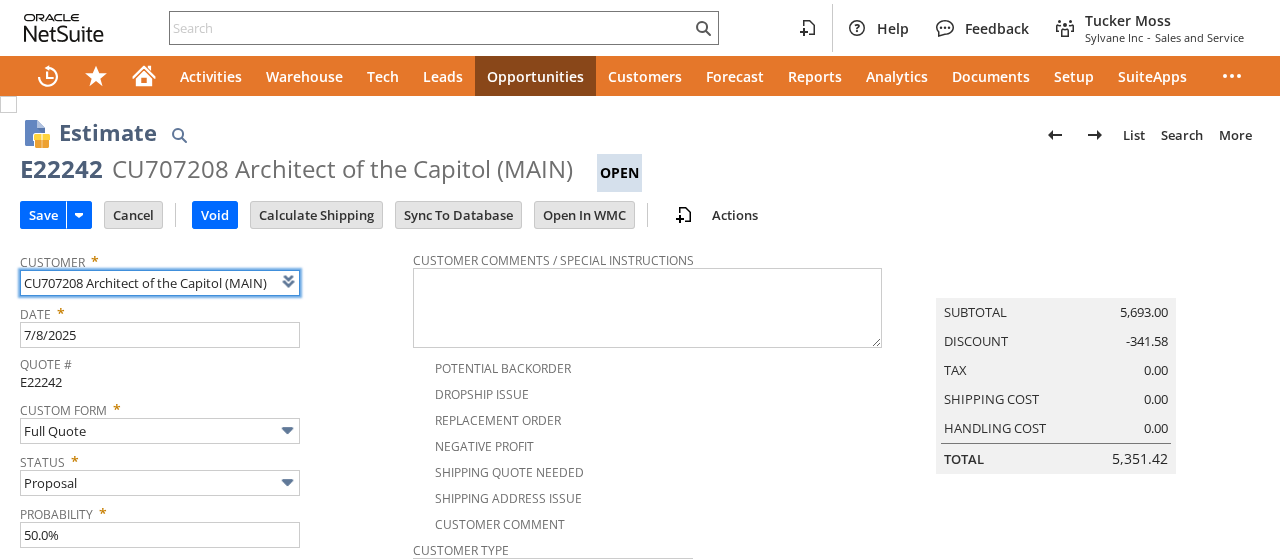 type on "Intelligent Recommendations¹⁰" 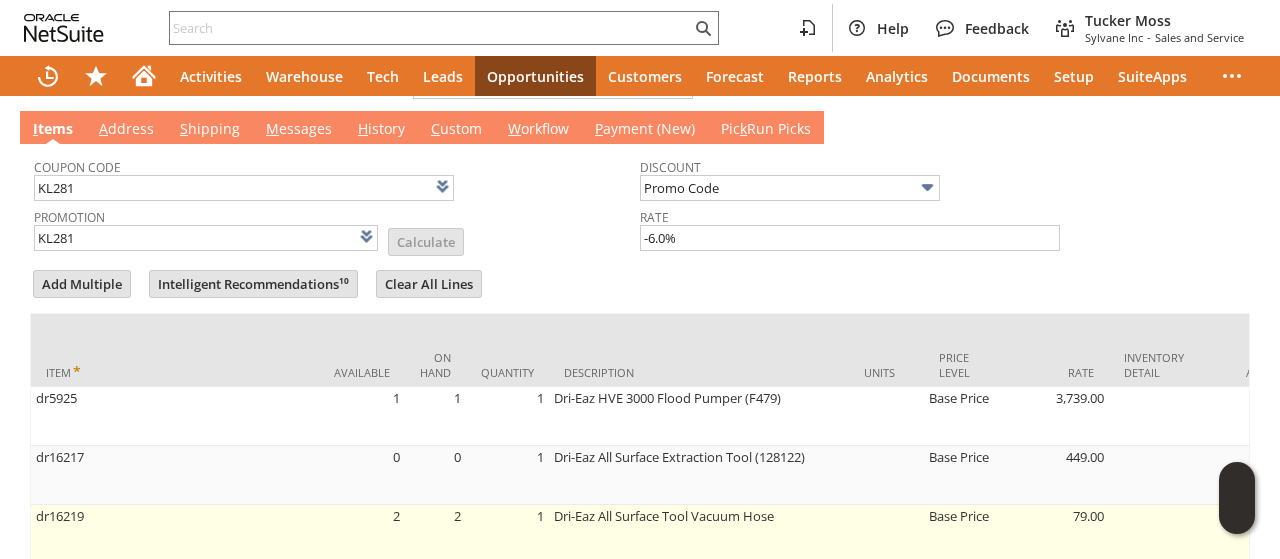 scroll, scrollTop: 1012, scrollLeft: 0, axis: vertical 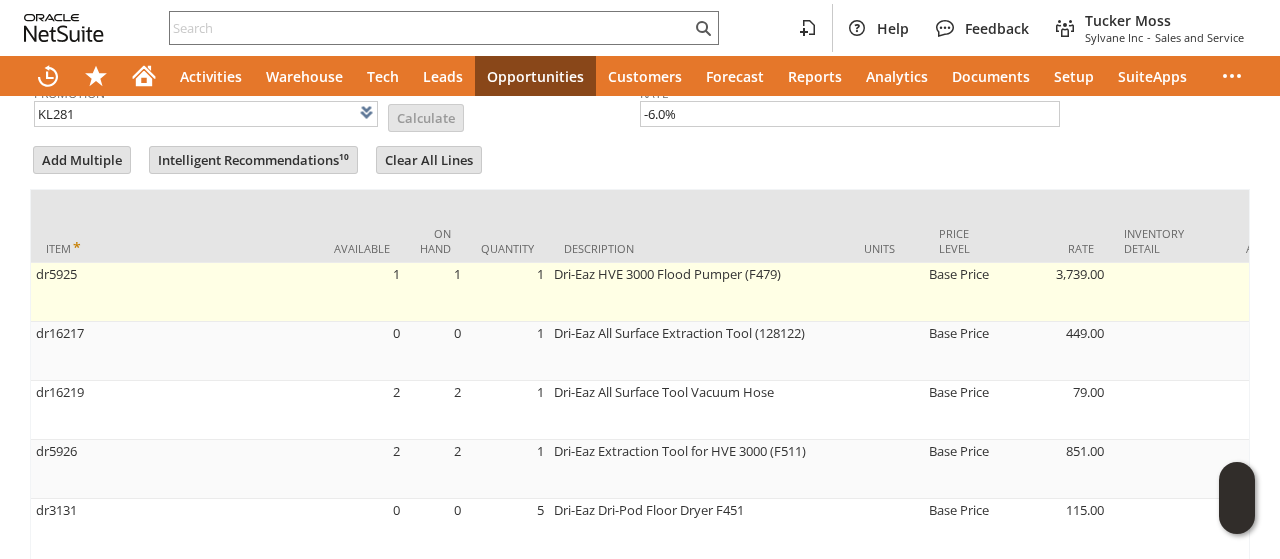 click on "1" at bounding box center (507, 292) 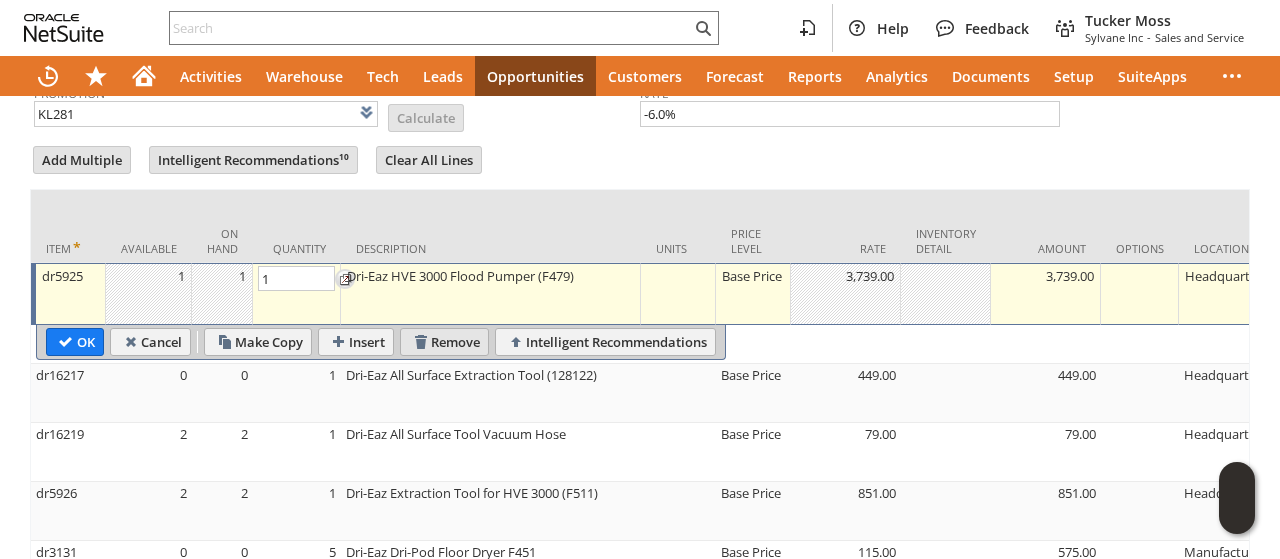 click on "Remove" at bounding box center [444, 342] 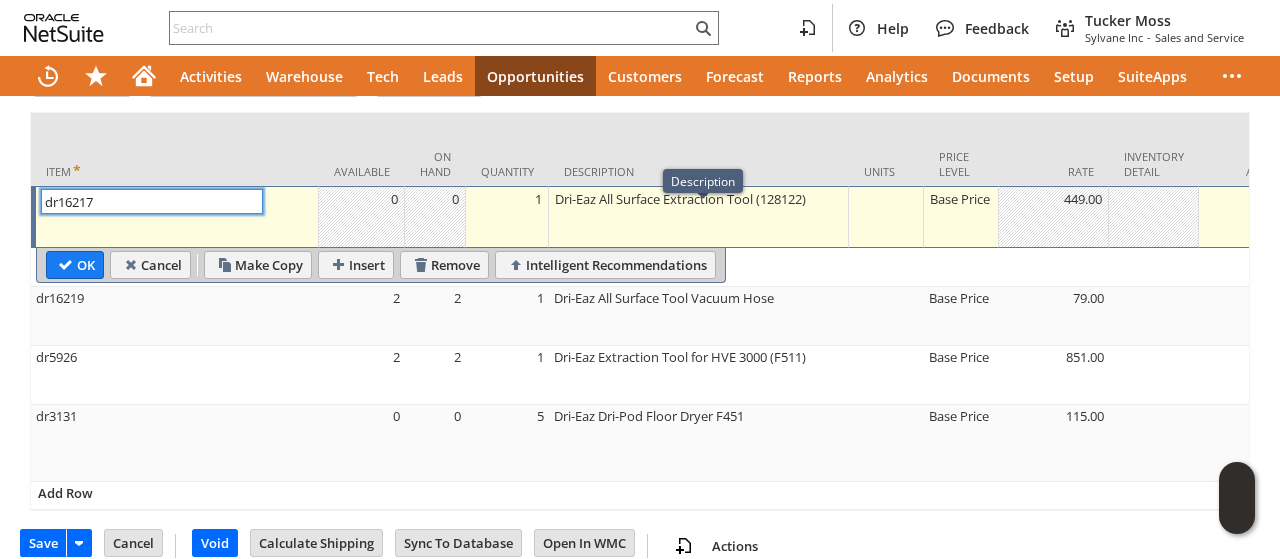scroll, scrollTop: 1105, scrollLeft: 0, axis: vertical 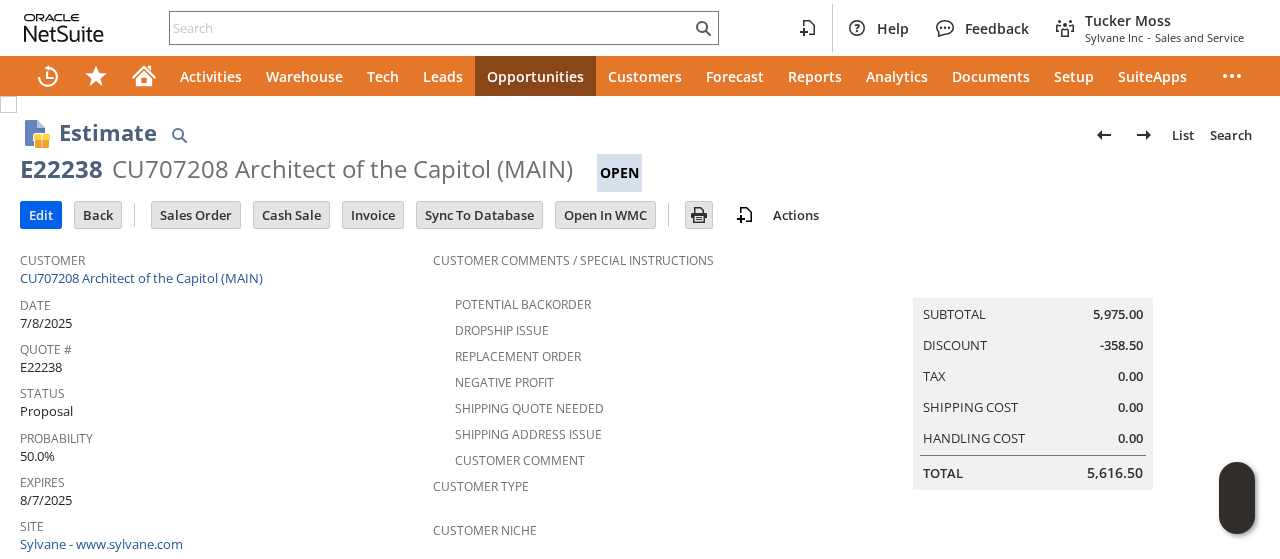 click on "Edit" at bounding box center [41, 215] 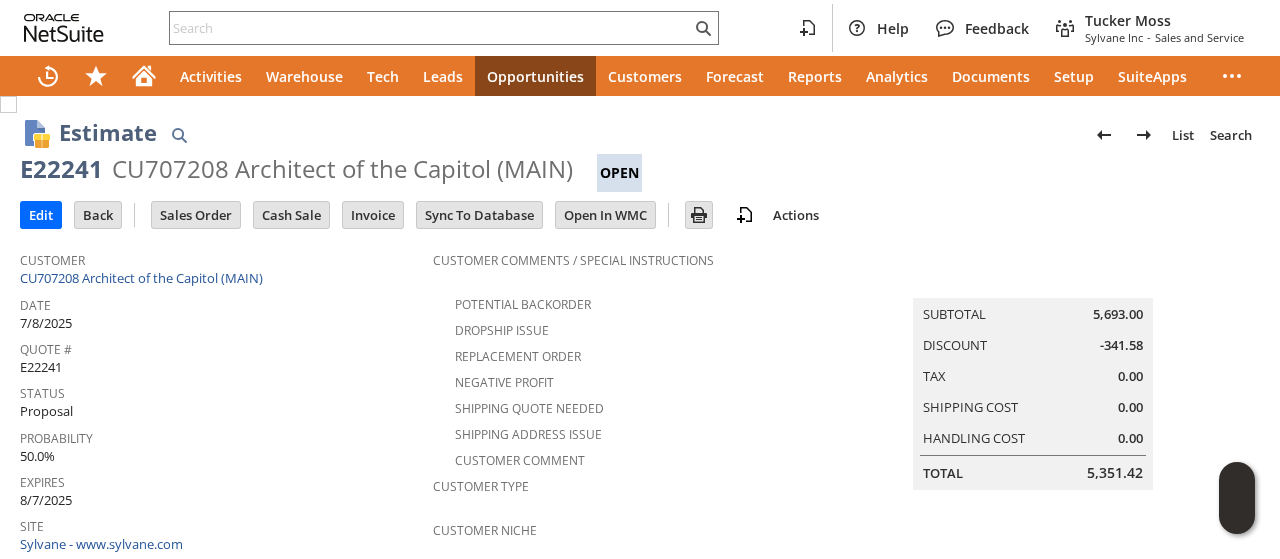 scroll, scrollTop: 0, scrollLeft: 0, axis: both 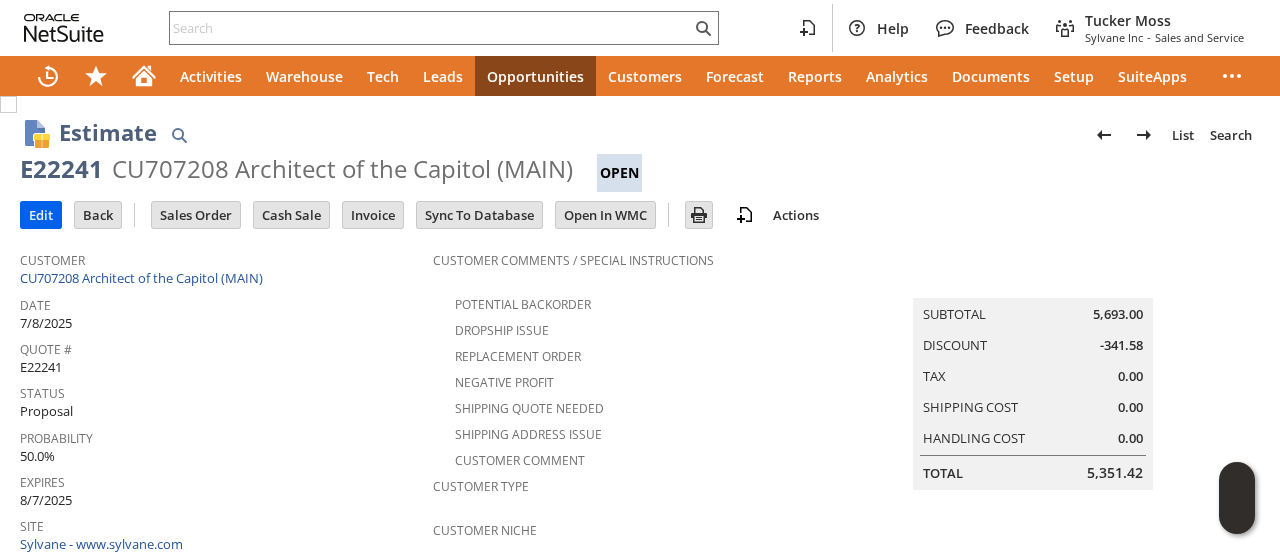 click on "Edit" at bounding box center [41, 215] 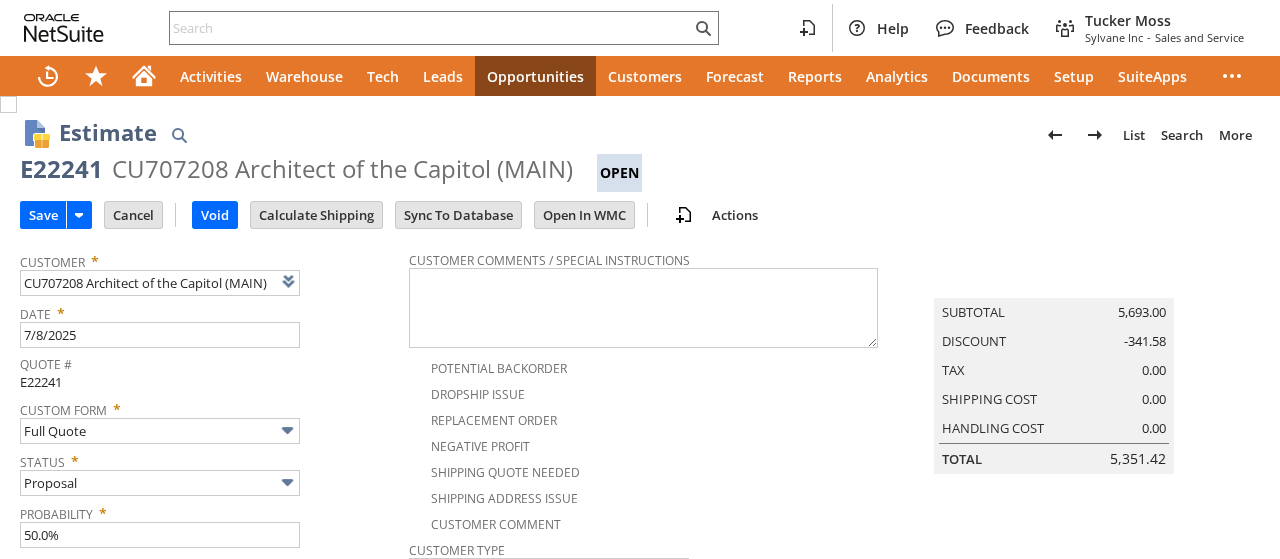 scroll, scrollTop: 0, scrollLeft: 0, axis: both 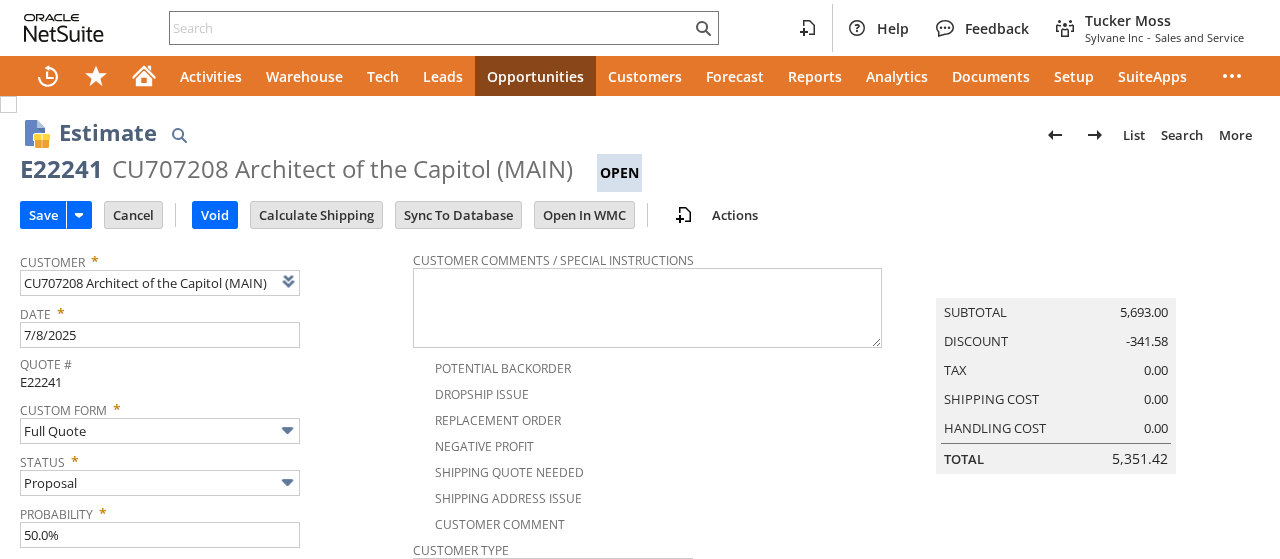 type on "Add" 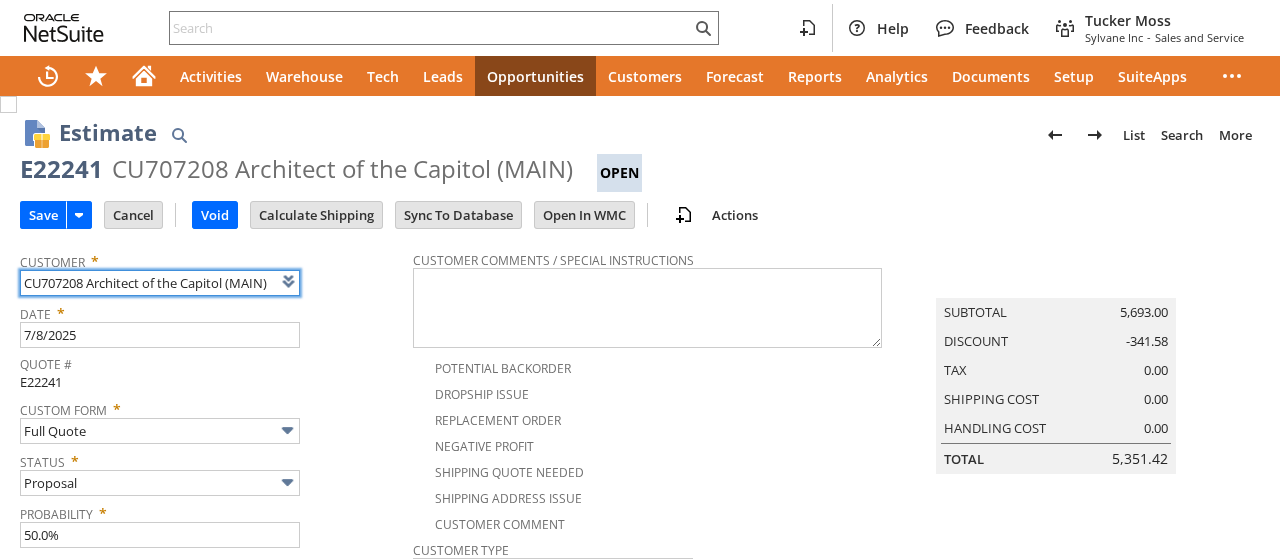 type on "Intelligent Recommendations¹⁰" 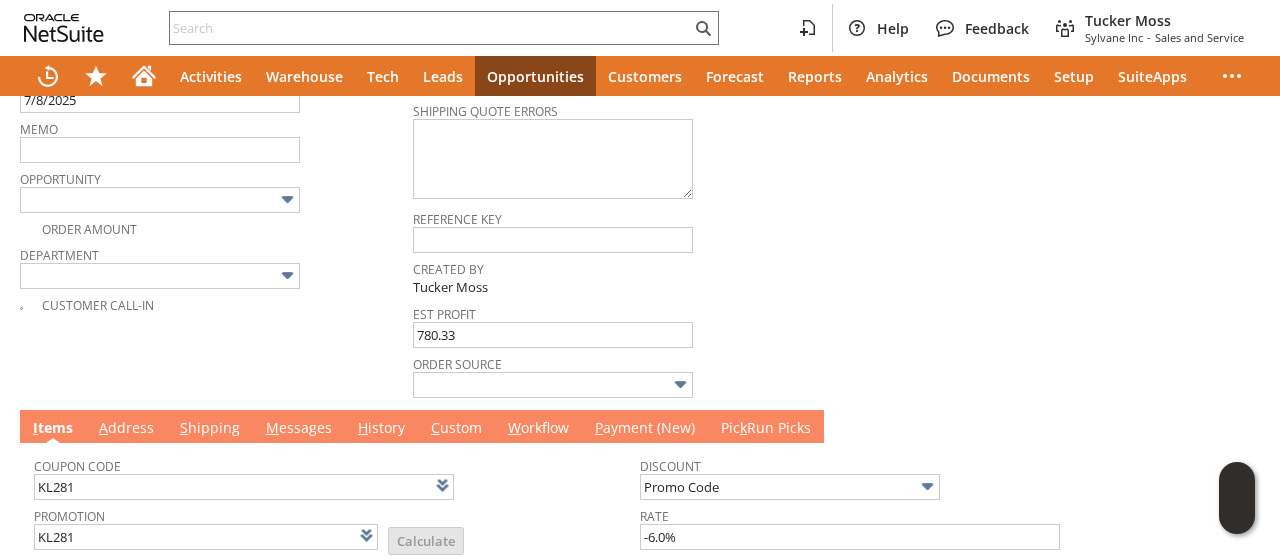scroll, scrollTop: 600, scrollLeft: 0, axis: vertical 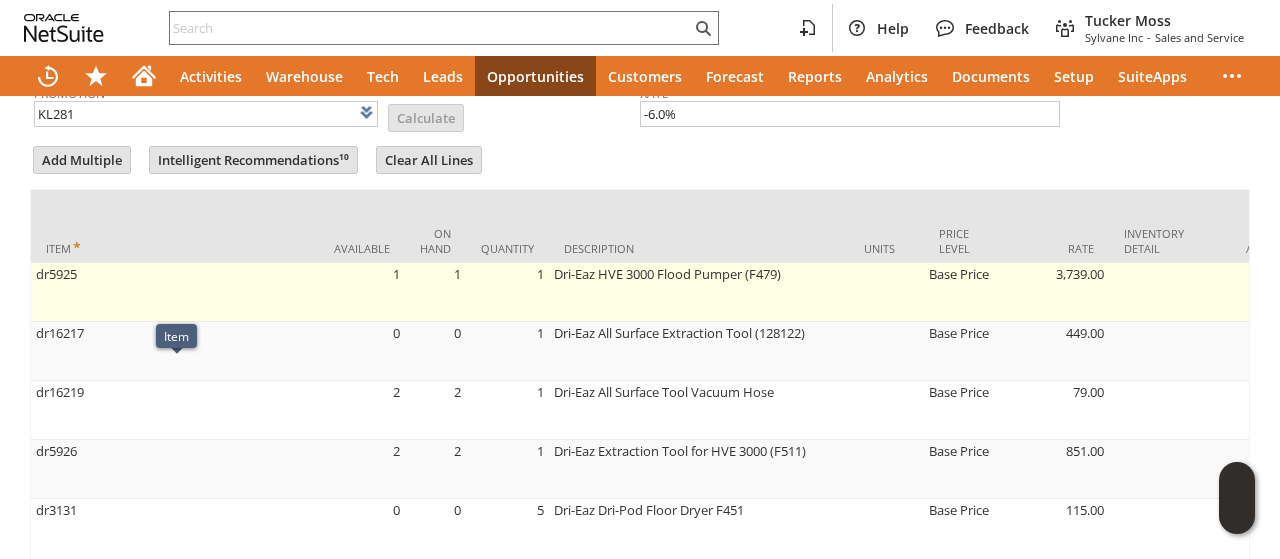 click on "1" at bounding box center [507, 292] 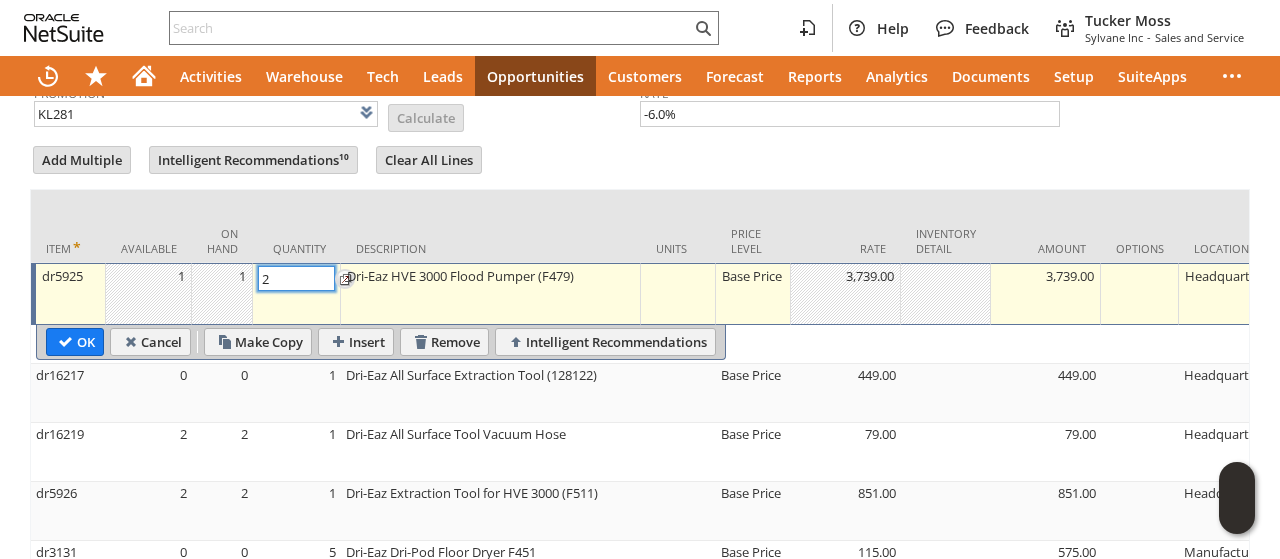 type on "2" 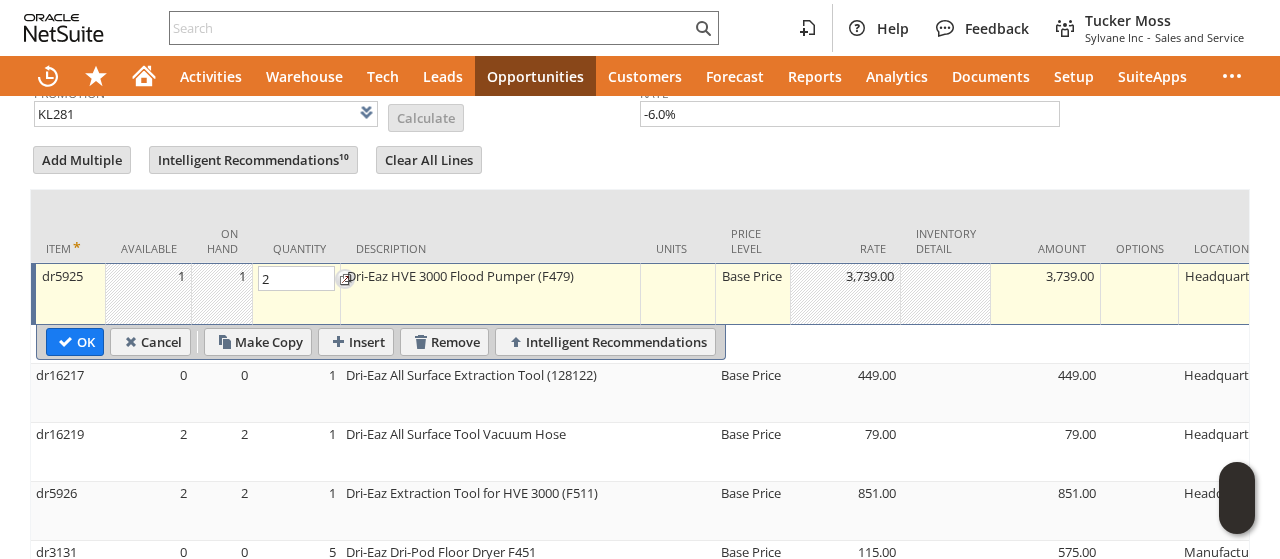 click on "1" at bounding box center (297, 393) 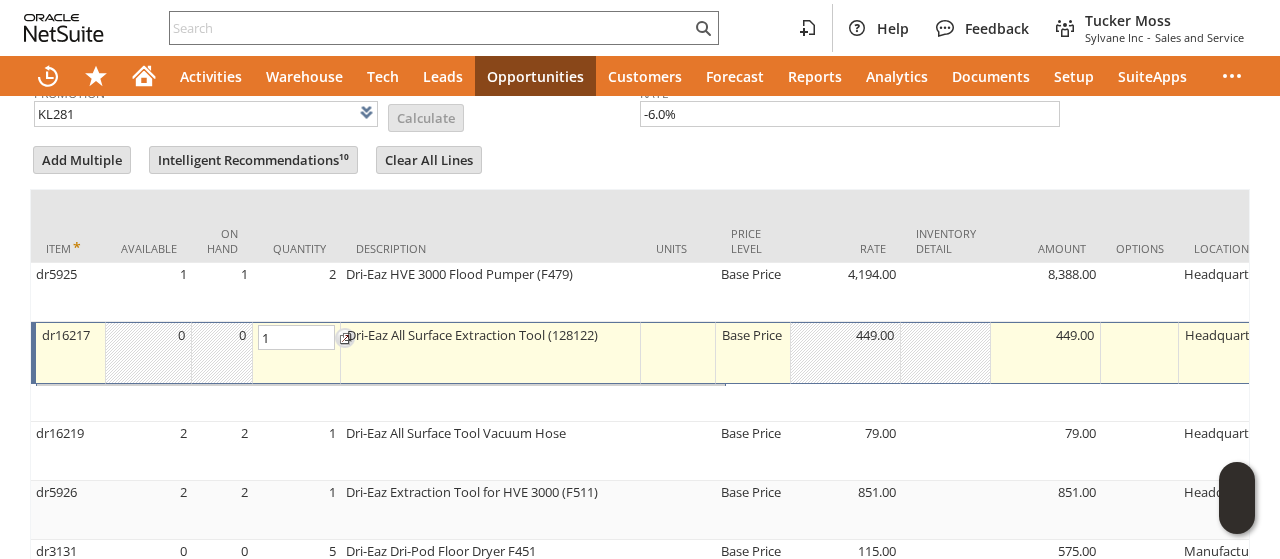 type on "OK" 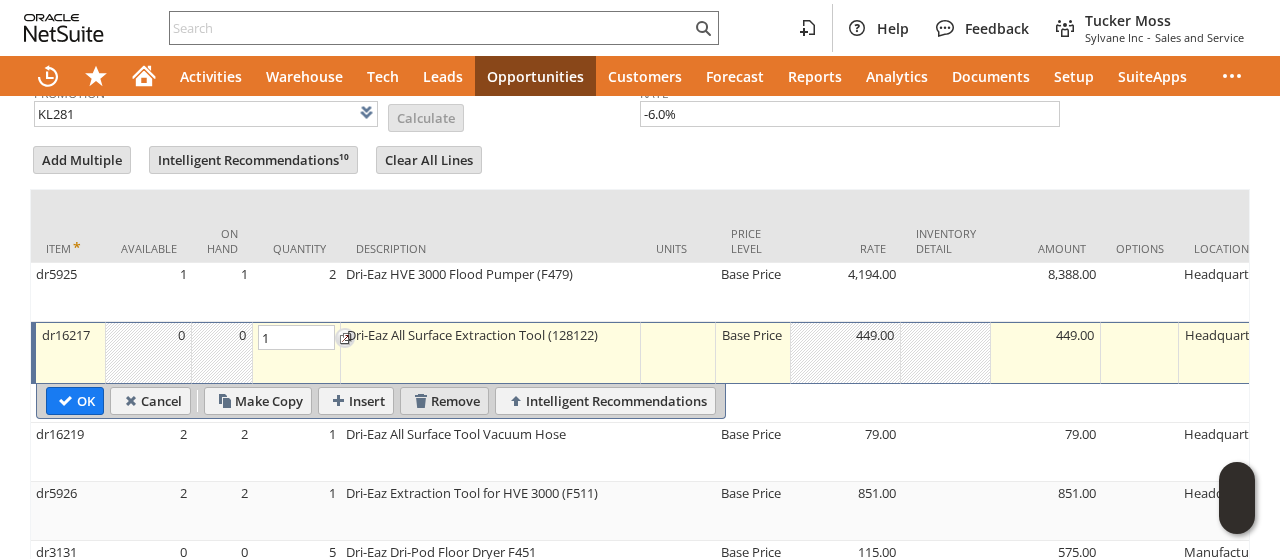 click on "Remove" at bounding box center (444, 401) 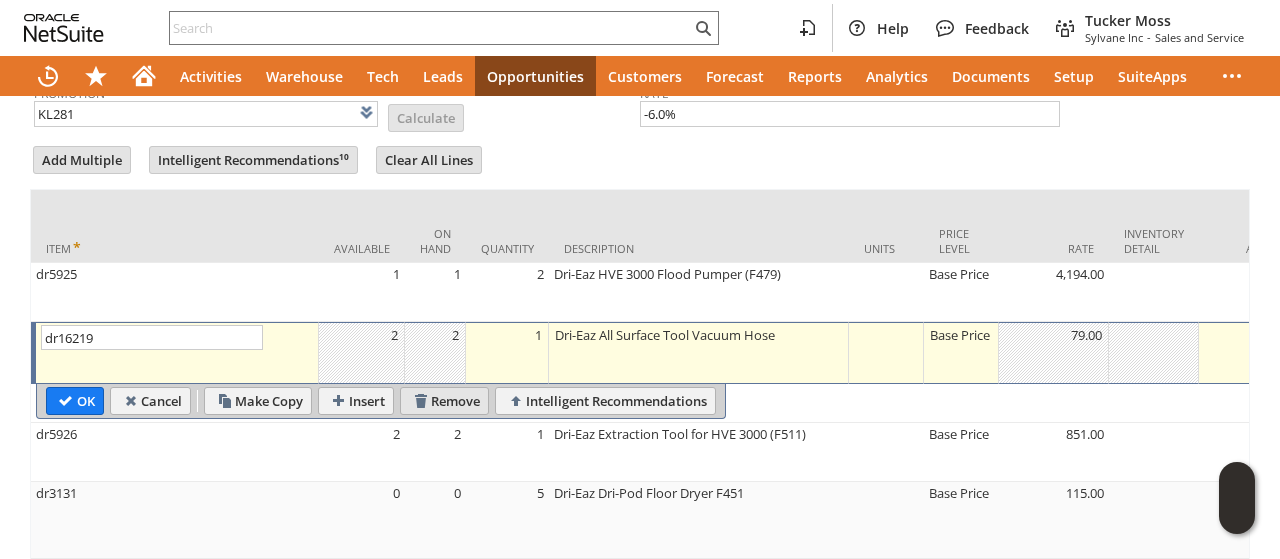 click on "Remove" at bounding box center [444, 401] 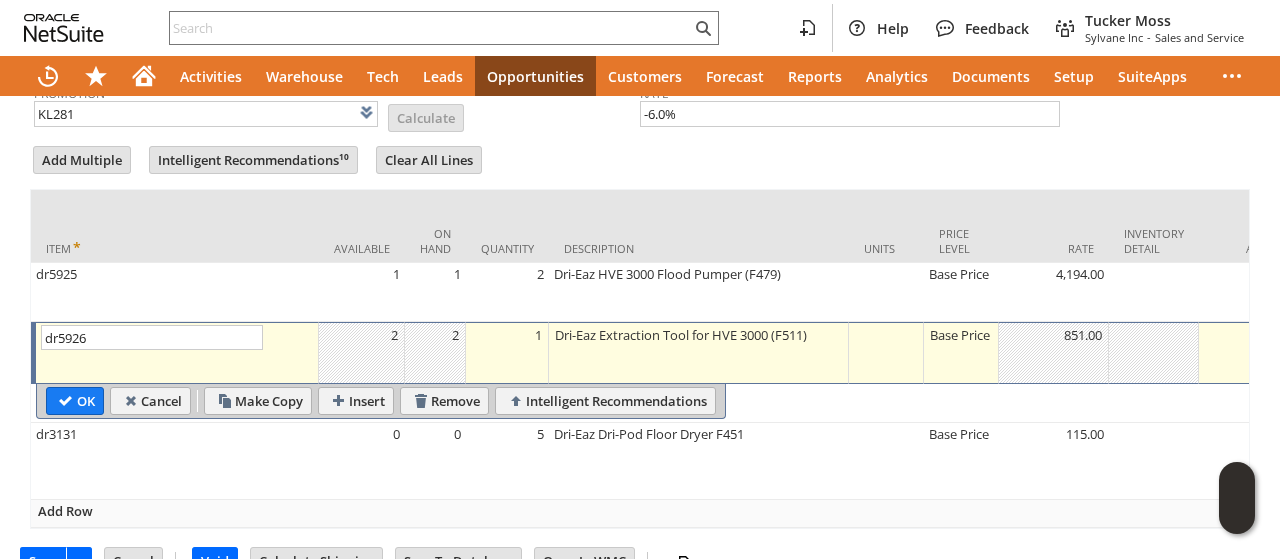 click on "Remove" at bounding box center (444, 401) 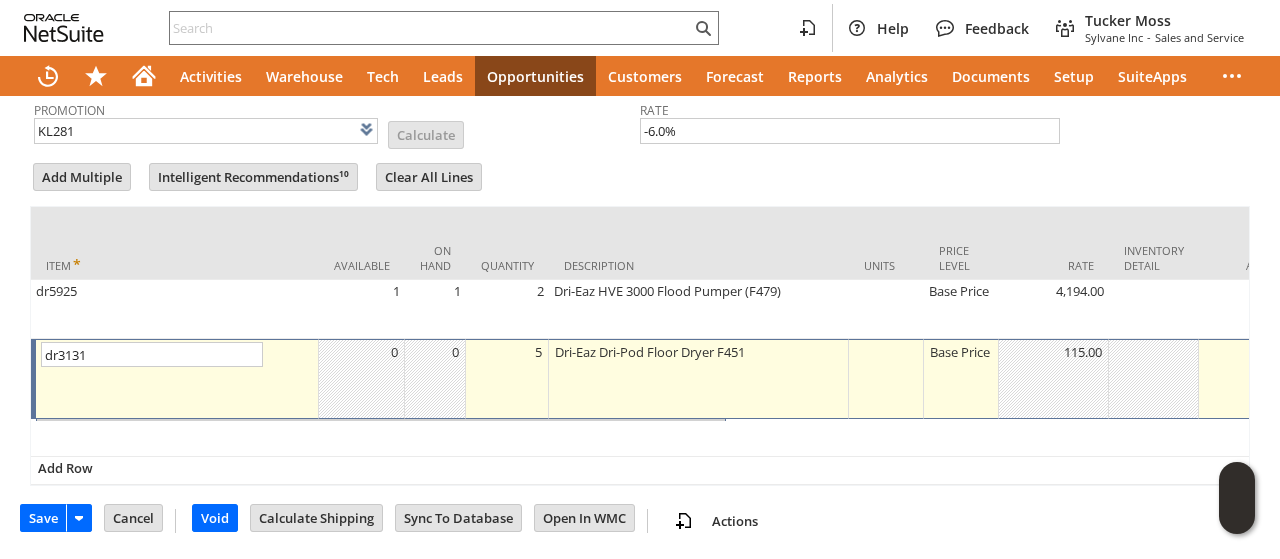 scroll, scrollTop: 987, scrollLeft: 0, axis: vertical 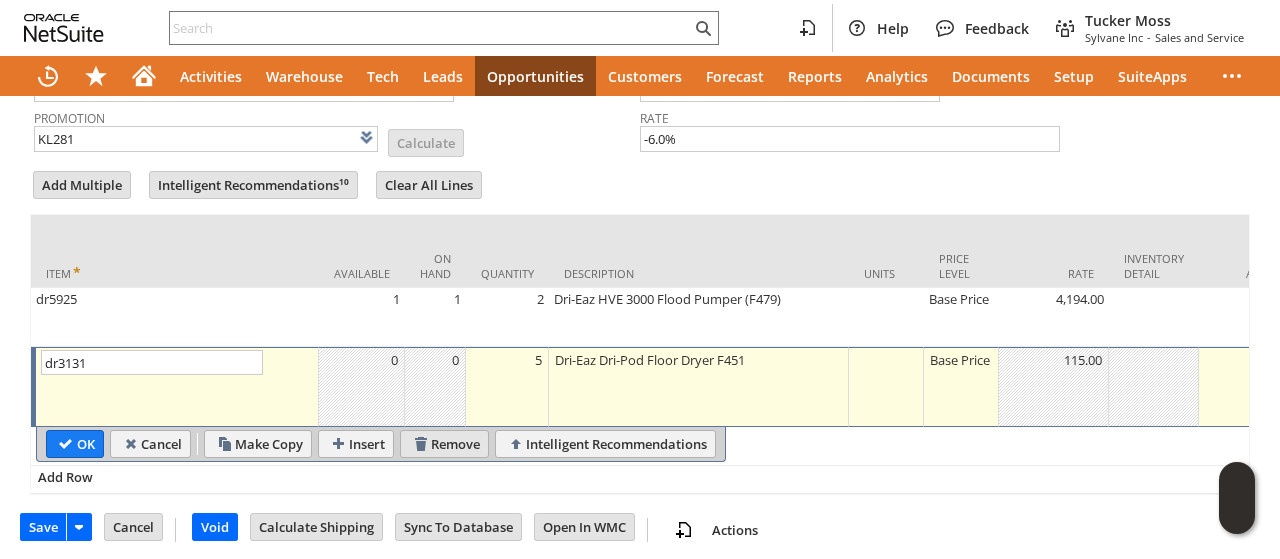 click on "Remove" at bounding box center (444, 444) 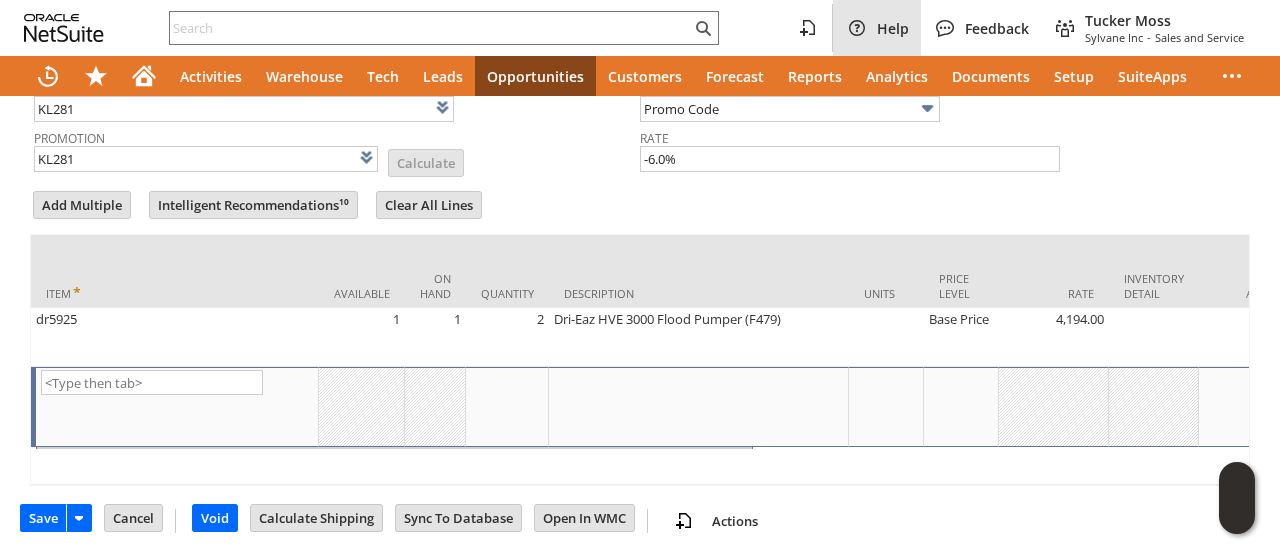 scroll, scrollTop: 959, scrollLeft: 0, axis: vertical 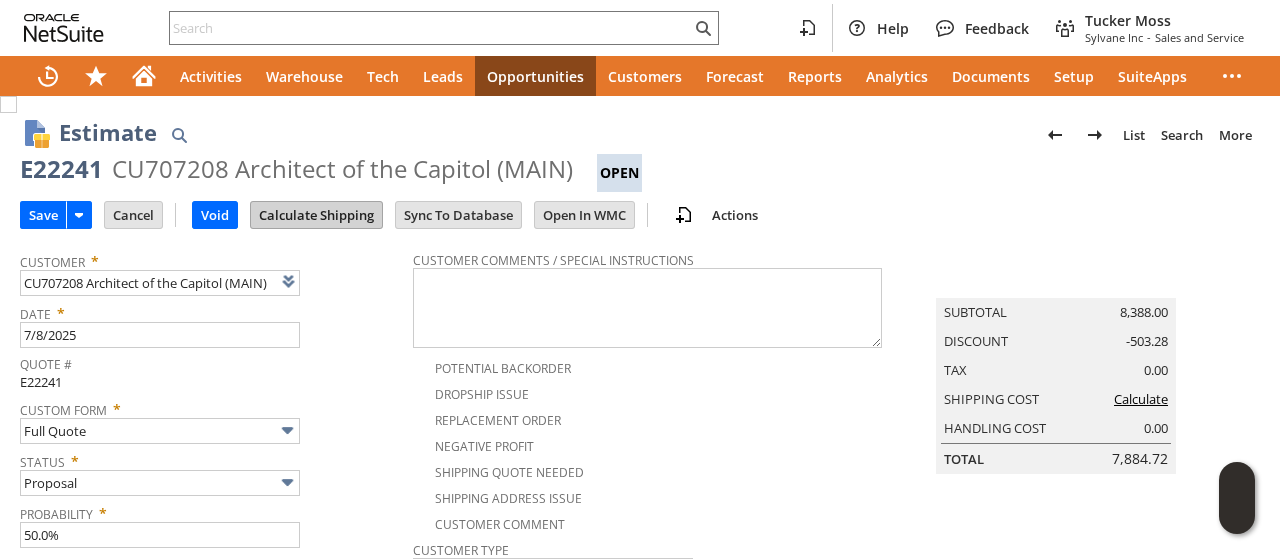 click on "Calculate Shipping" at bounding box center (316, 215) 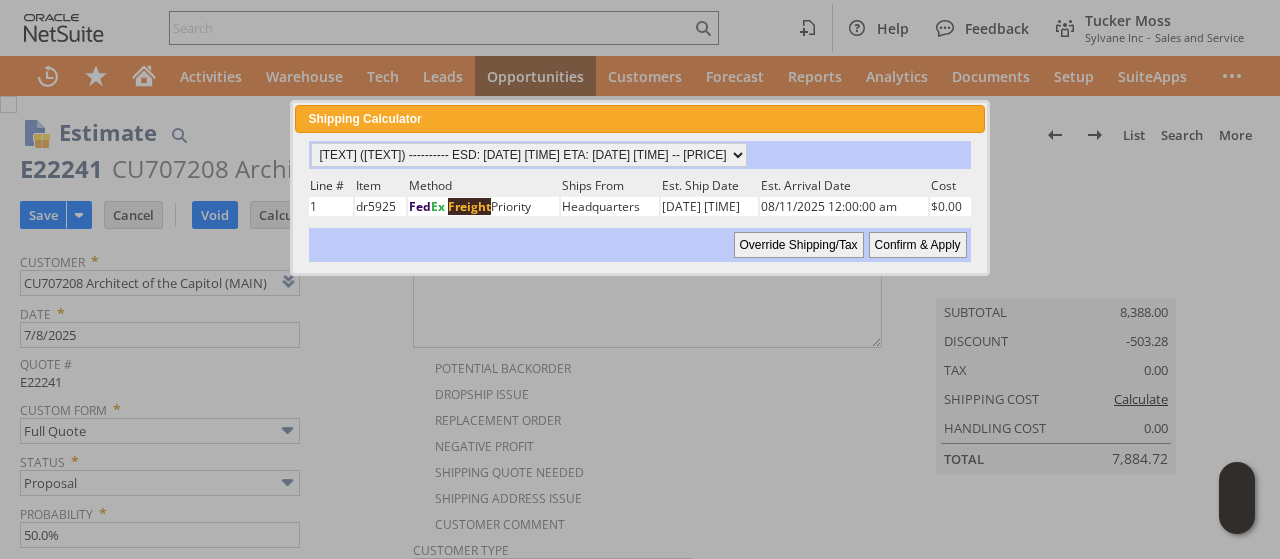 click on "Confirm & Apply" at bounding box center [918, 245] 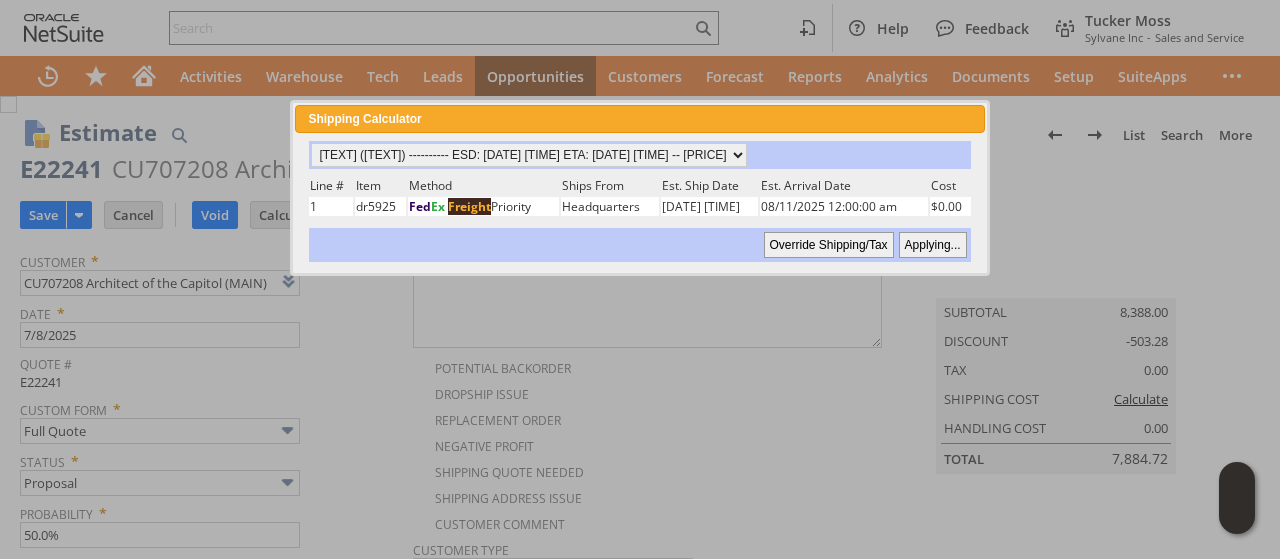type 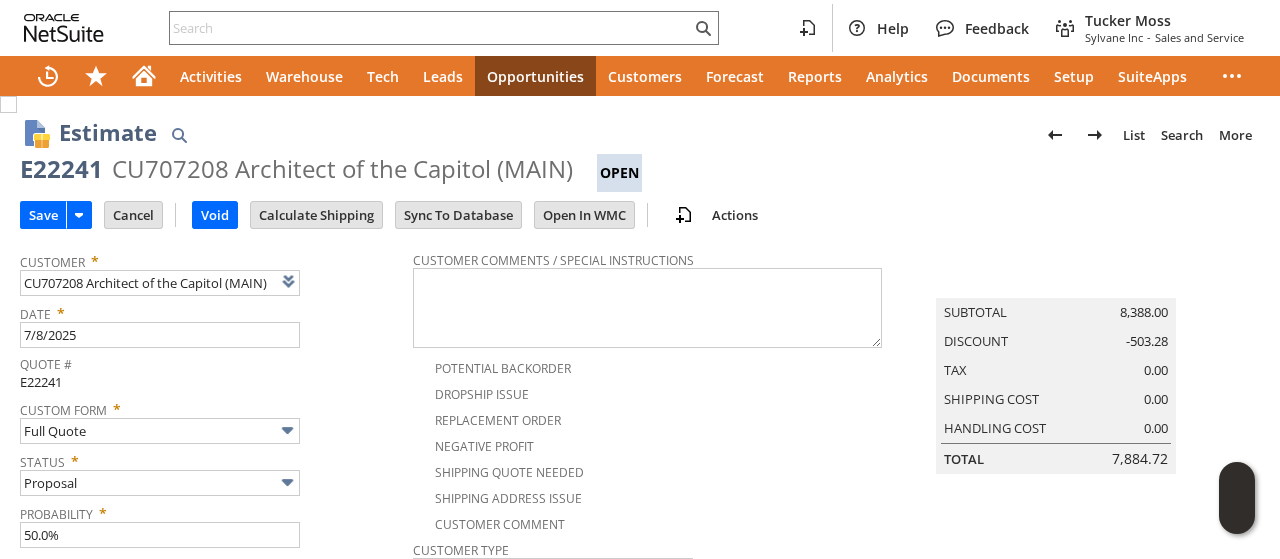 scroll, scrollTop: 959, scrollLeft: 0, axis: vertical 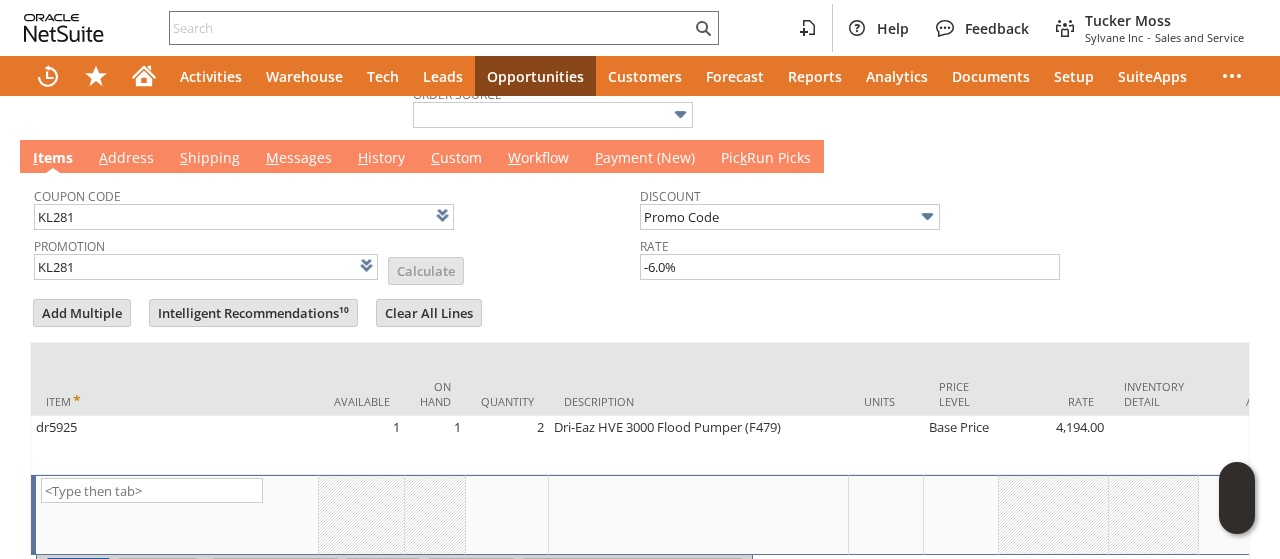 click on "M essages" at bounding box center (299, 159) 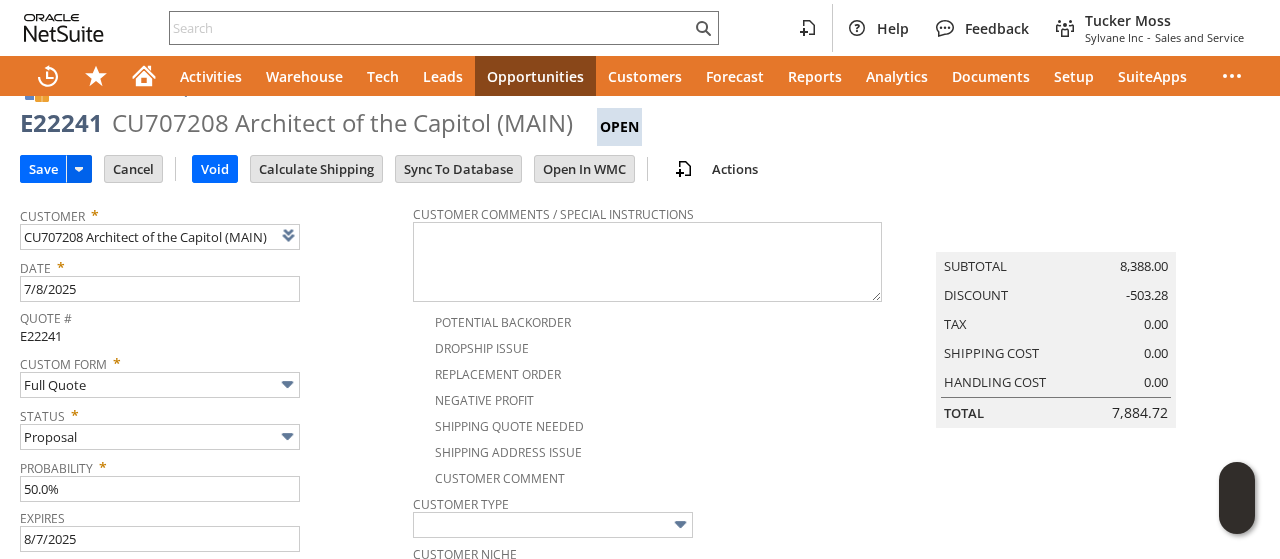 scroll, scrollTop: 17, scrollLeft: 0, axis: vertical 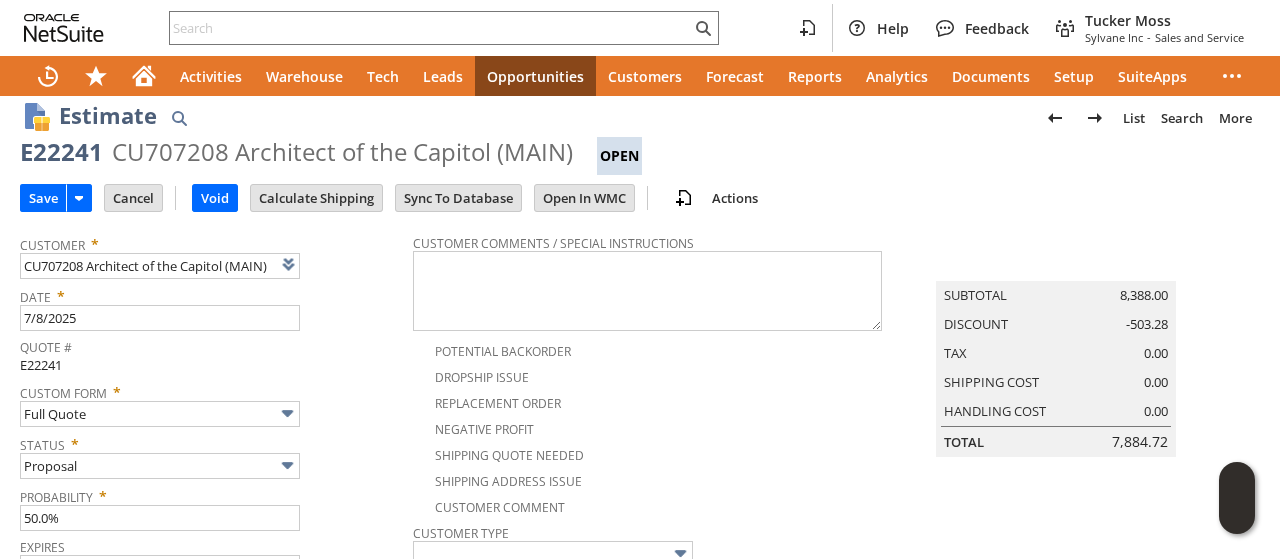 click on "Save" at bounding box center (43, 198) 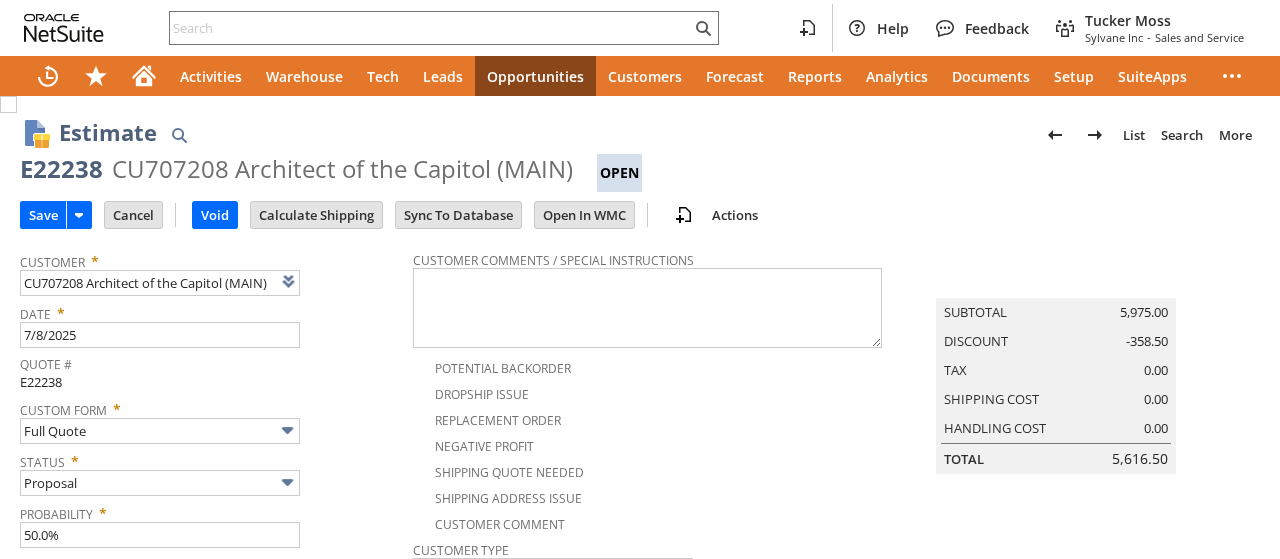 scroll, scrollTop: 0, scrollLeft: 0, axis: both 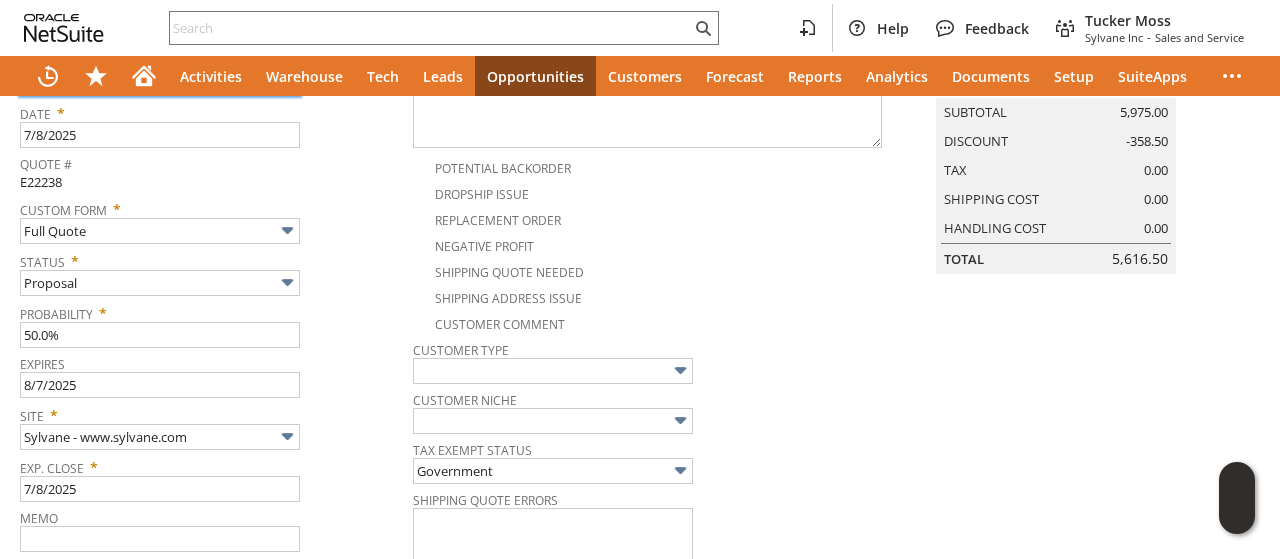 type on "Intelligent Recommendations¹⁰" 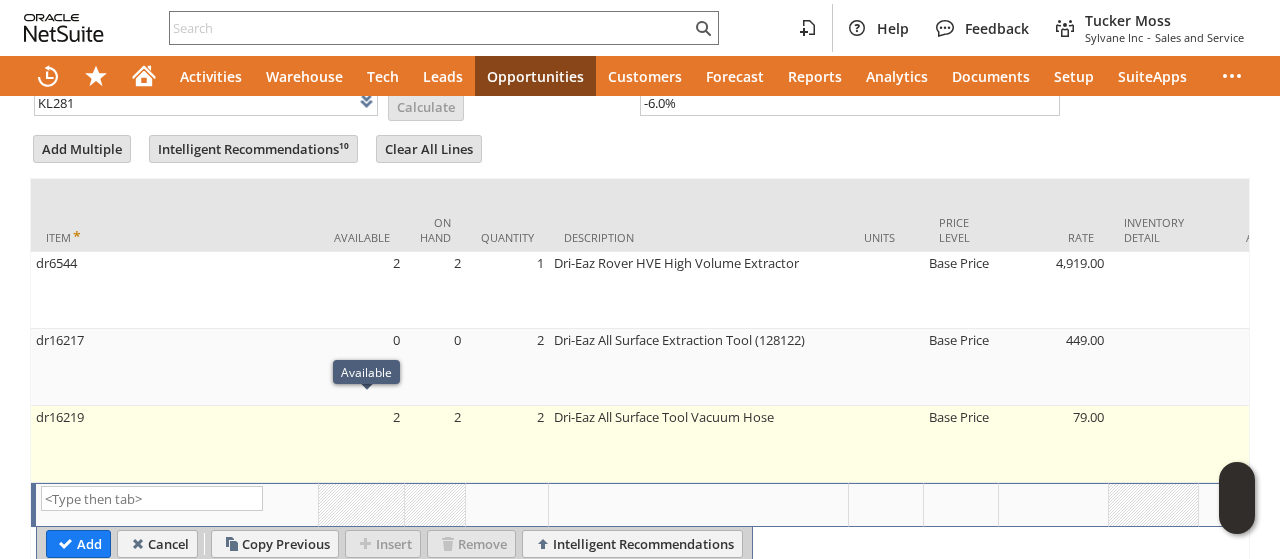 scroll, scrollTop: 994, scrollLeft: 0, axis: vertical 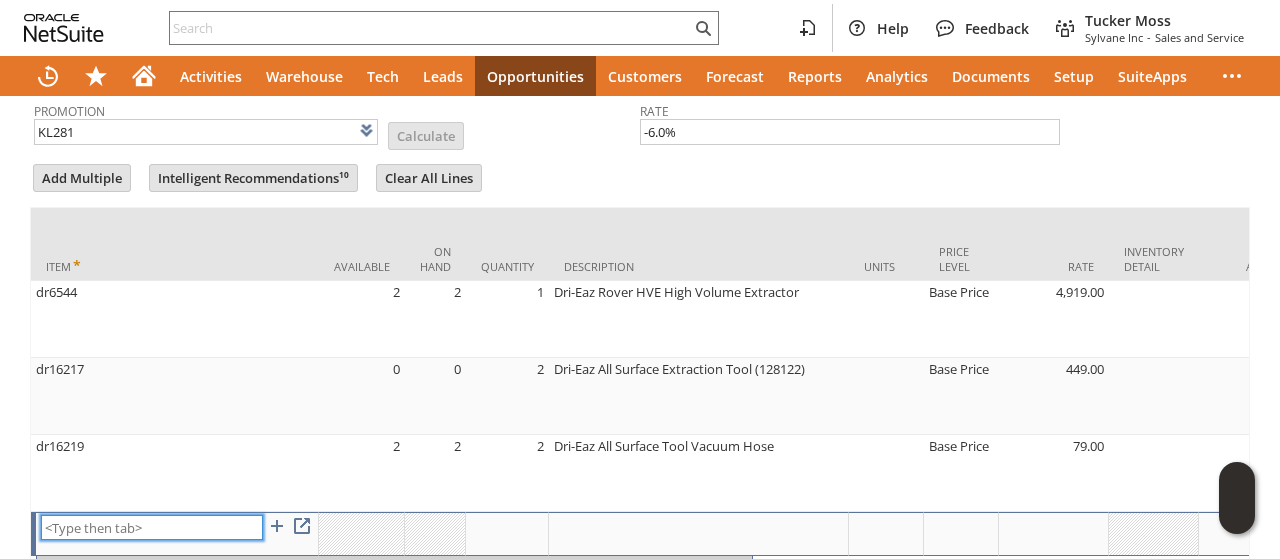 click at bounding box center [152, 527] 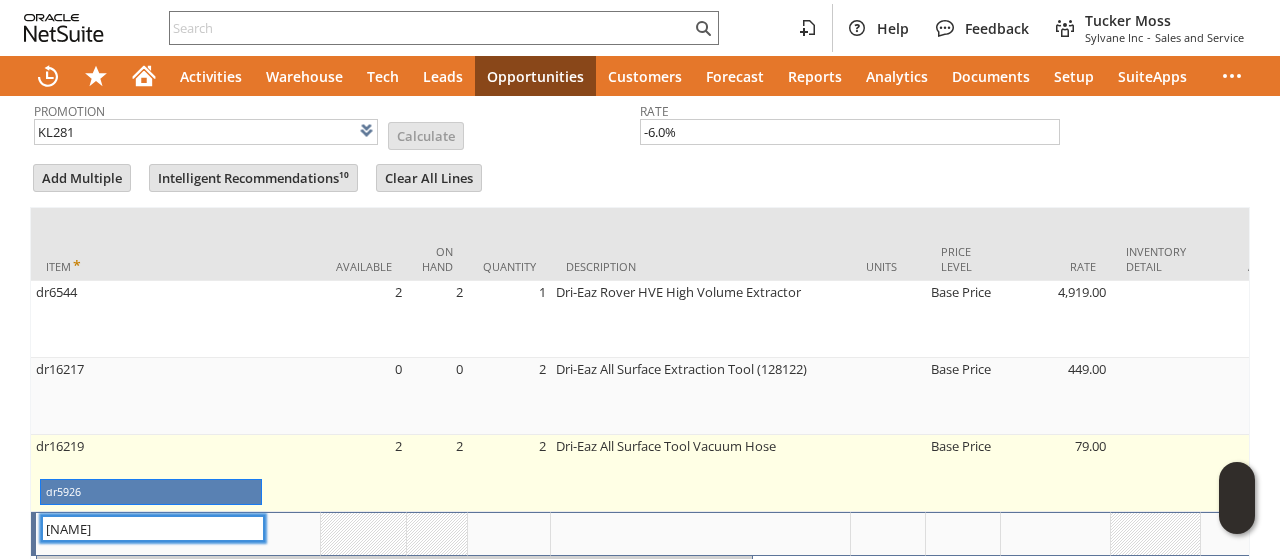 type on "dr5926" 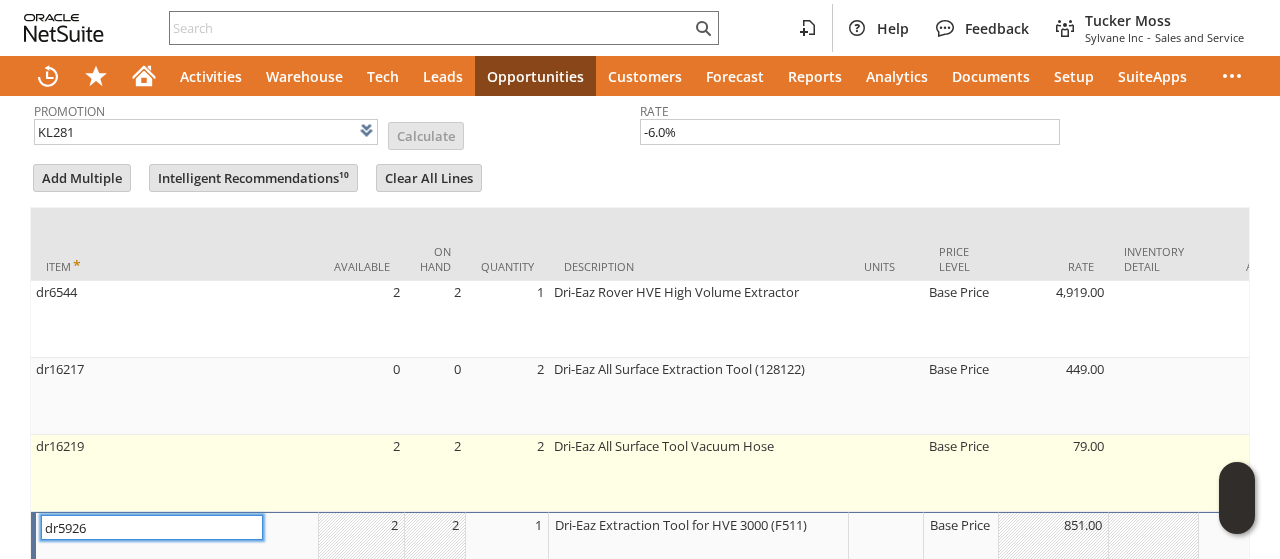 type on "1" 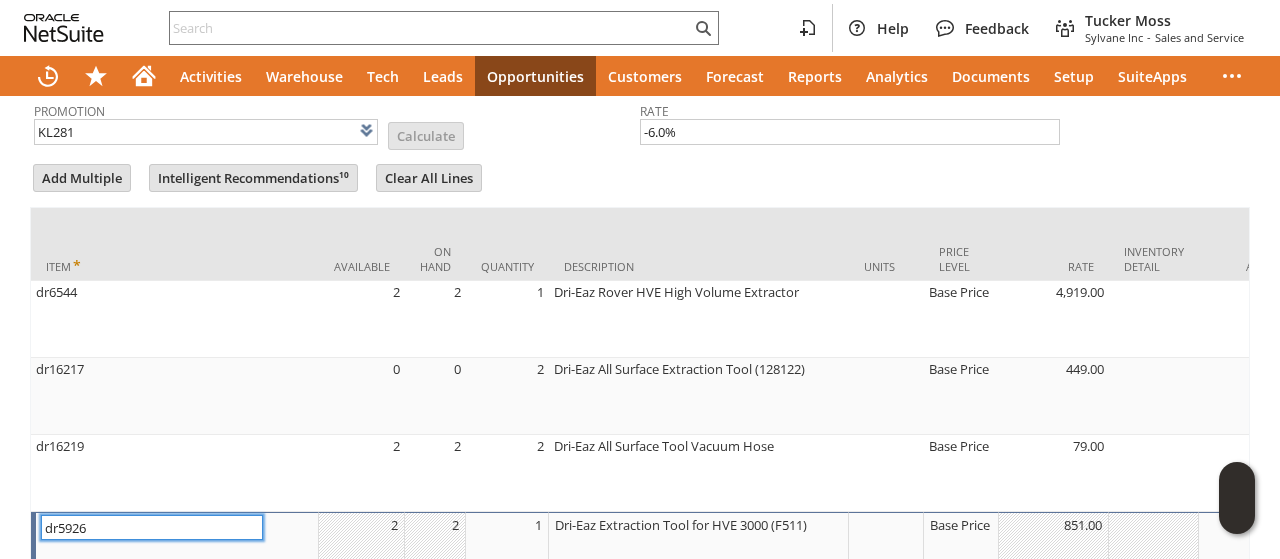 type on "dr5926" 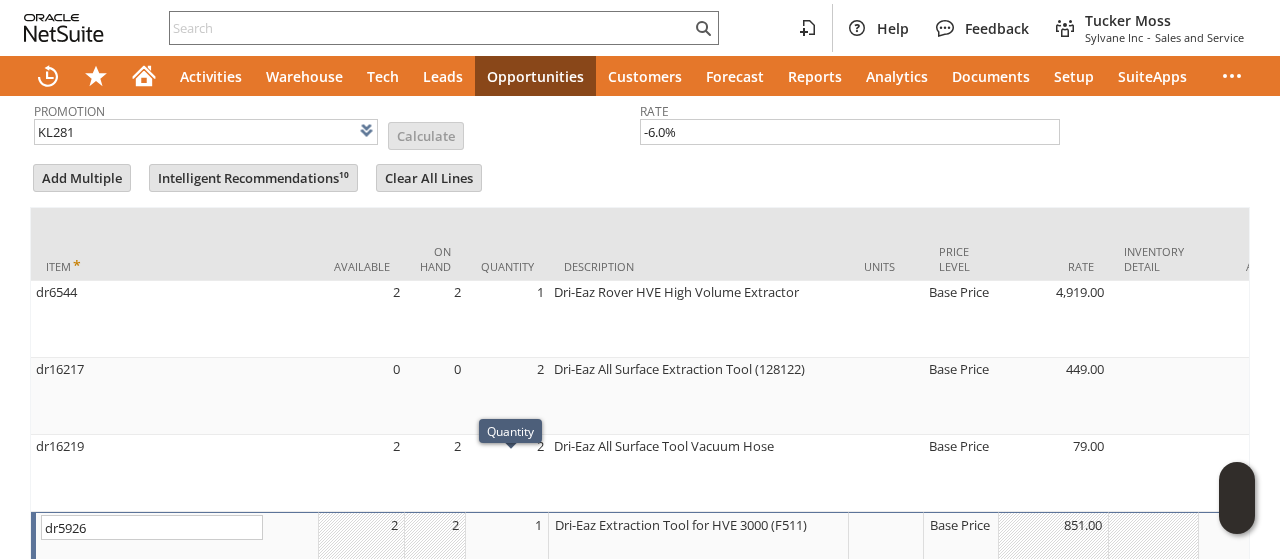 click on "1" at bounding box center (507, 543) 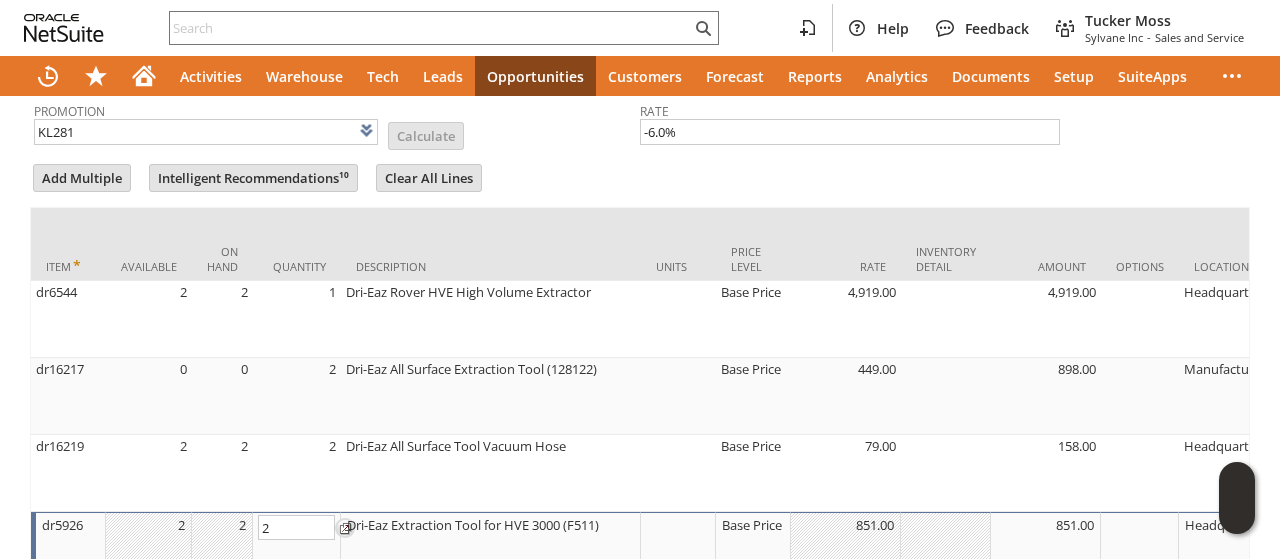 type on "2" 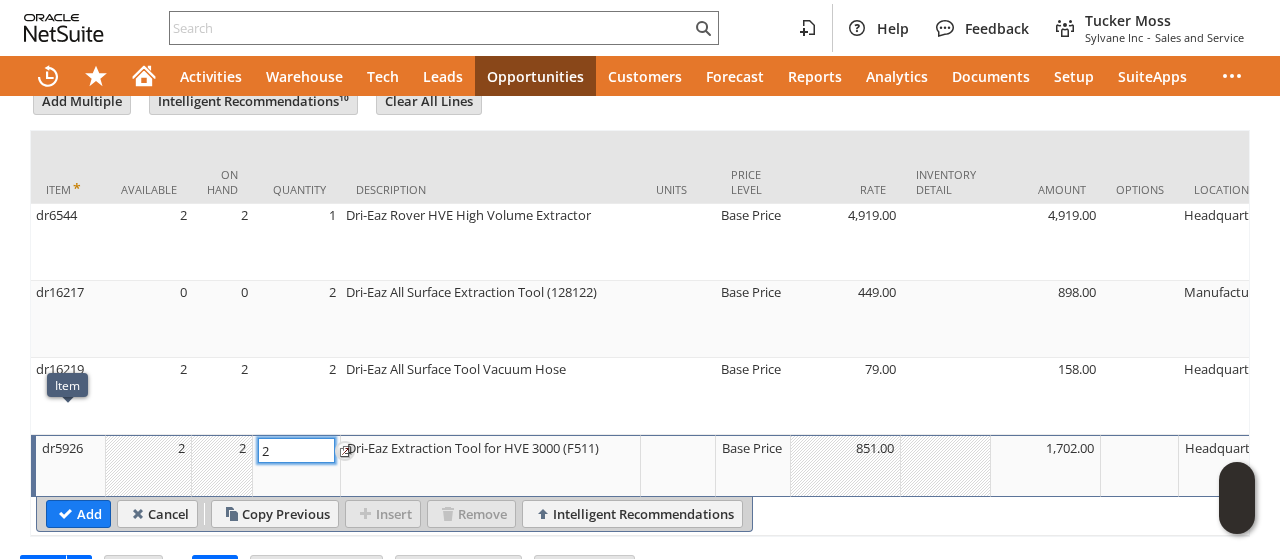 scroll, scrollTop: 1094, scrollLeft: 0, axis: vertical 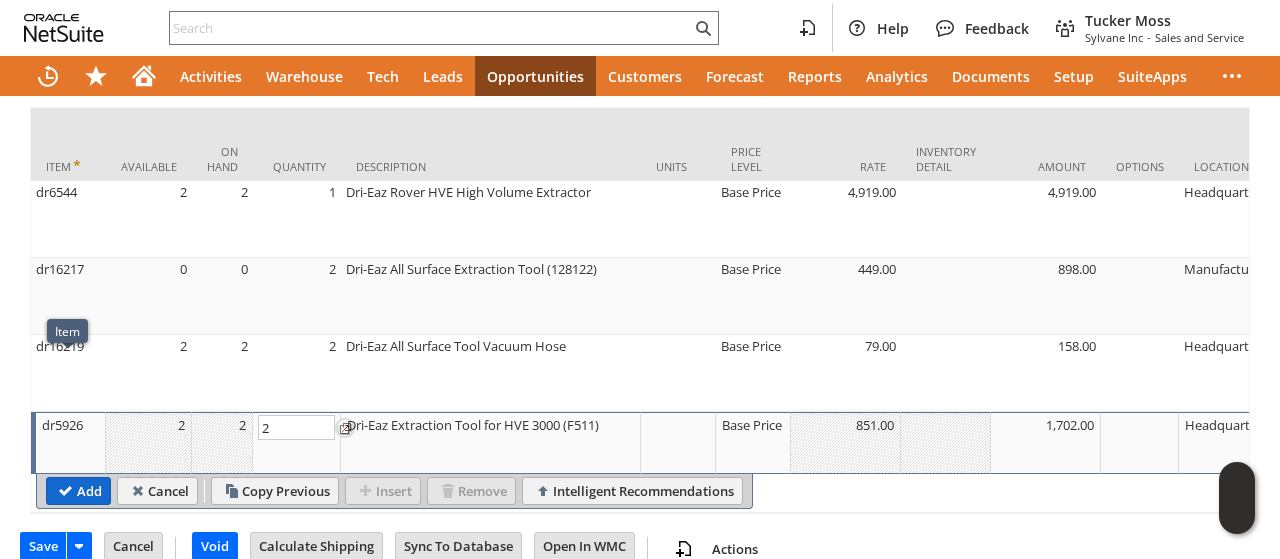 click on "Add" at bounding box center (78, 491) 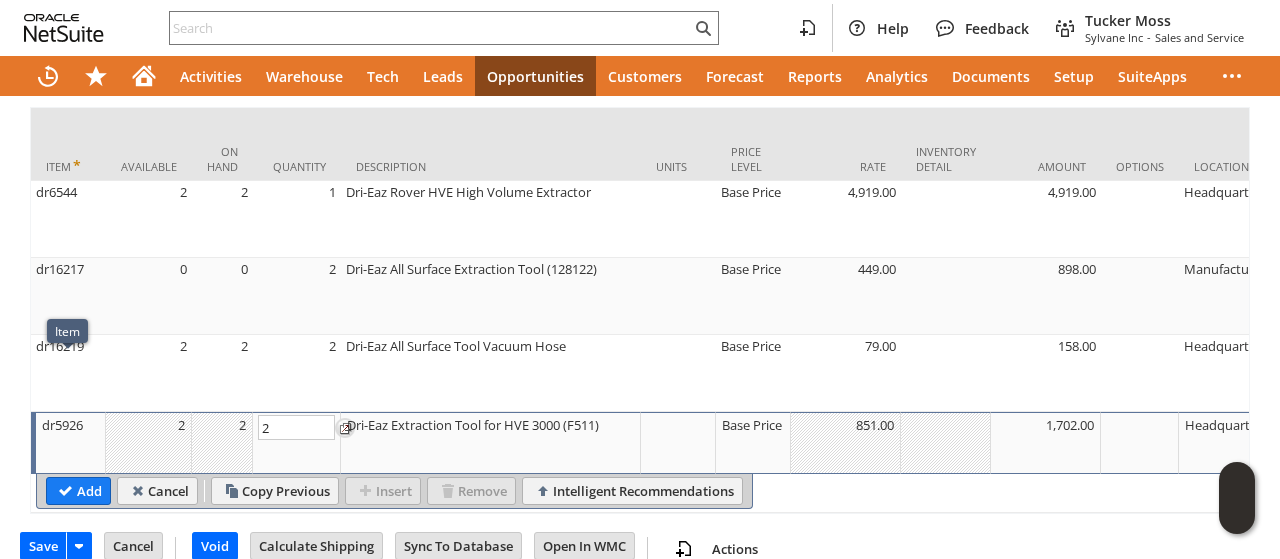 type 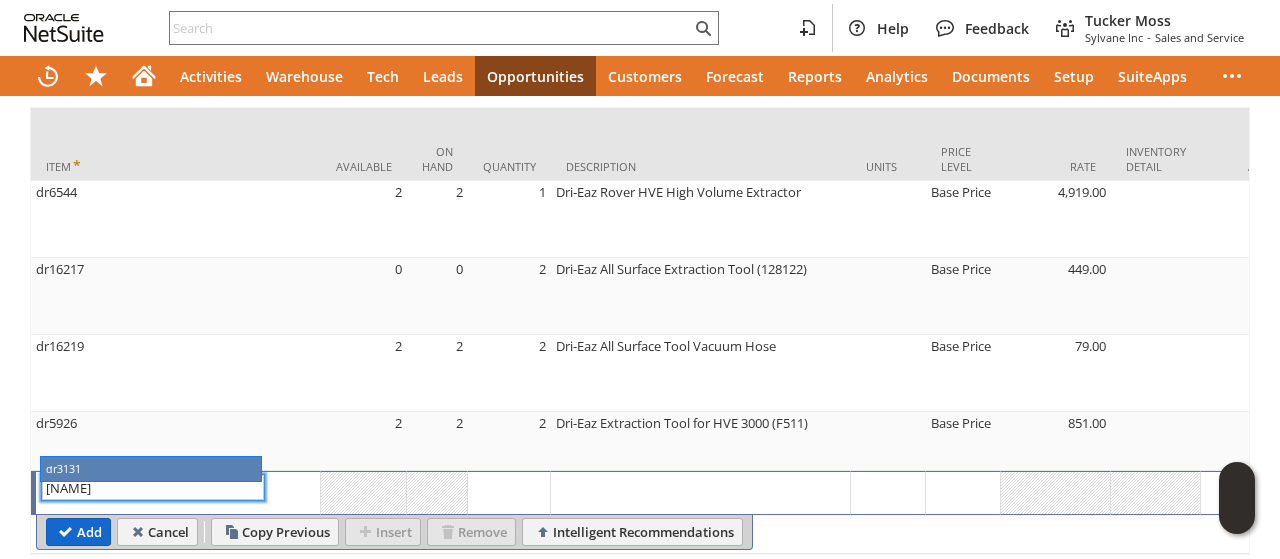 click on "Add" at bounding box center (78, 532) 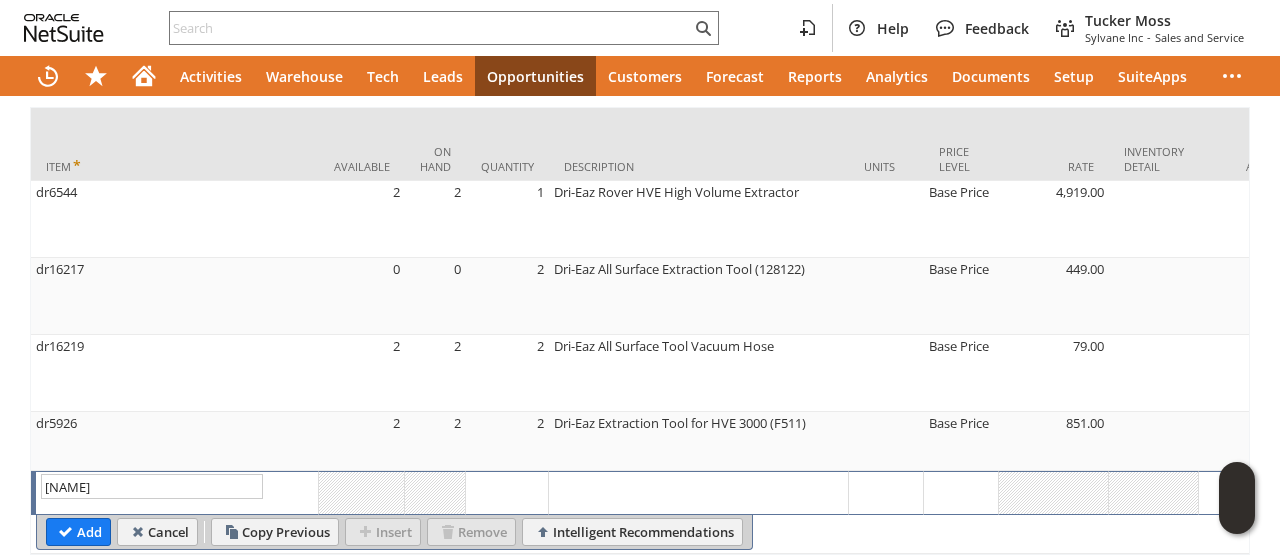 type on "dr3131" 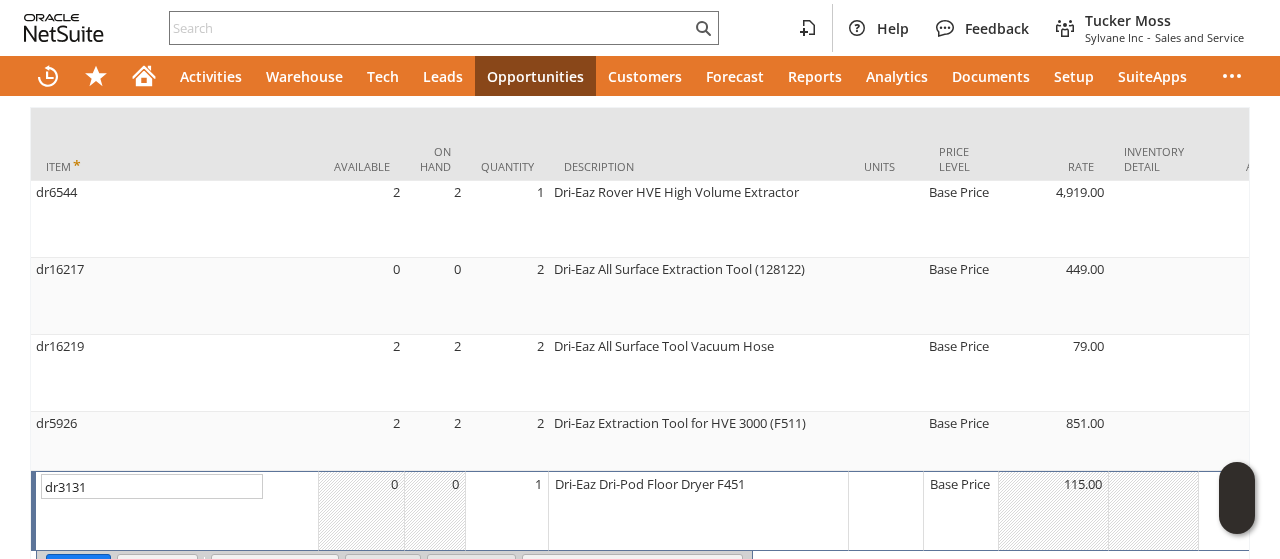 click on "1" at bounding box center [507, 484] 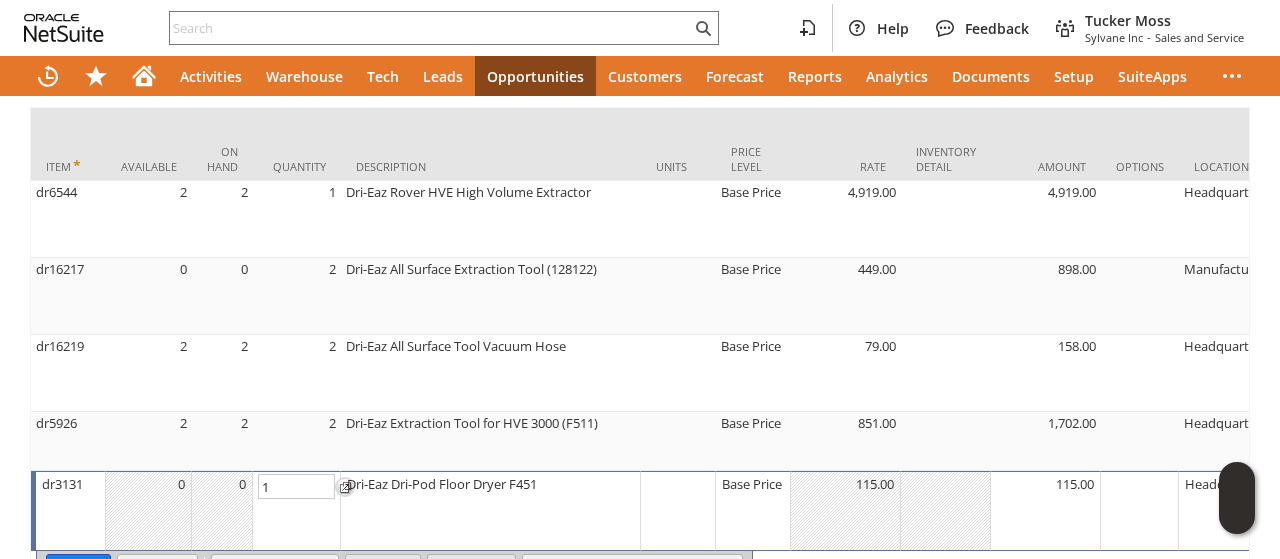type on "10" 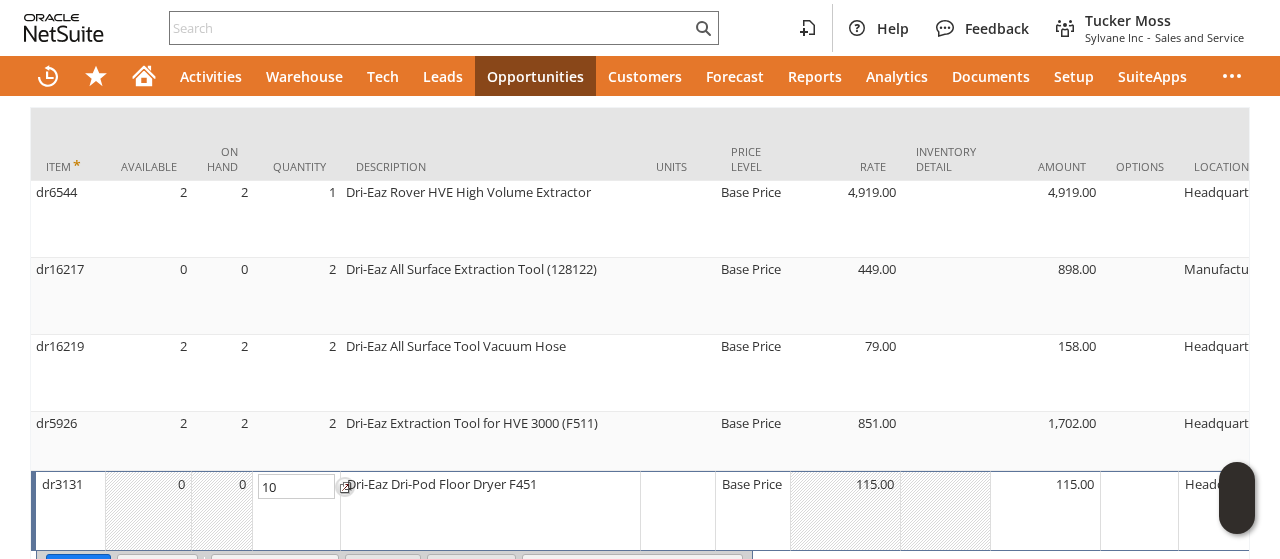 drag, startPoint x: 96, startPoint y: 506, endPoint x: 105, endPoint y: 0, distance: 506.08005 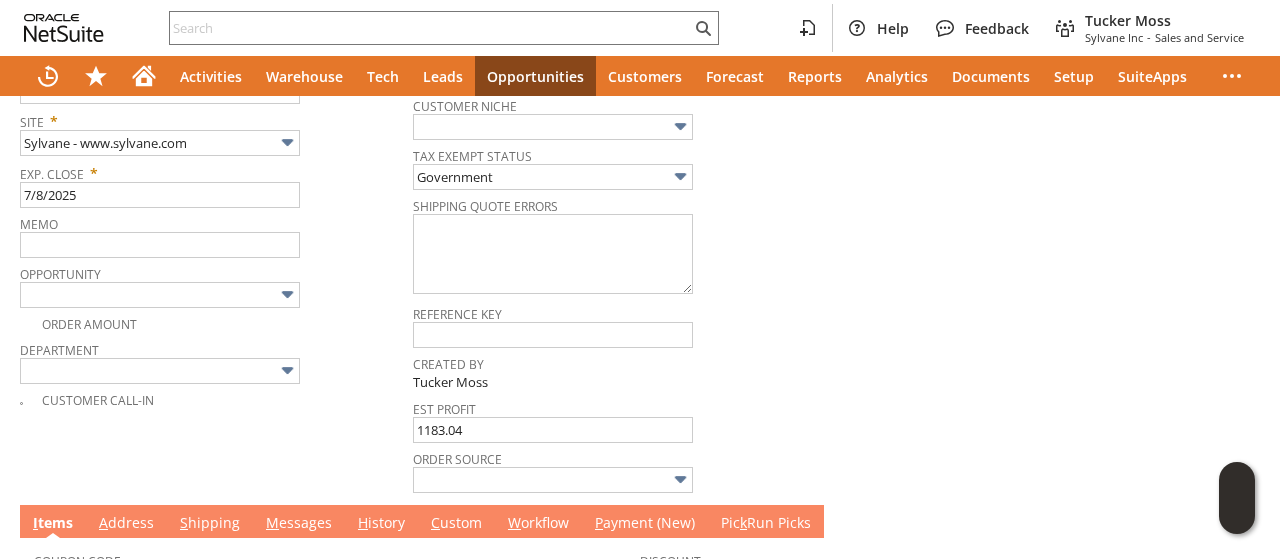 scroll, scrollTop: 0, scrollLeft: 0, axis: both 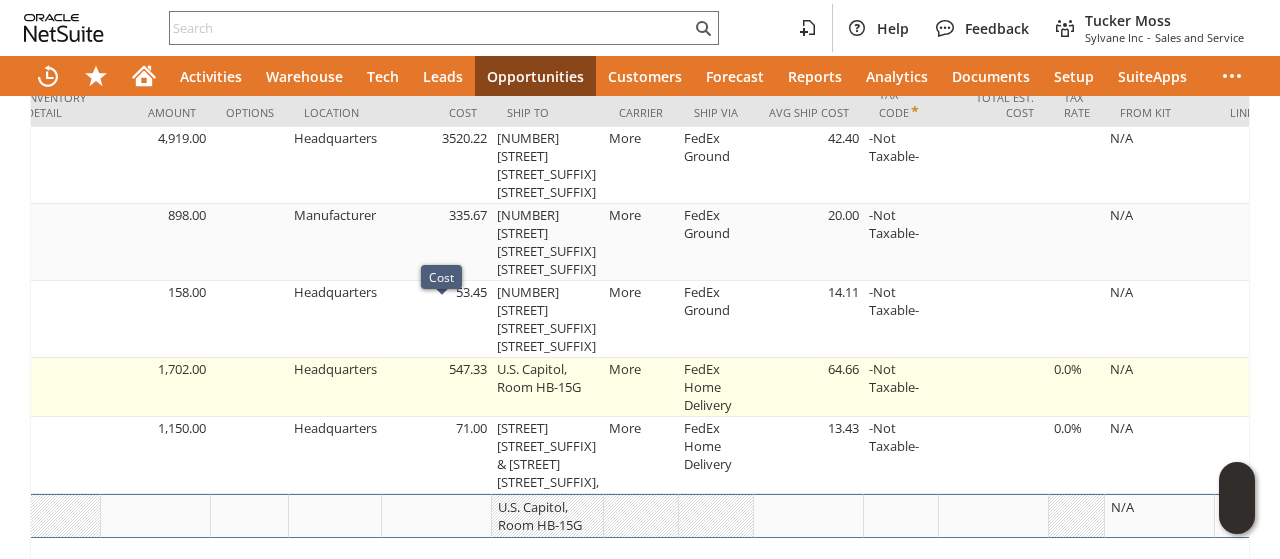 click on "U.S. Capitol, Room HB-15G" at bounding box center (548, 387) 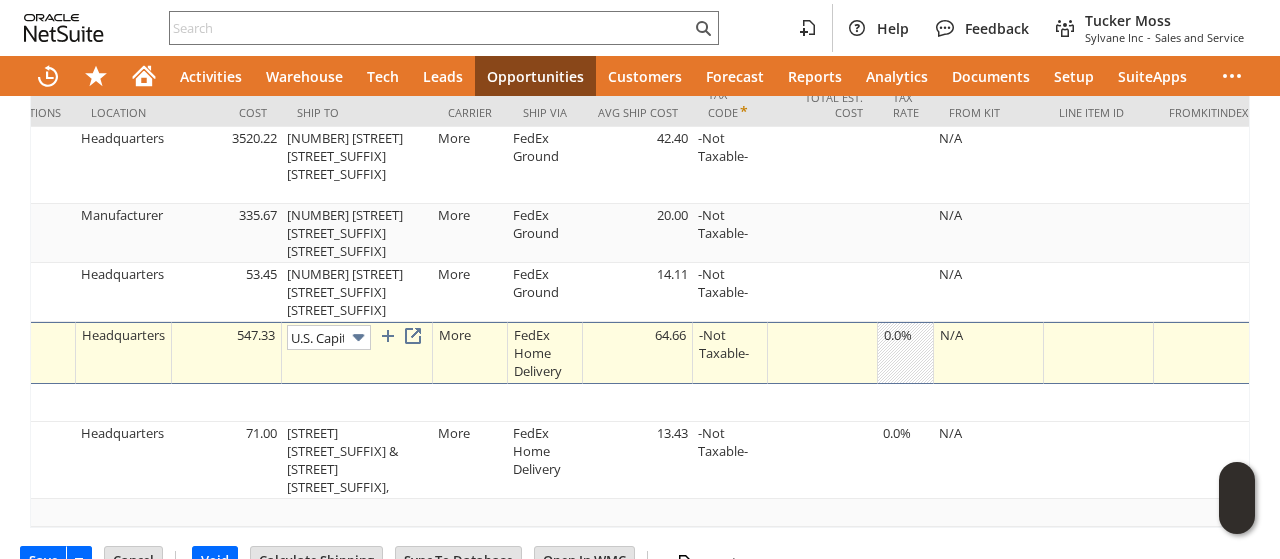 scroll, scrollTop: 0, scrollLeft: 102, axis: horizontal 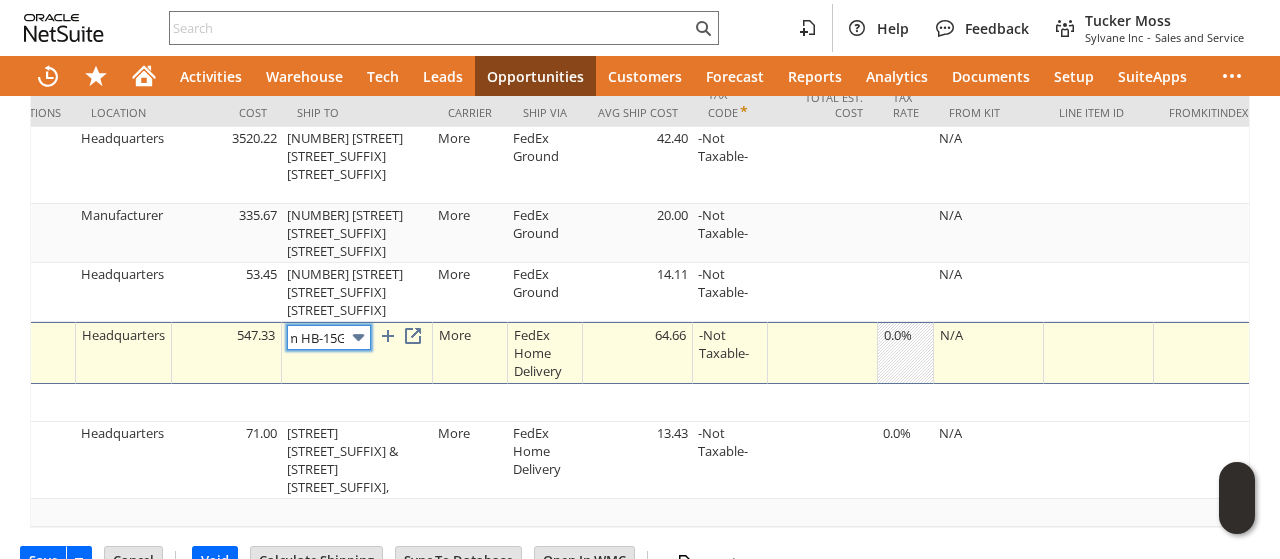 click at bounding box center (358, 337) 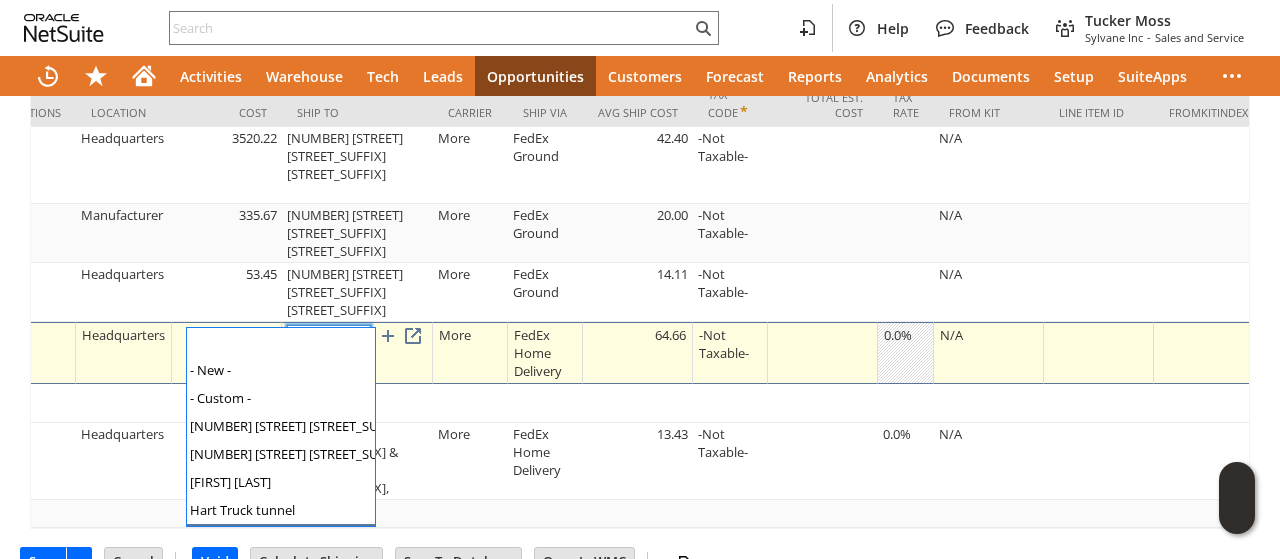 scroll, scrollTop: 0, scrollLeft: 0, axis: both 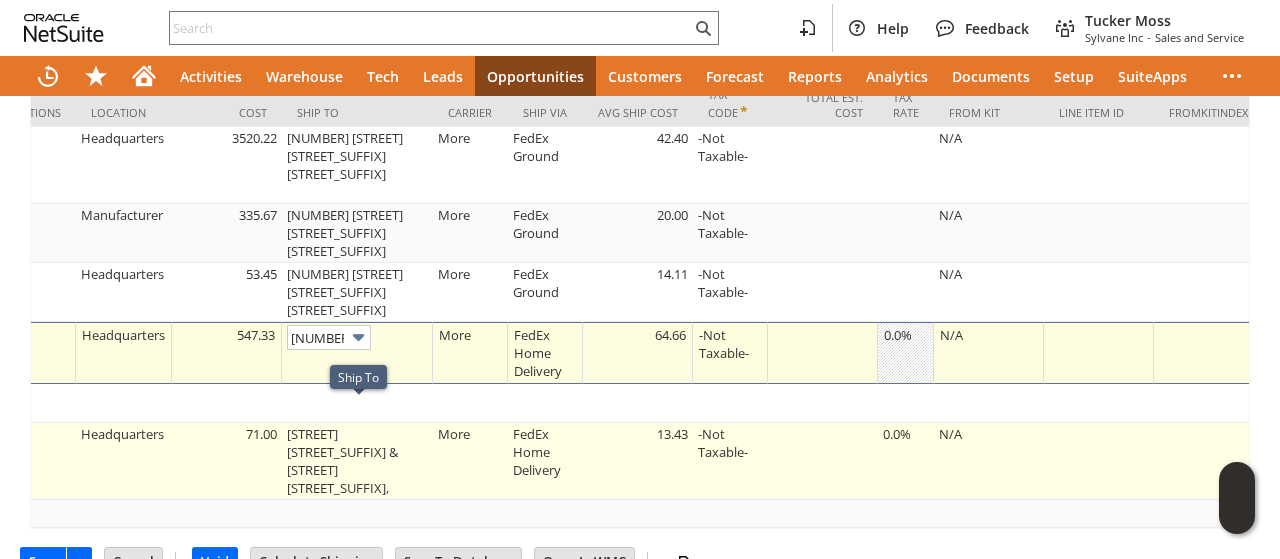 click on "Washington Ave & D St," at bounding box center (357, 461) 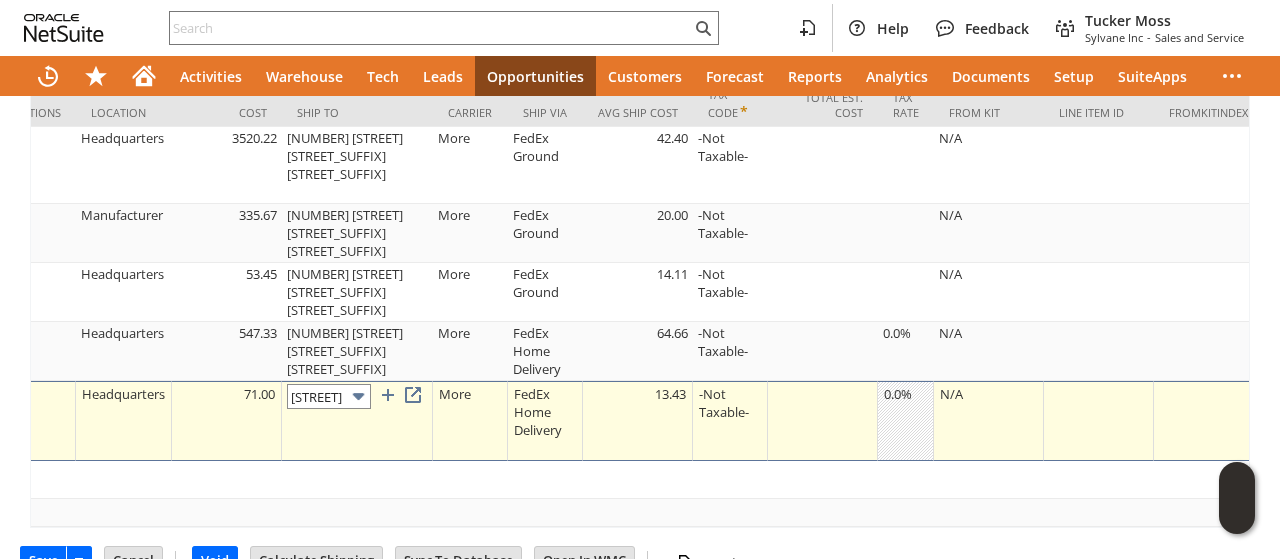 click on "Washington Ave & D St," at bounding box center [329, 396] 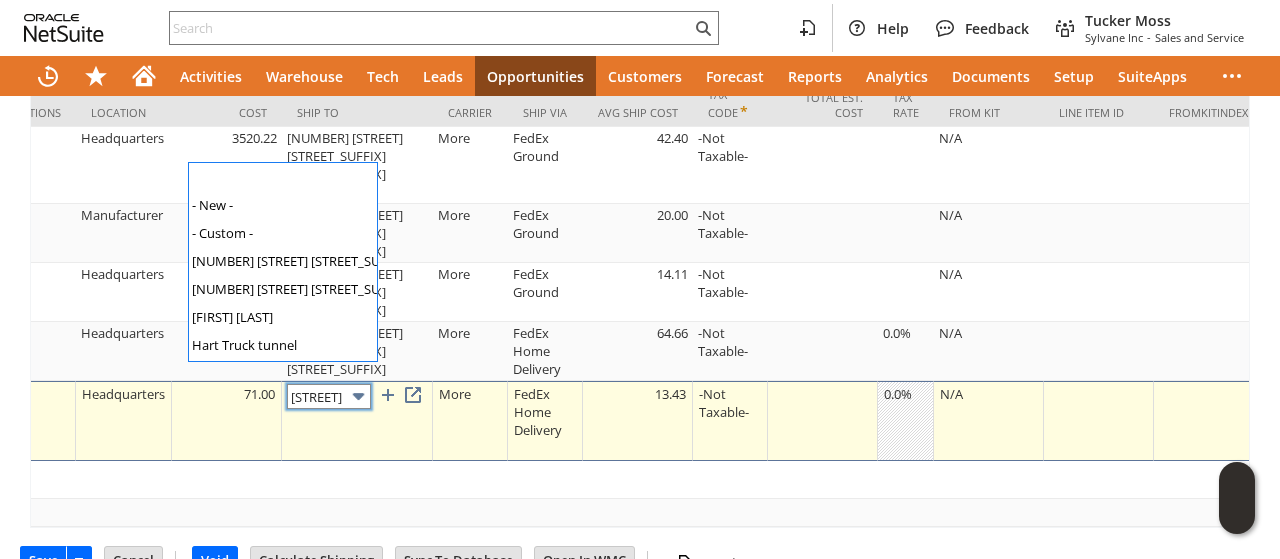 scroll, scrollTop: 0, scrollLeft: 82, axis: horizontal 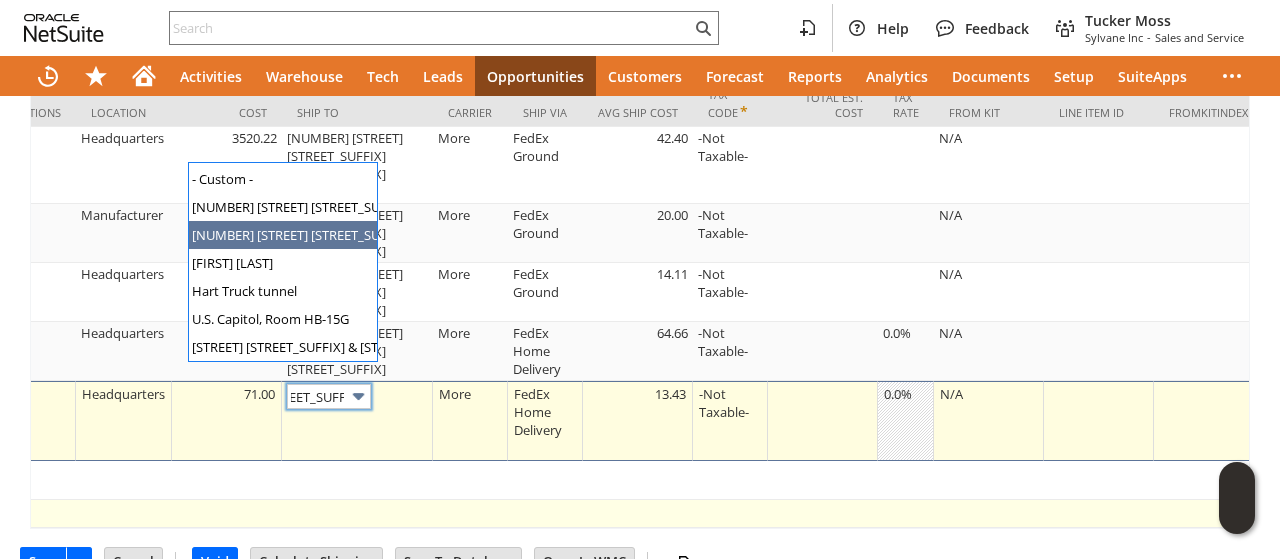 type on "119 D st. N.E." 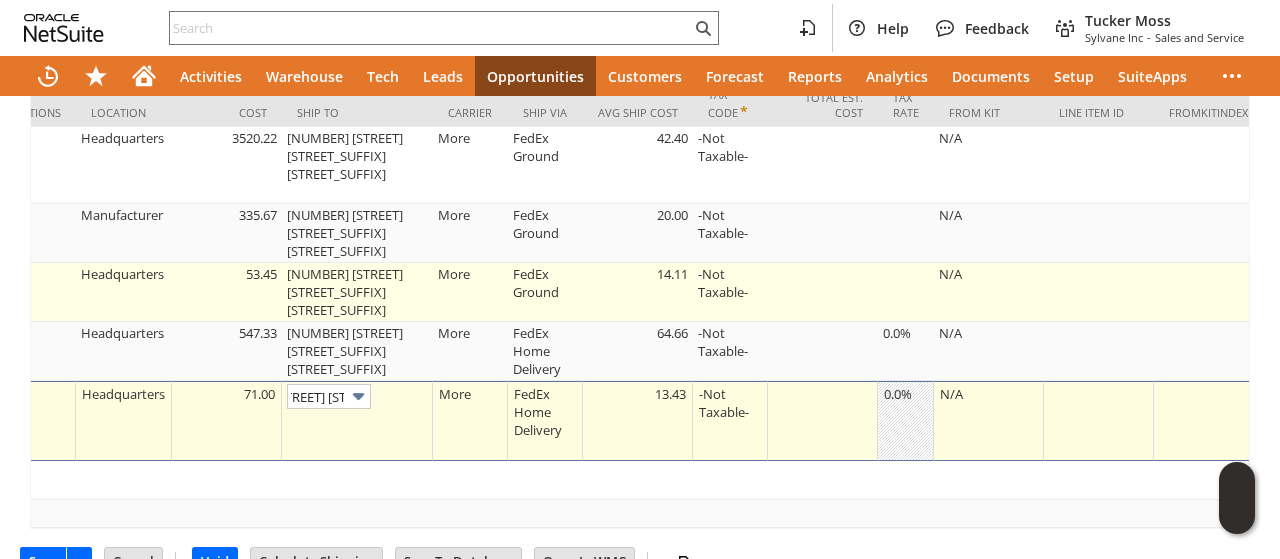 scroll, scrollTop: 0, scrollLeft: 20, axis: horizontal 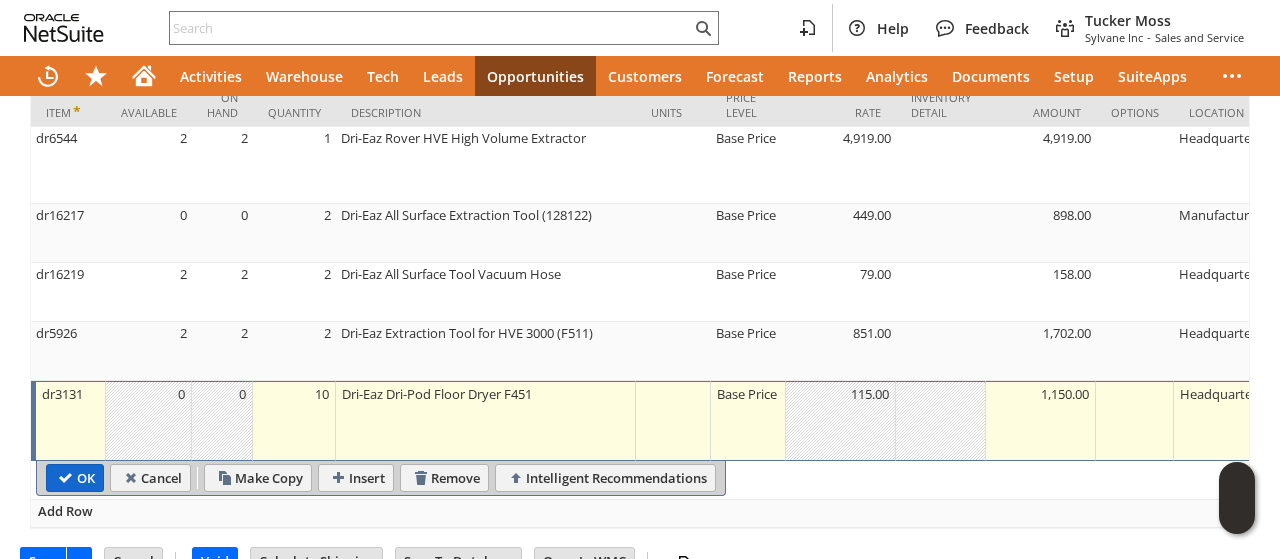 click on "OK" at bounding box center (75, 478) 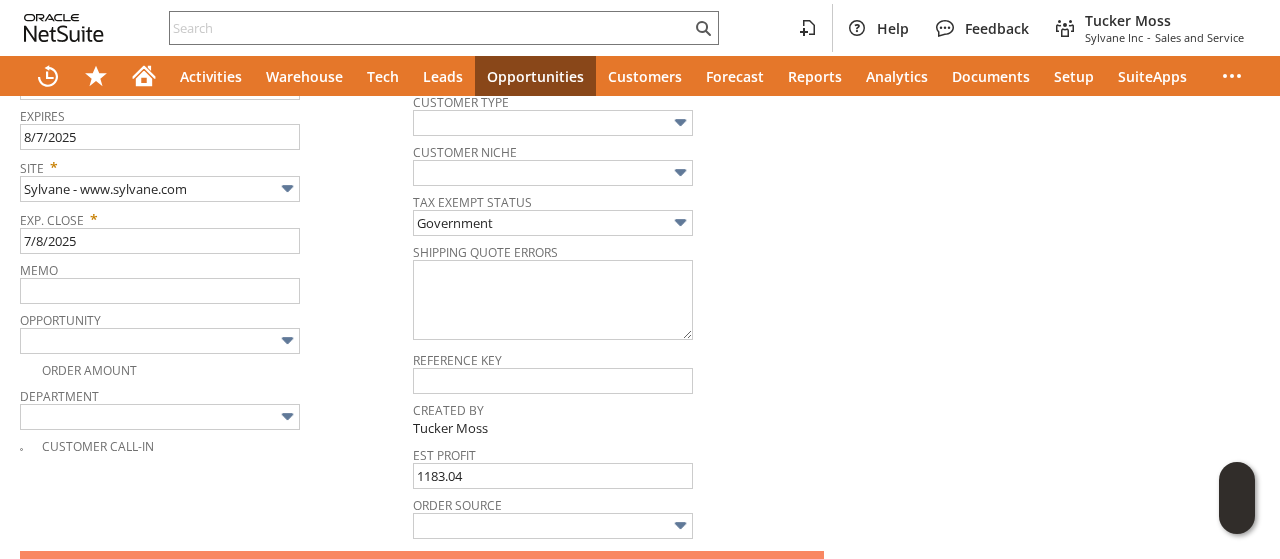 scroll, scrollTop: 0, scrollLeft: 0, axis: both 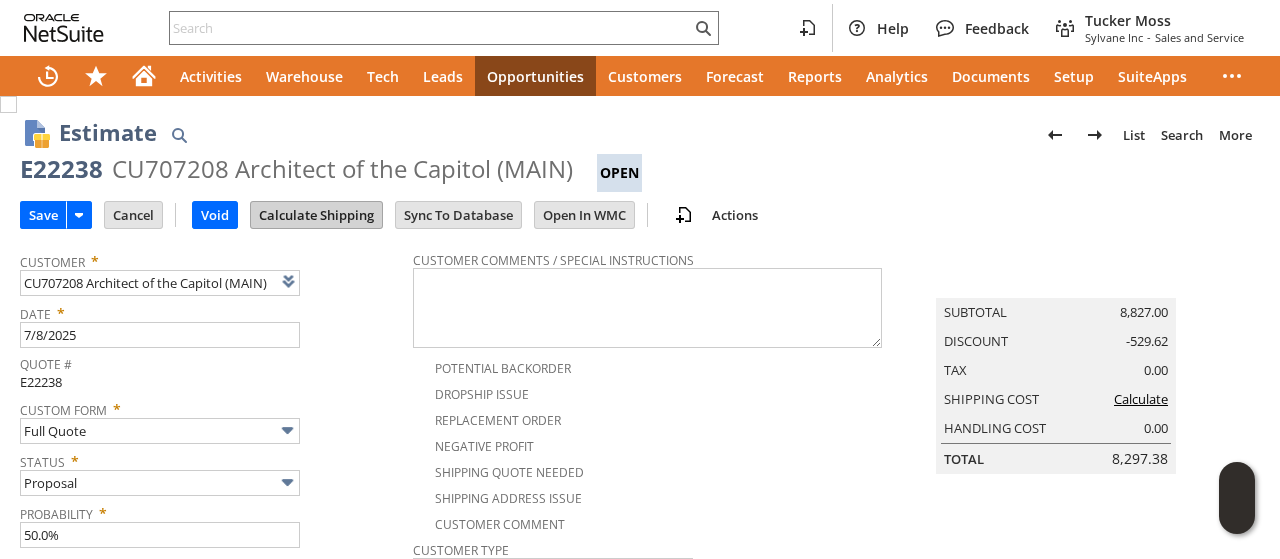 click on "Calculate Shipping" at bounding box center [316, 215] 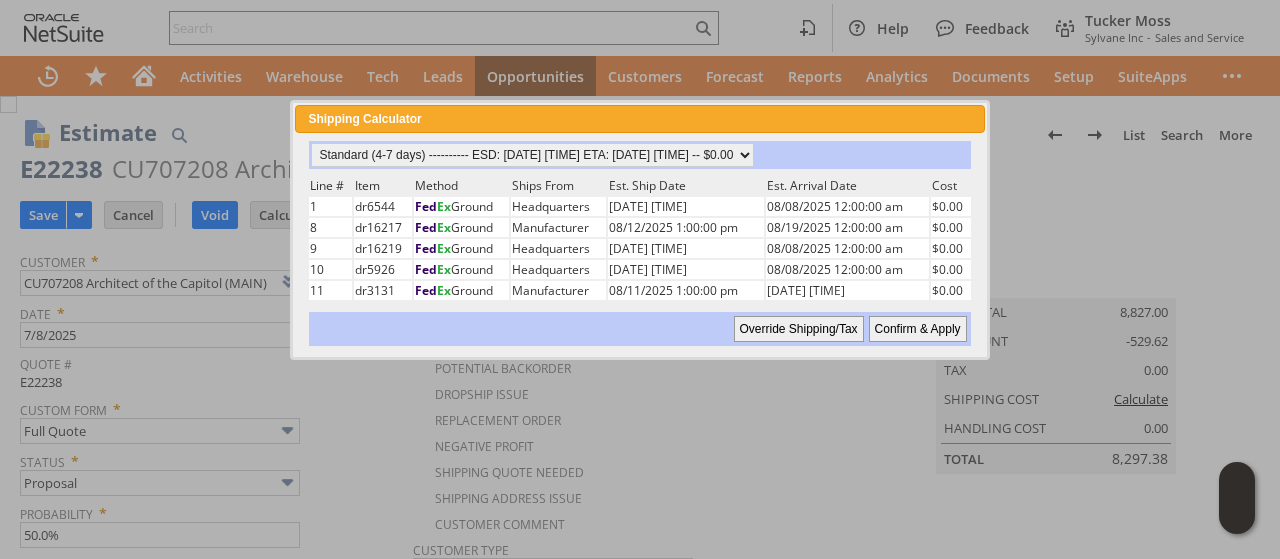 click on "Confirm & Apply" at bounding box center [918, 329] 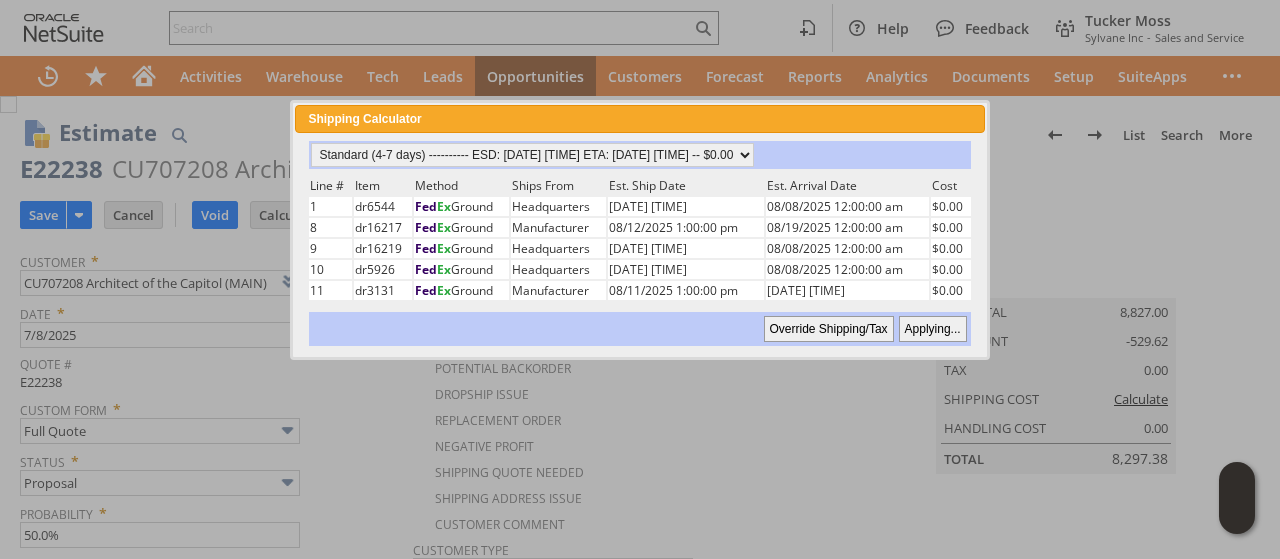 type 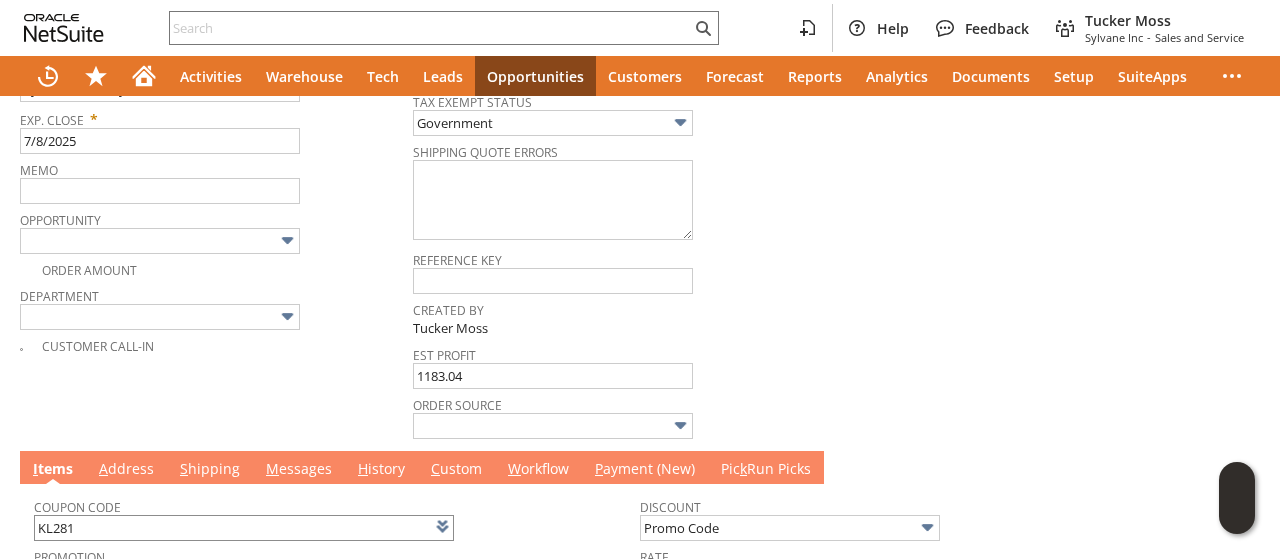 scroll, scrollTop: 700, scrollLeft: 0, axis: vertical 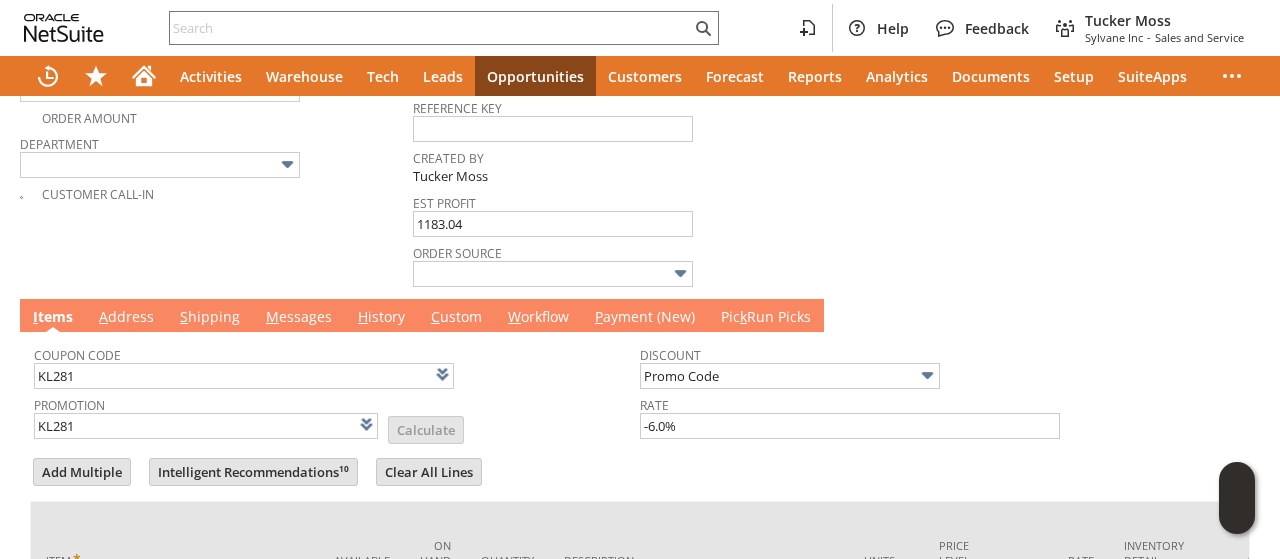 click on "M essages" at bounding box center (299, 318) 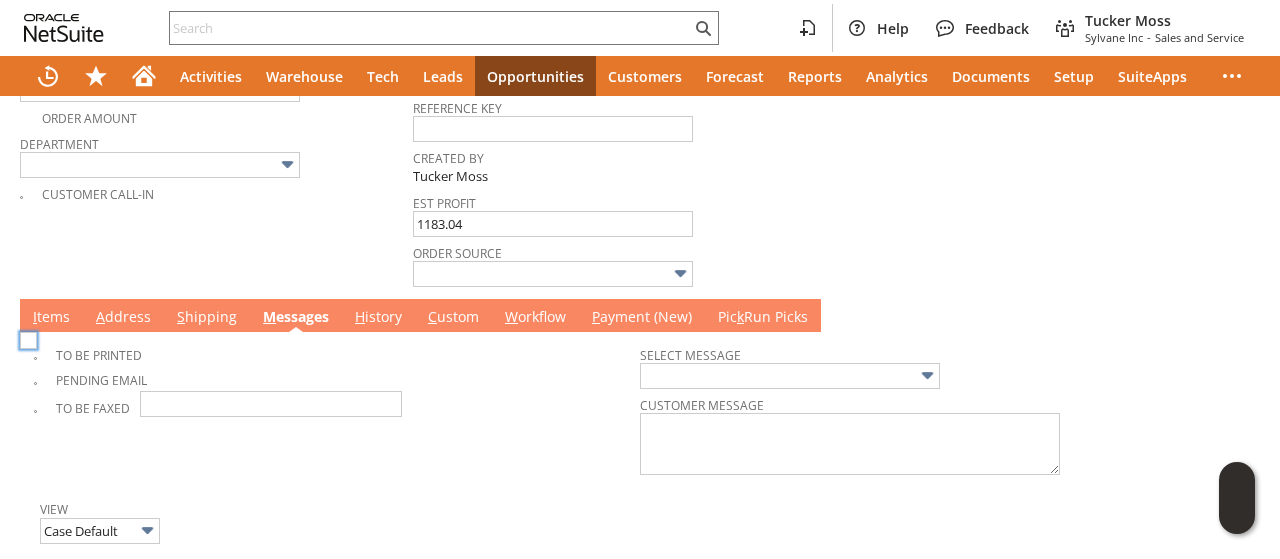 scroll, scrollTop: 0, scrollLeft: 0, axis: both 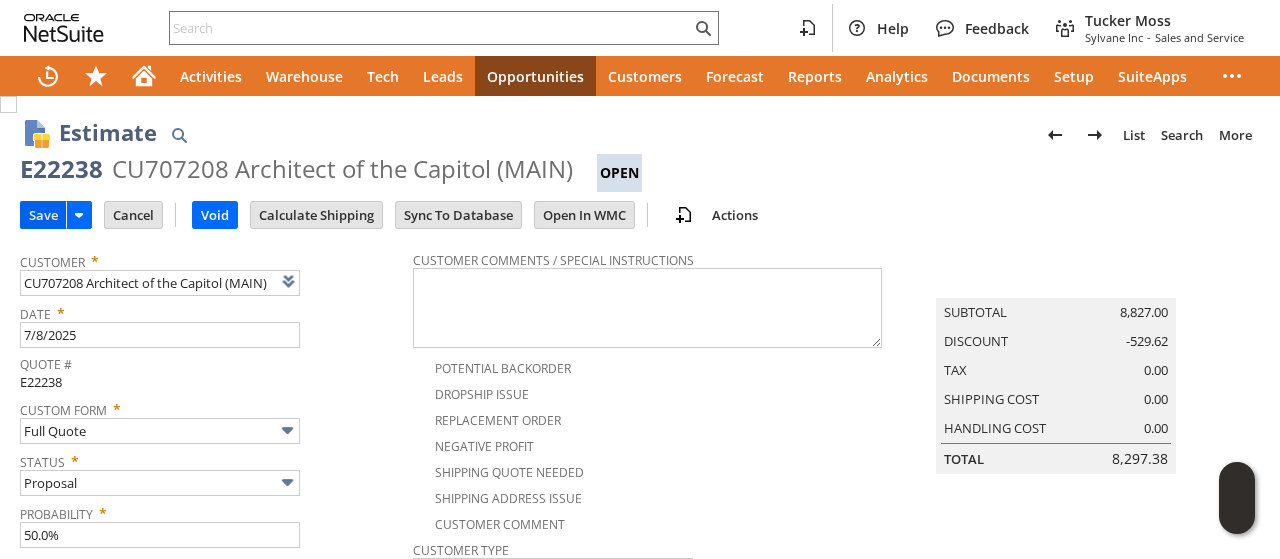 click on "Save" at bounding box center (43, 215) 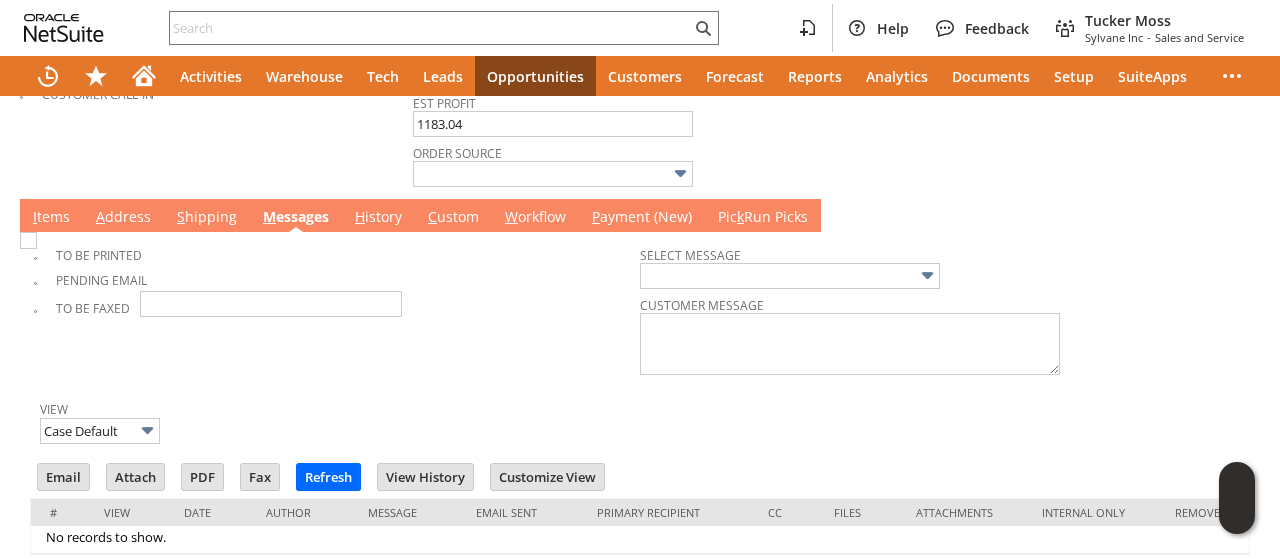 scroll, scrollTop: 845, scrollLeft: 0, axis: vertical 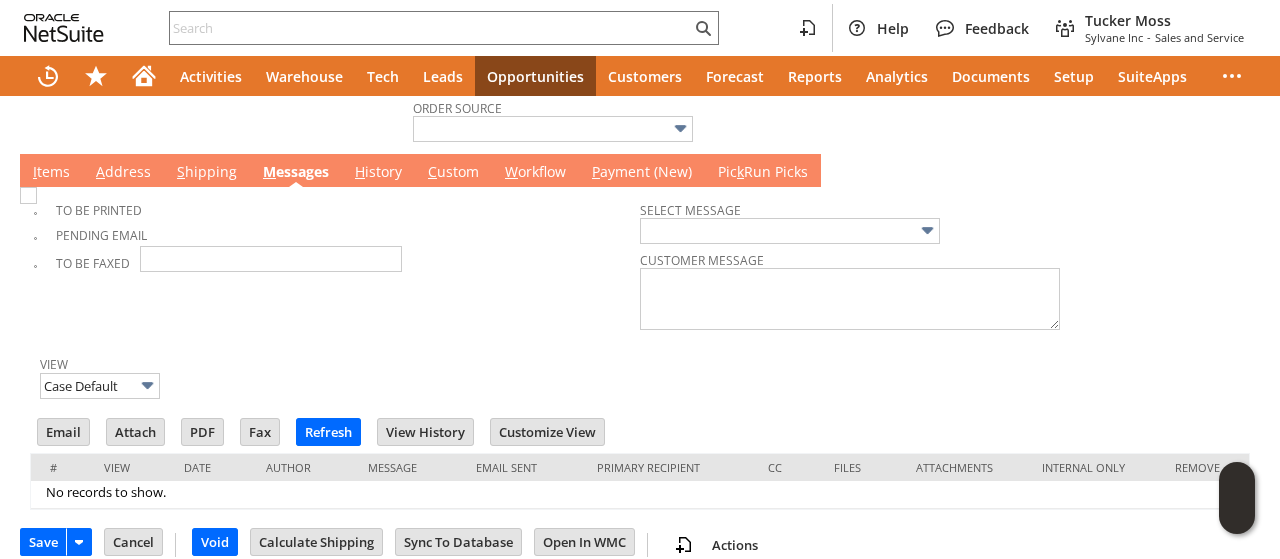 click on "I tems" at bounding box center [51, 173] 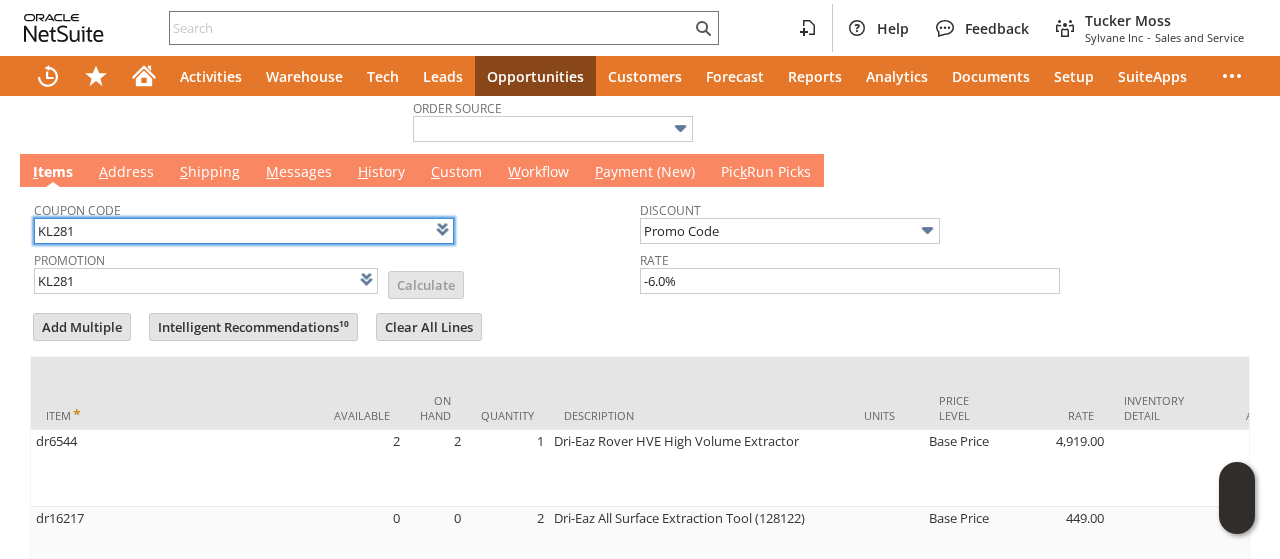 scroll, scrollTop: 1145, scrollLeft: 0, axis: vertical 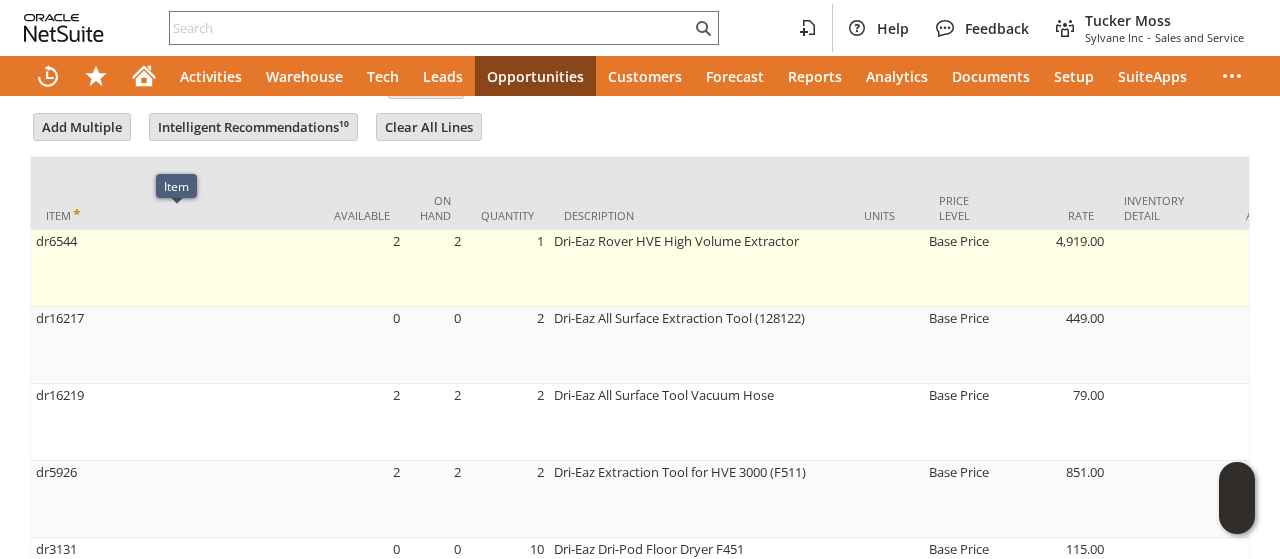 click on "dr6544" at bounding box center [175, 268] 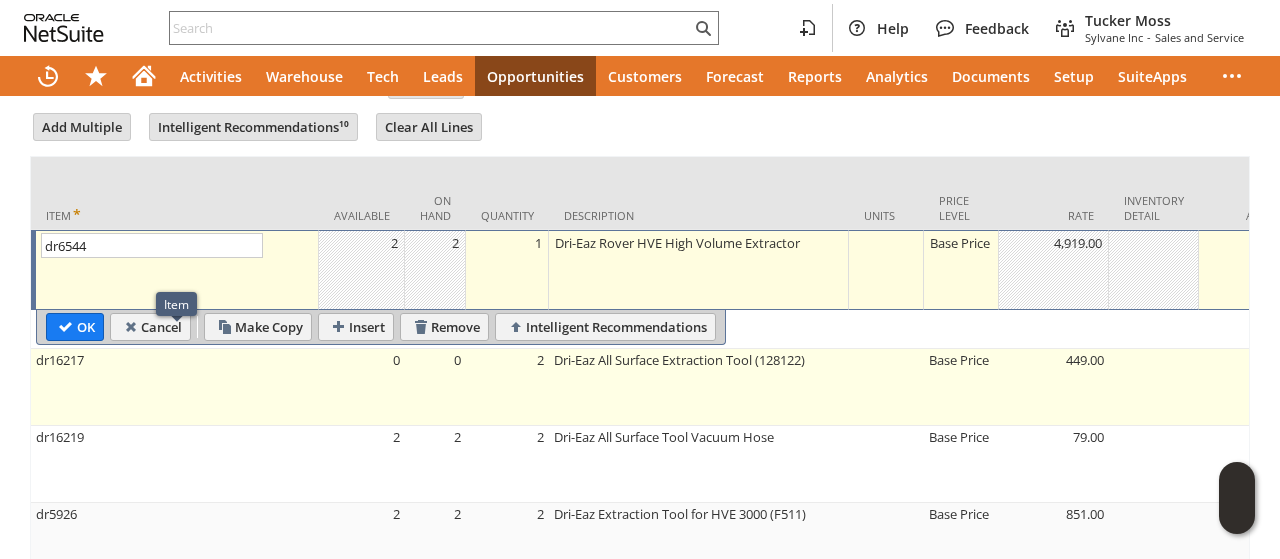 click on "dr16217" at bounding box center (175, 387) 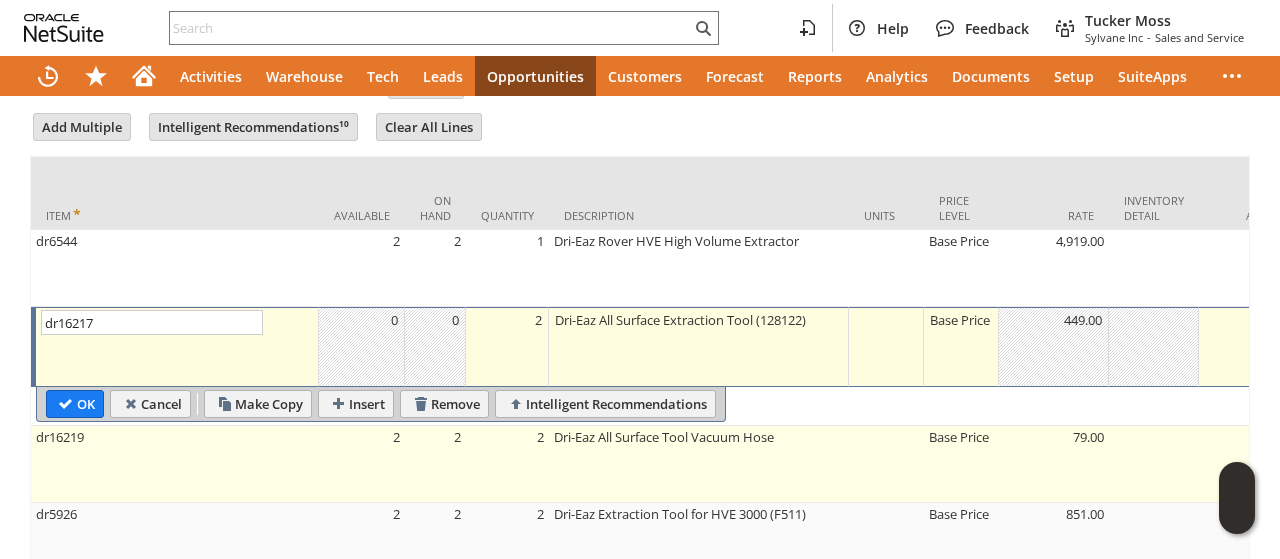 click on "dr16219" at bounding box center (175, 464) 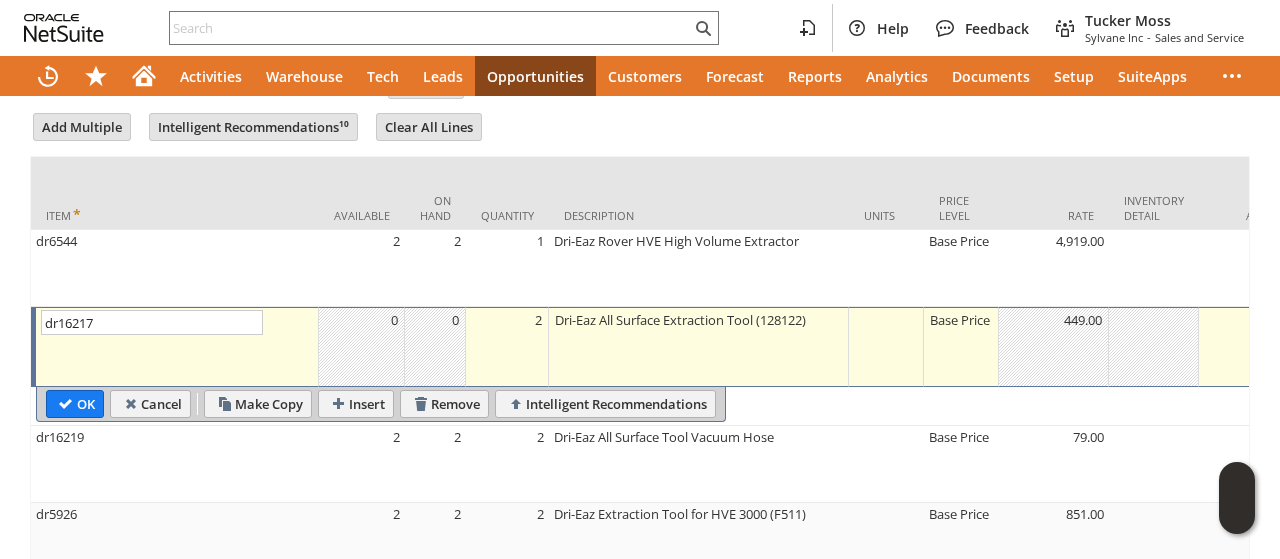 type on "dr16219" 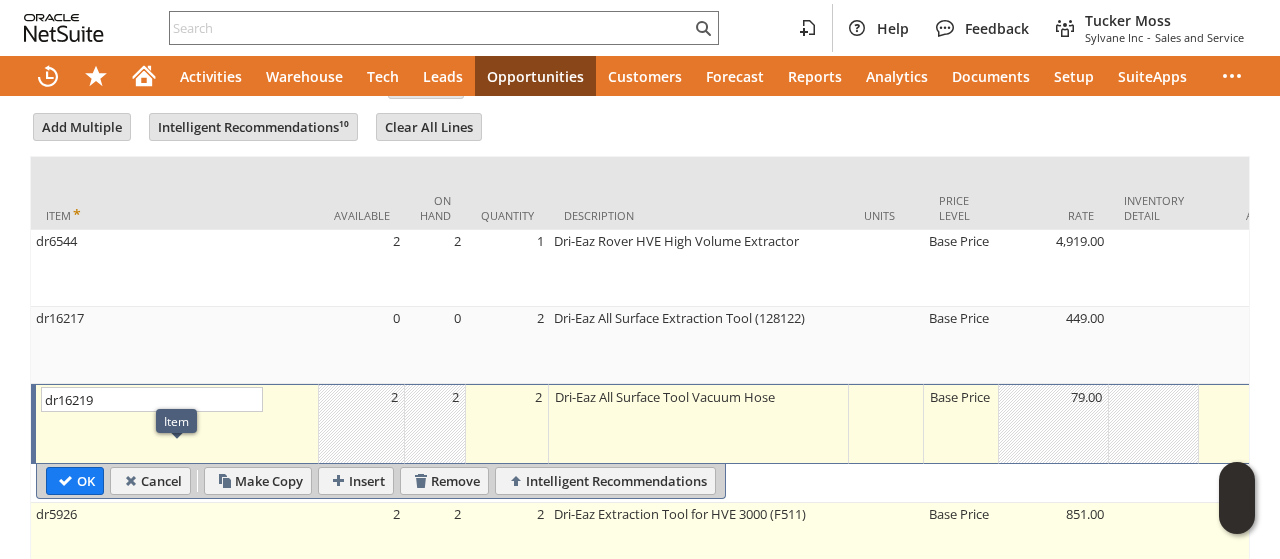click on "dr5926" at bounding box center [175, 541] 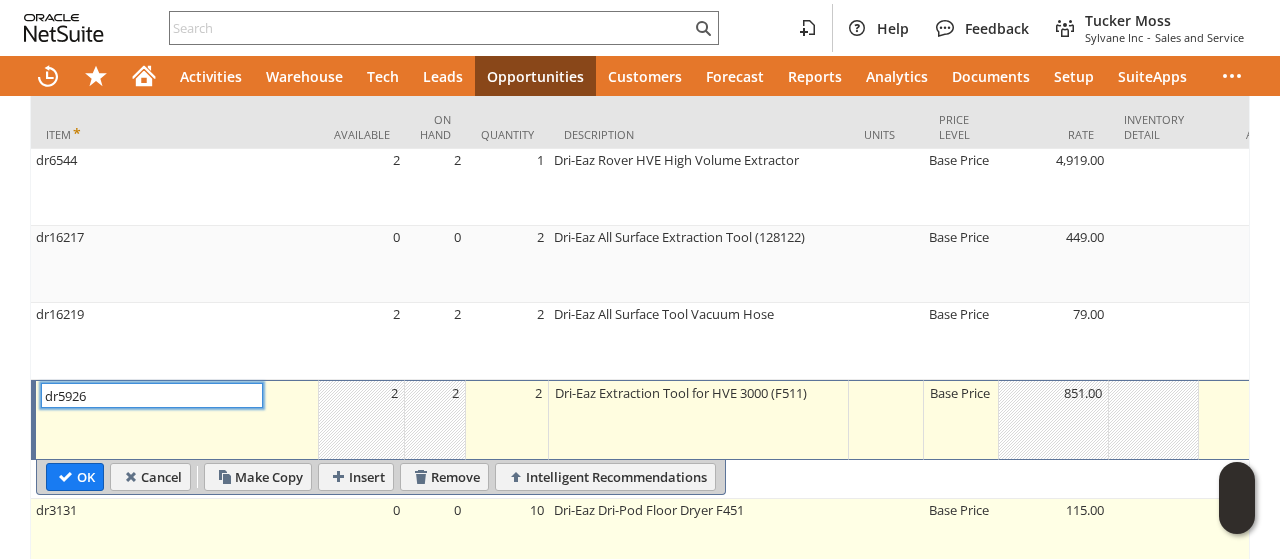 scroll, scrollTop: 1145, scrollLeft: 0, axis: vertical 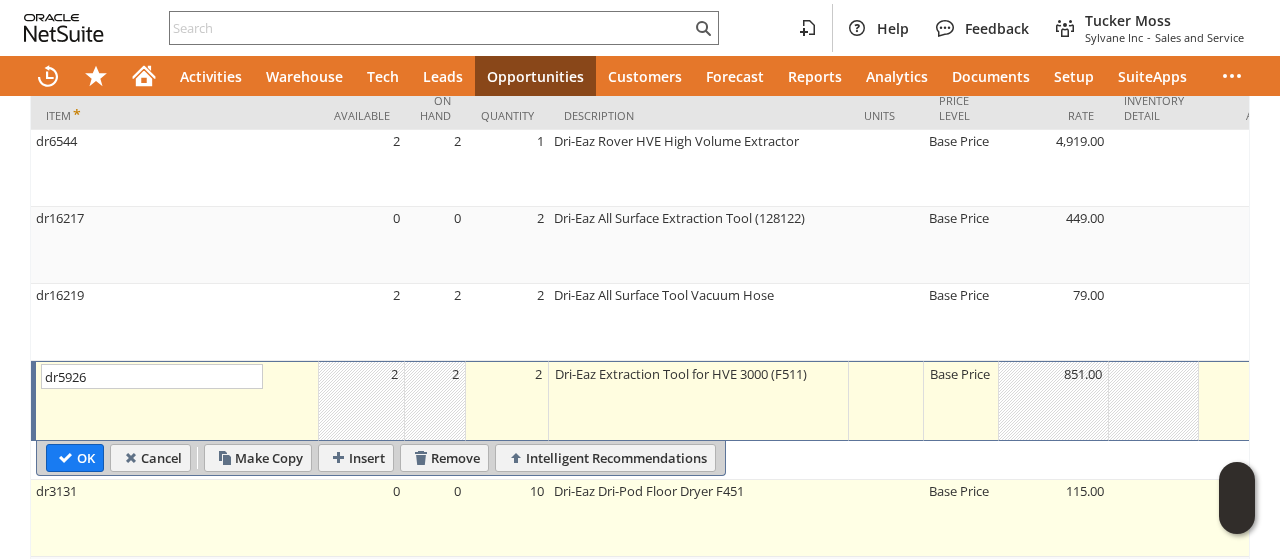 click on "dr3131" at bounding box center (175, 518) 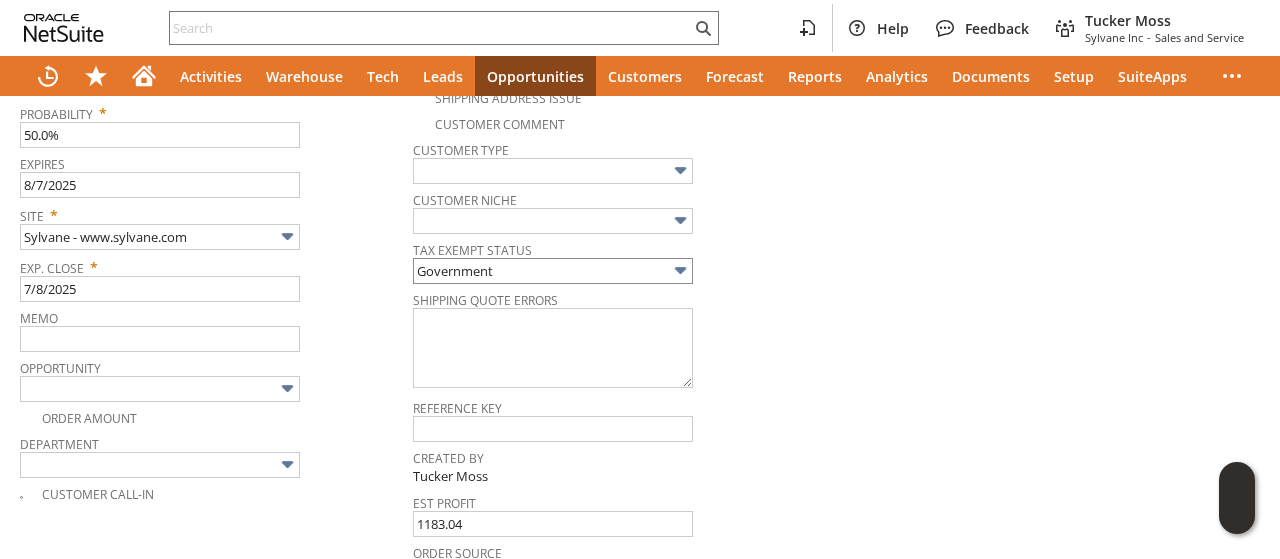 scroll, scrollTop: 0, scrollLeft: 0, axis: both 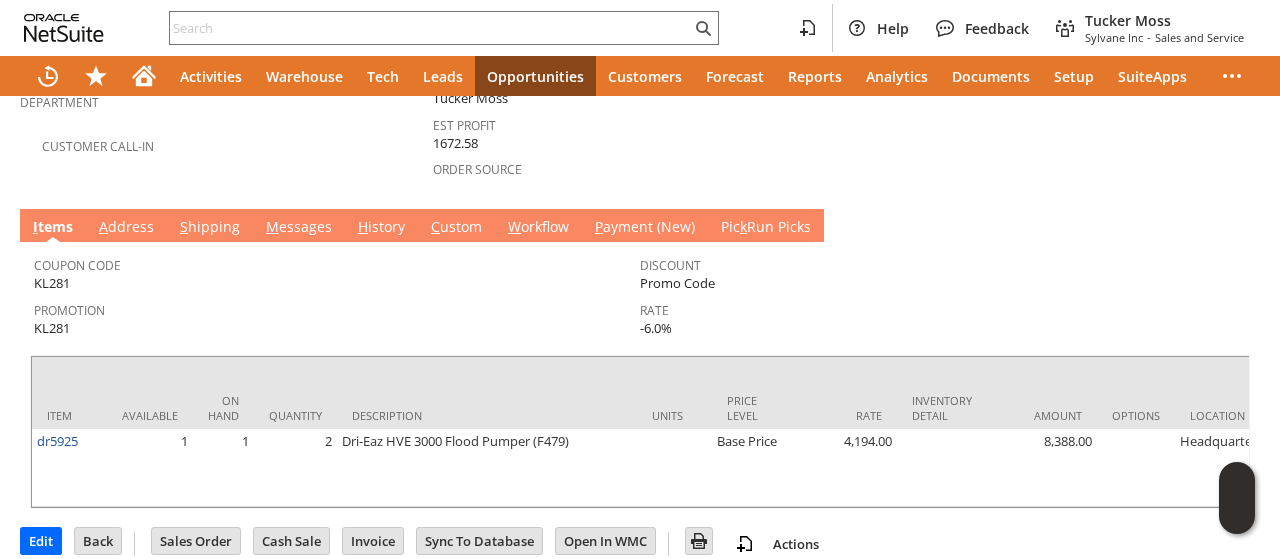 click on "M essages" at bounding box center [299, 228] 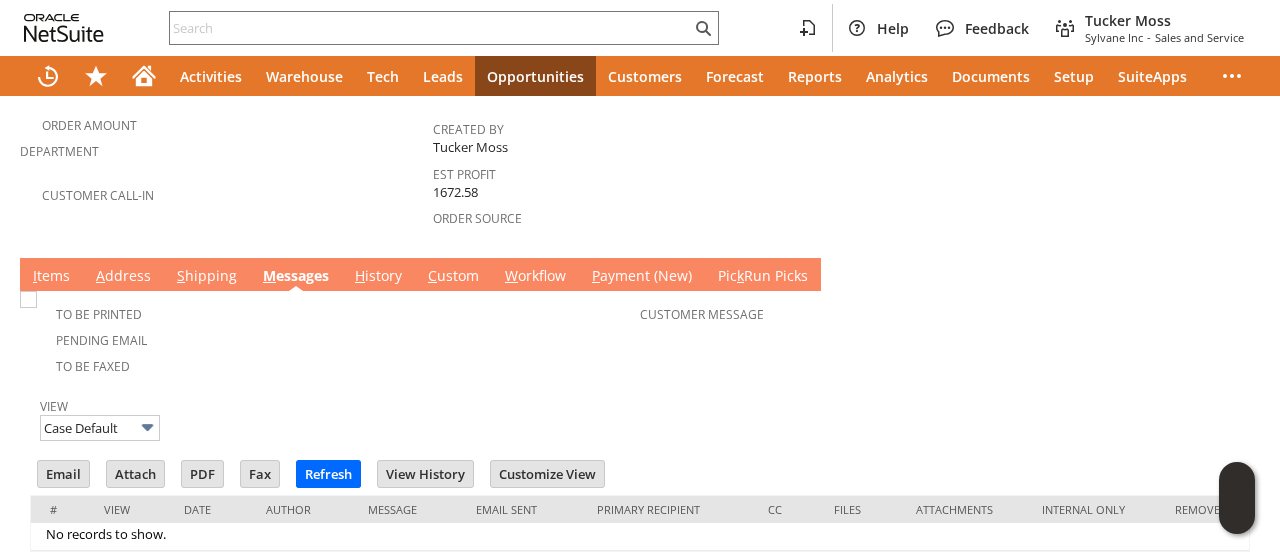 scroll, scrollTop: 0, scrollLeft: 0, axis: both 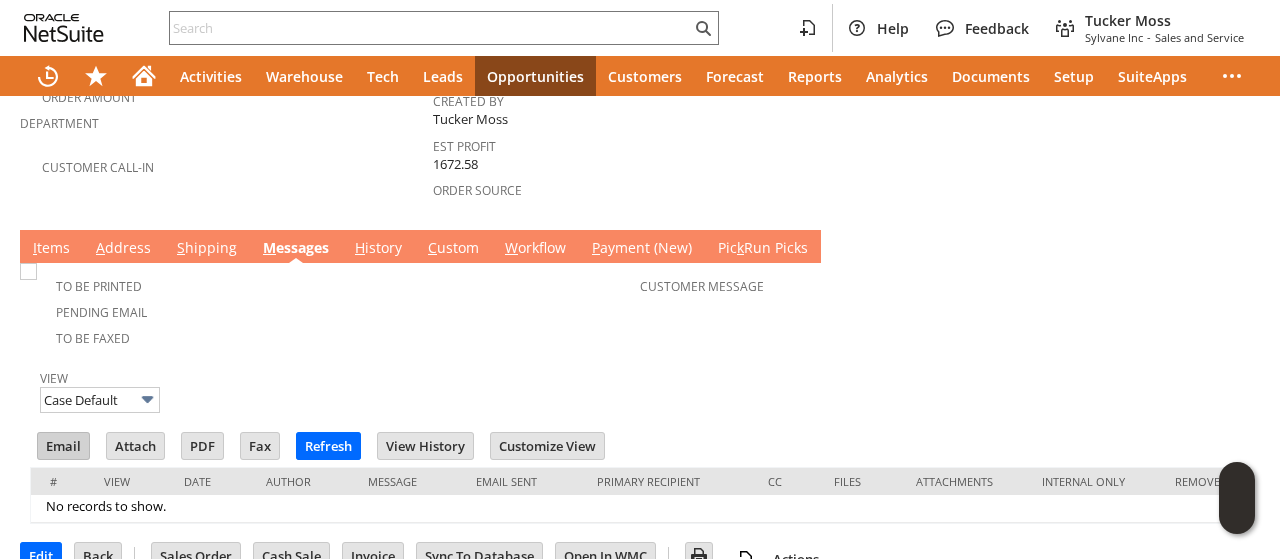 click on "Email" at bounding box center [63, 446] 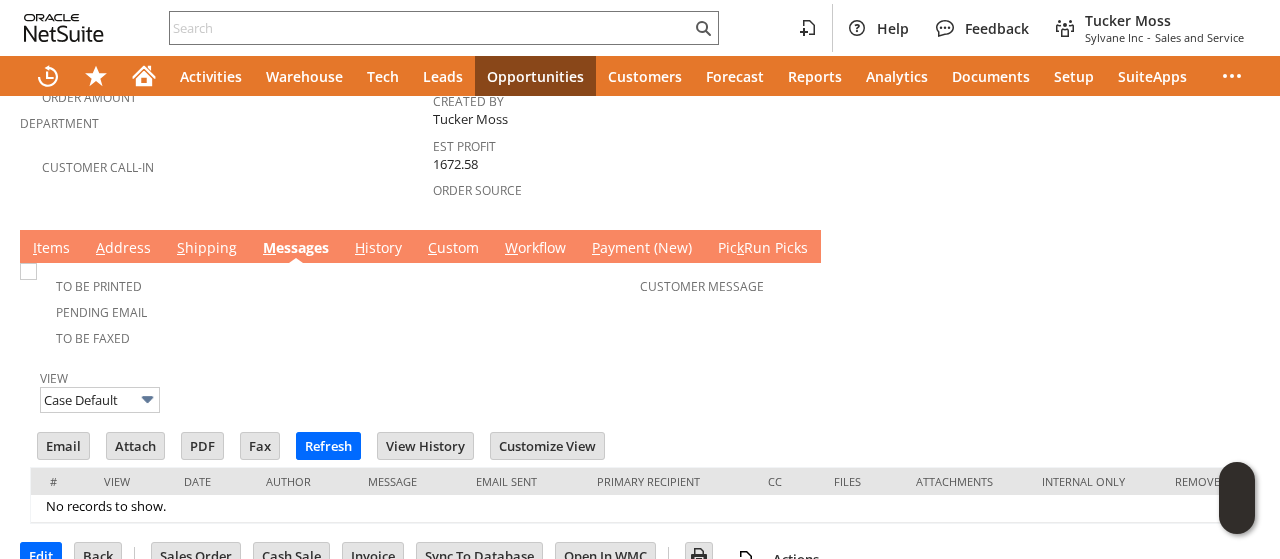 click on "Est Profit" at bounding box center (634, 143) 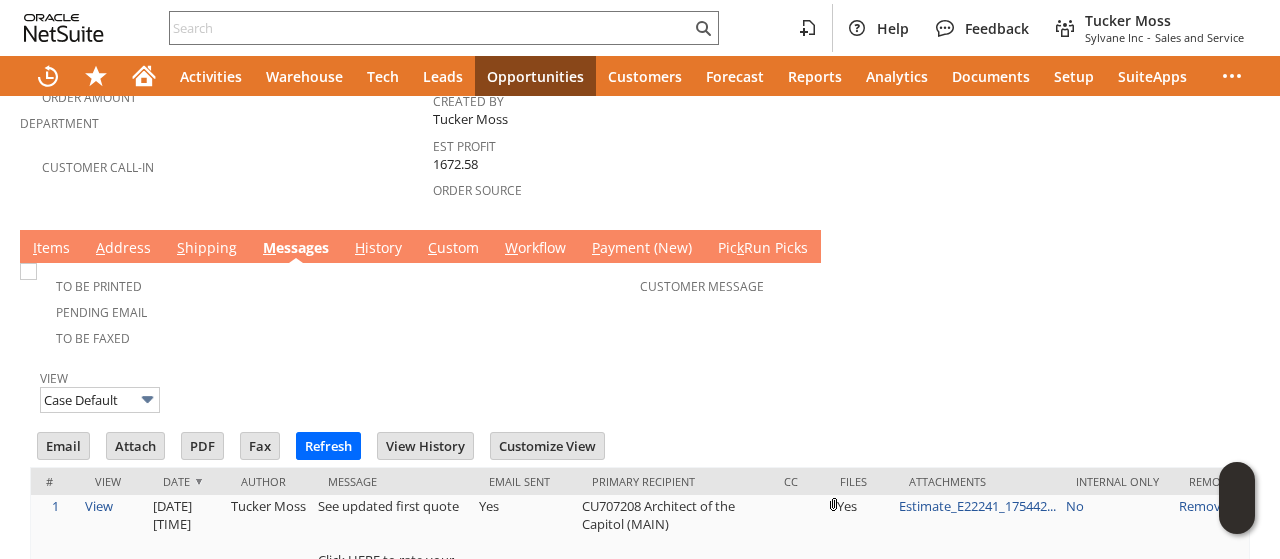 scroll, scrollTop: 0, scrollLeft: 0, axis: both 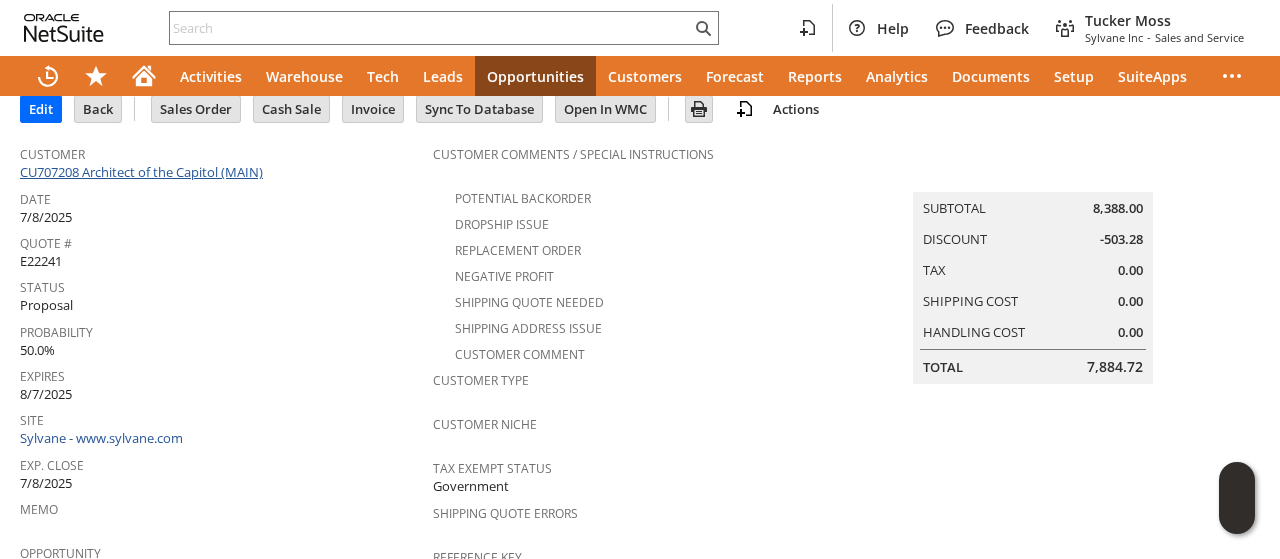 click on "CU707208 Architect of the Capitol (MAIN)" at bounding box center (144, 172) 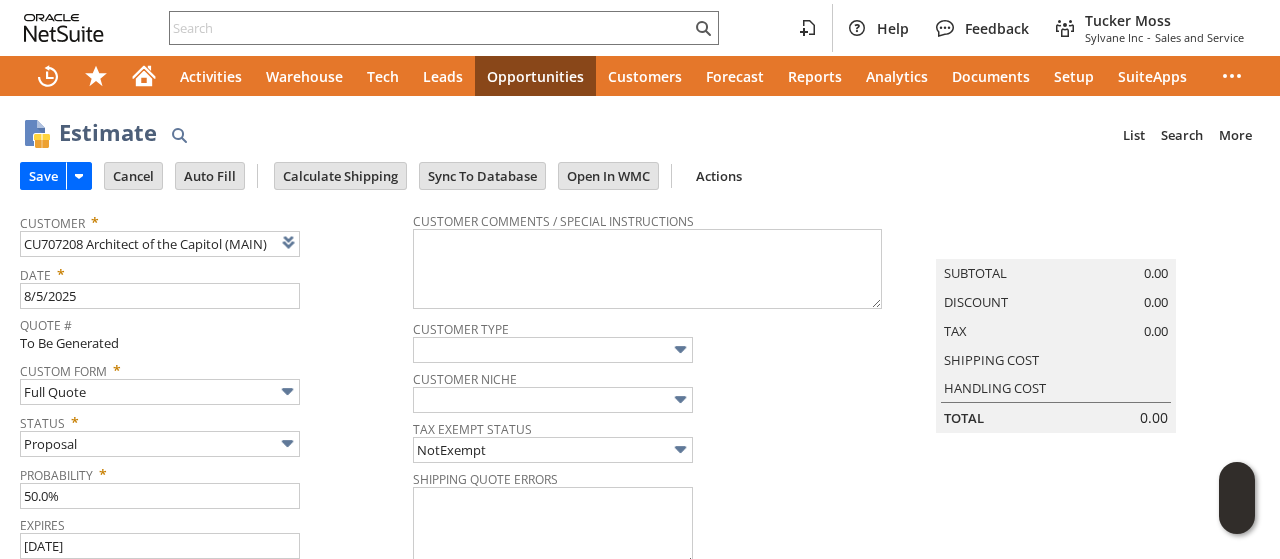 type on "[DATE]" 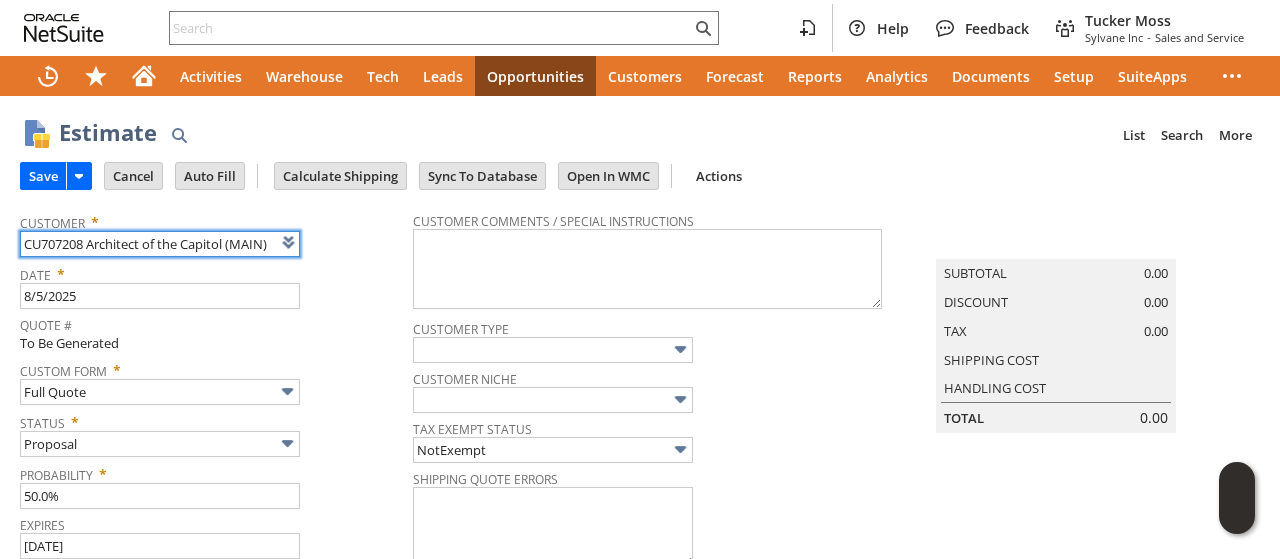 scroll, scrollTop: 0, scrollLeft: 0, axis: both 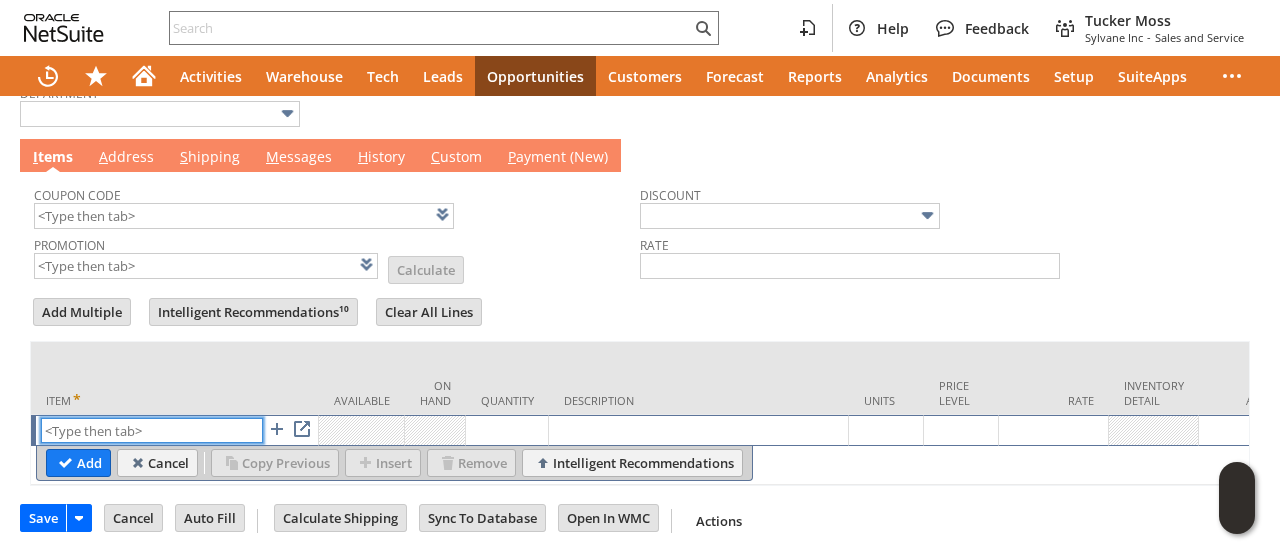 paste on "dr6544" 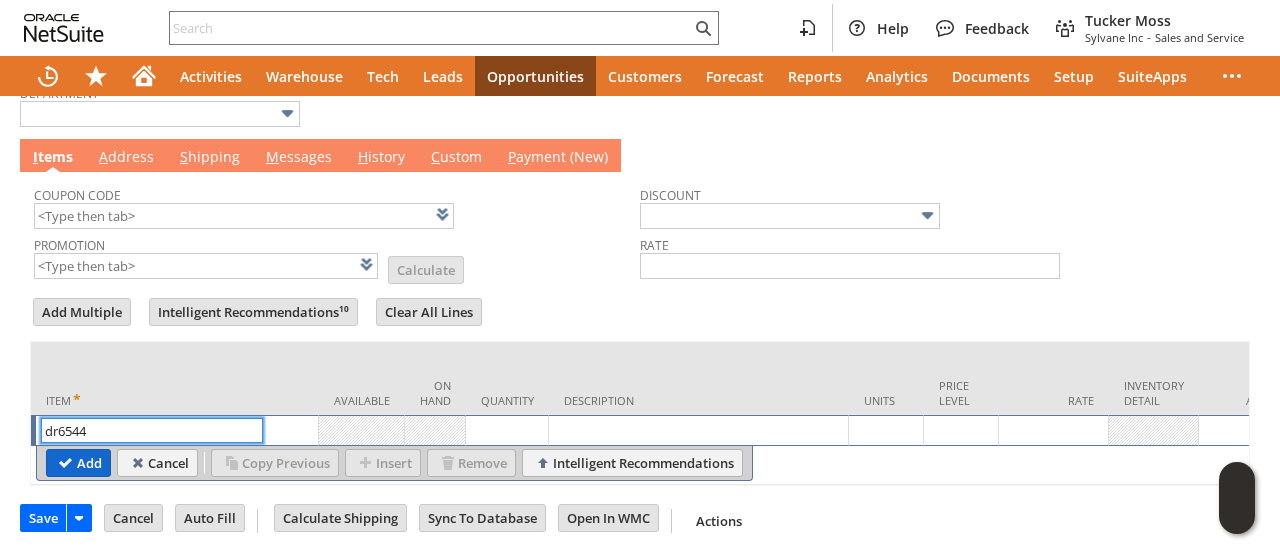 type on "dr6544" 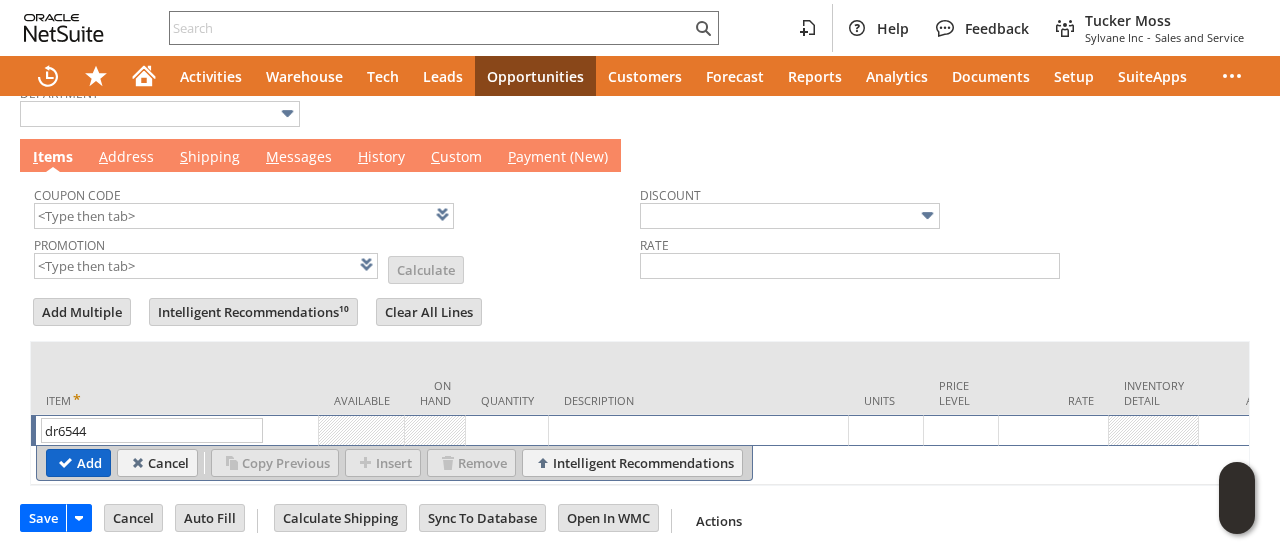 click on "Add" at bounding box center (78, 463) 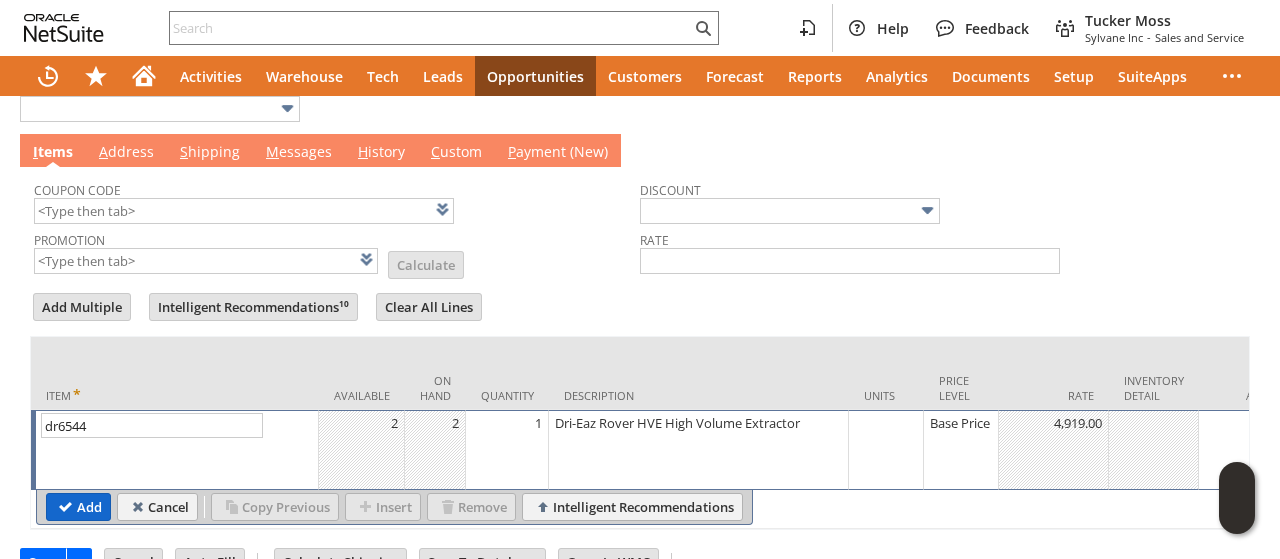 click on "Add" at bounding box center [78, 507] 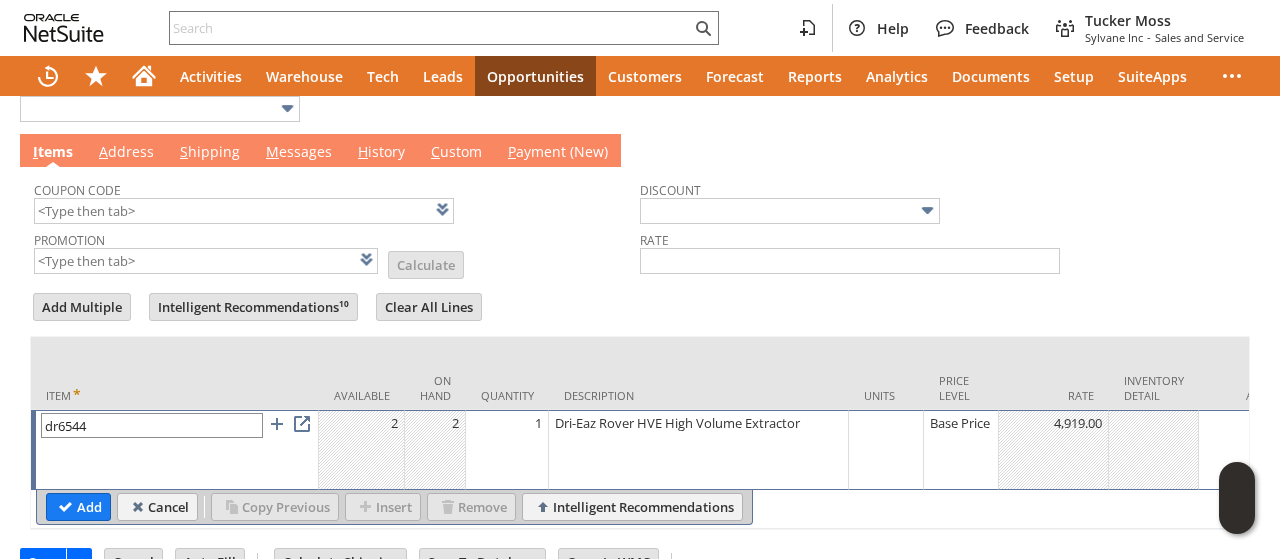 type 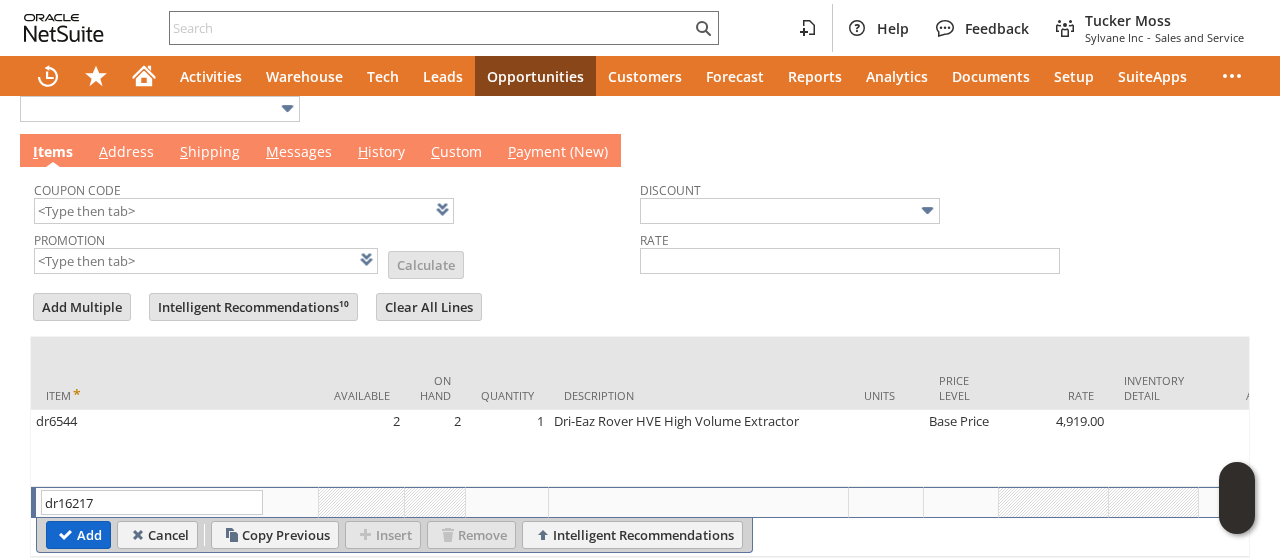 type on "dr16217" 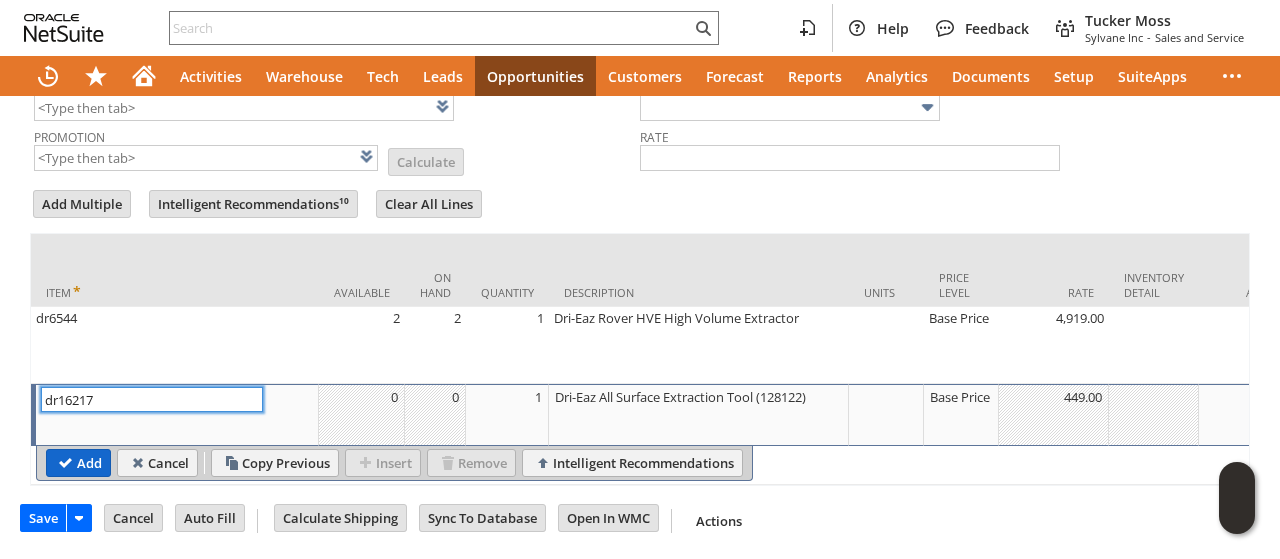 scroll, scrollTop: 749, scrollLeft: 0, axis: vertical 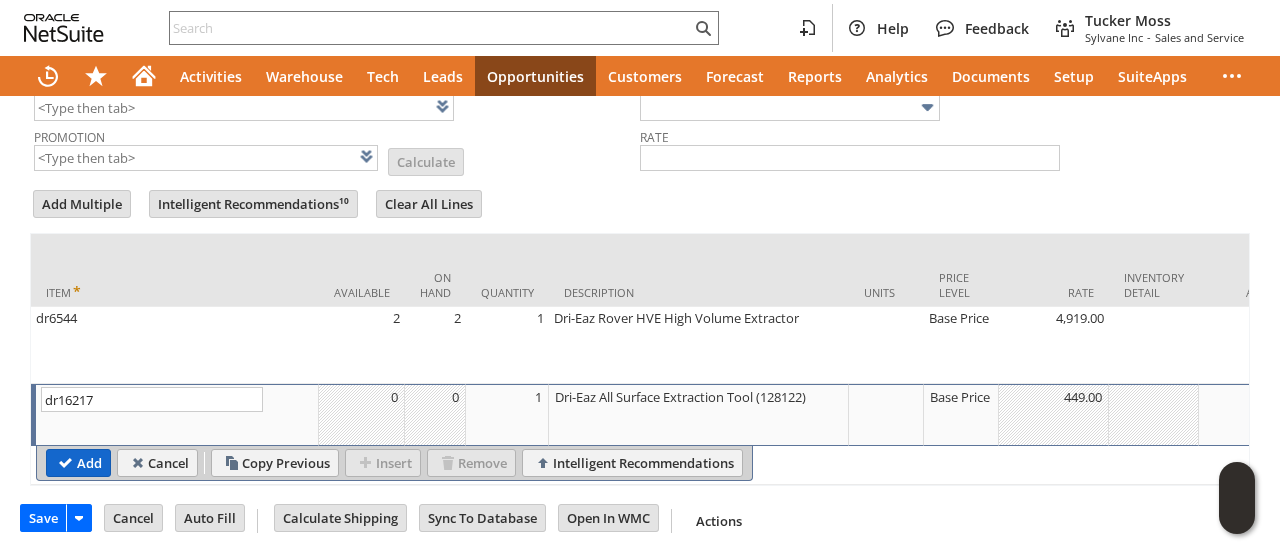 click on "Add" at bounding box center (78, 463) 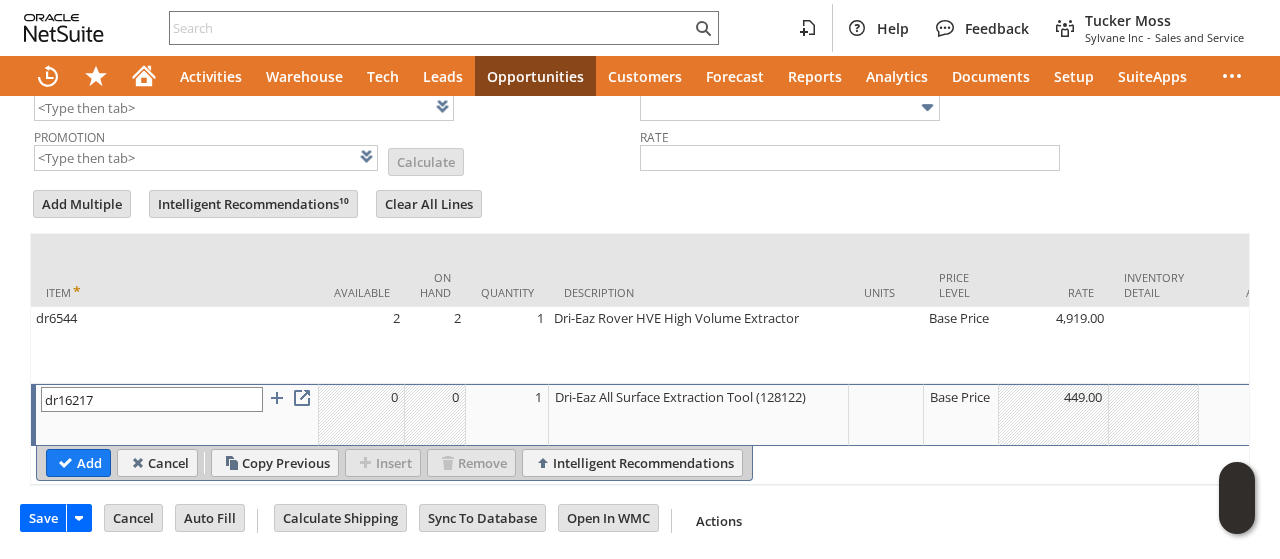 type 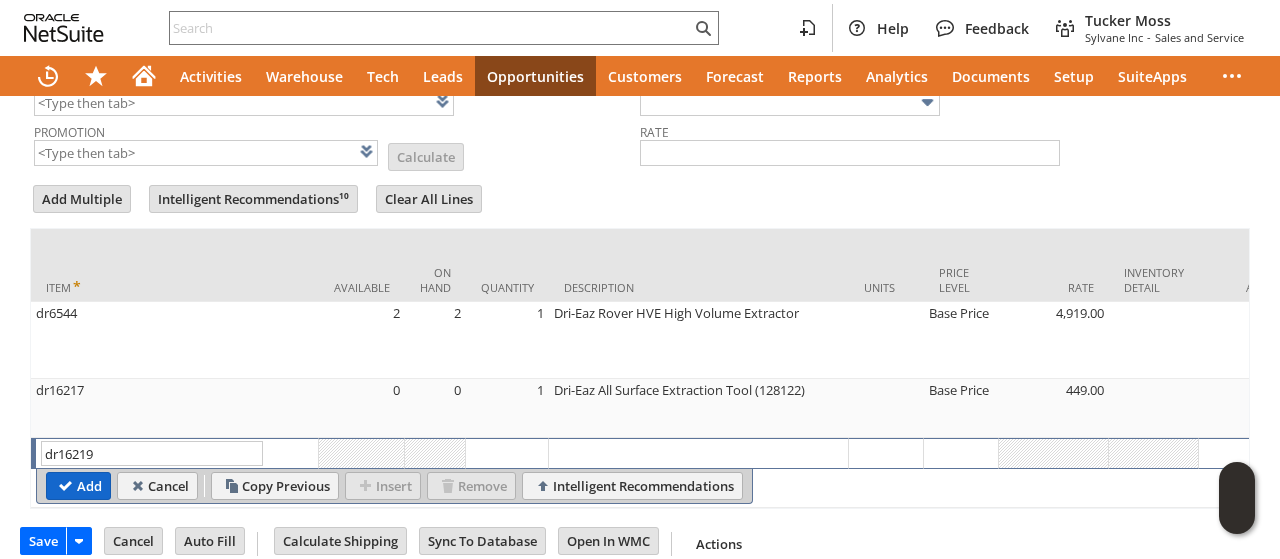 type on "dr16219" 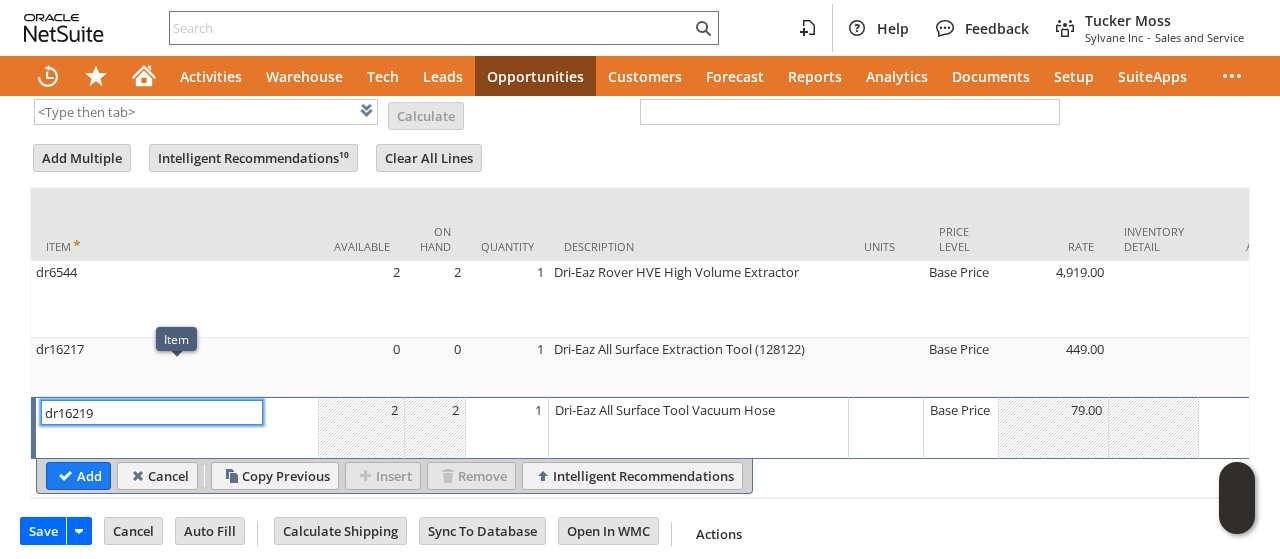 scroll, scrollTop: 808, scrollLeft: 0, axis: vertical 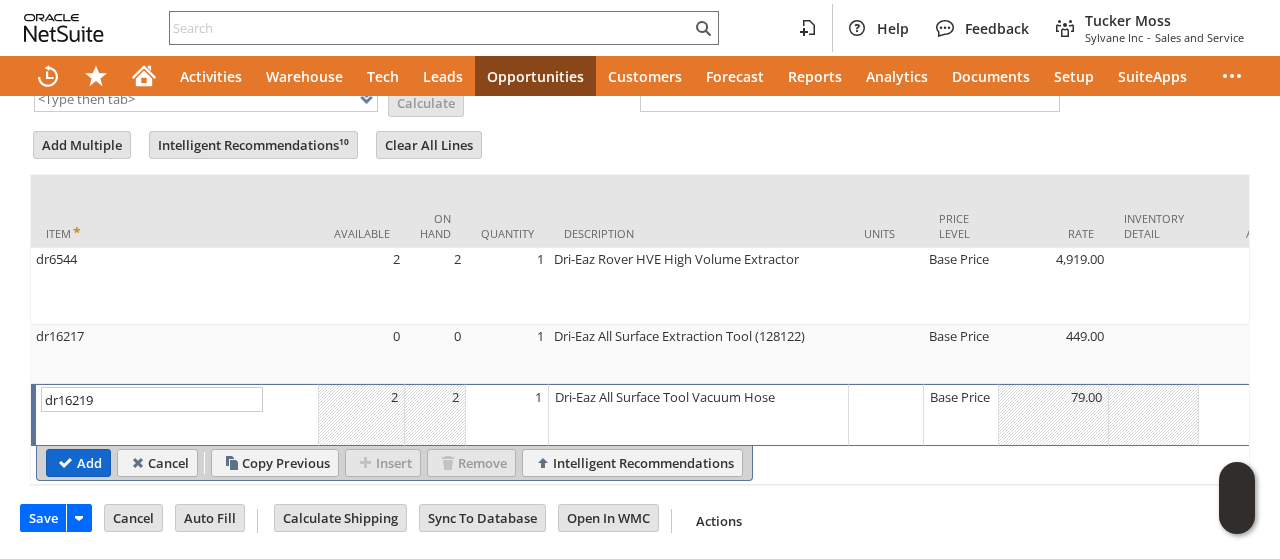 click on "Add" at bounding box center [78, 463] 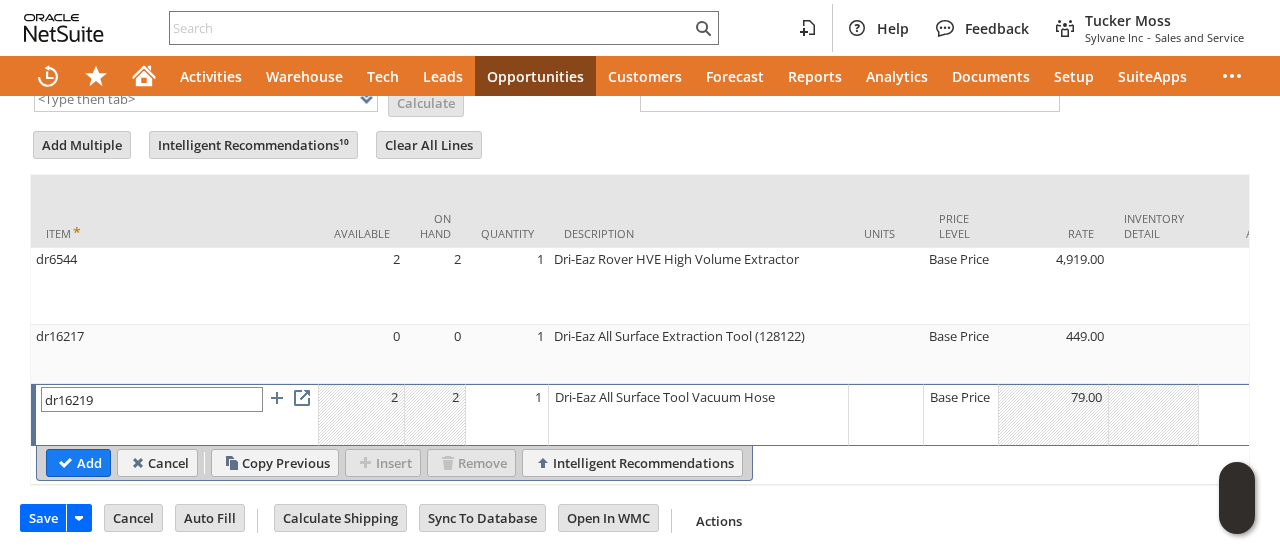 type 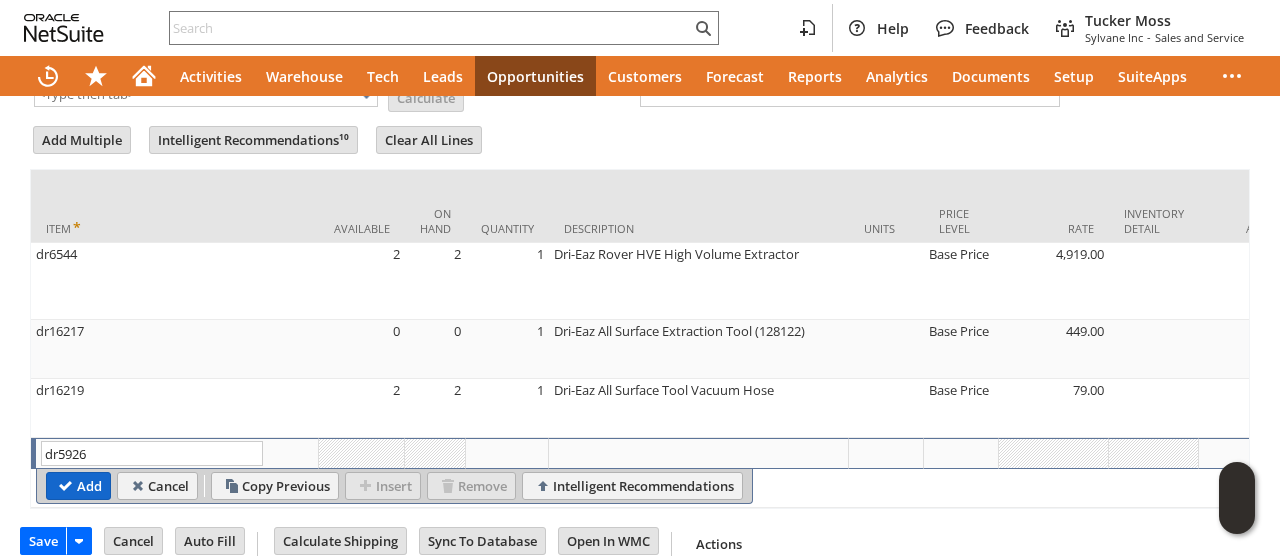 type on "dr5926" 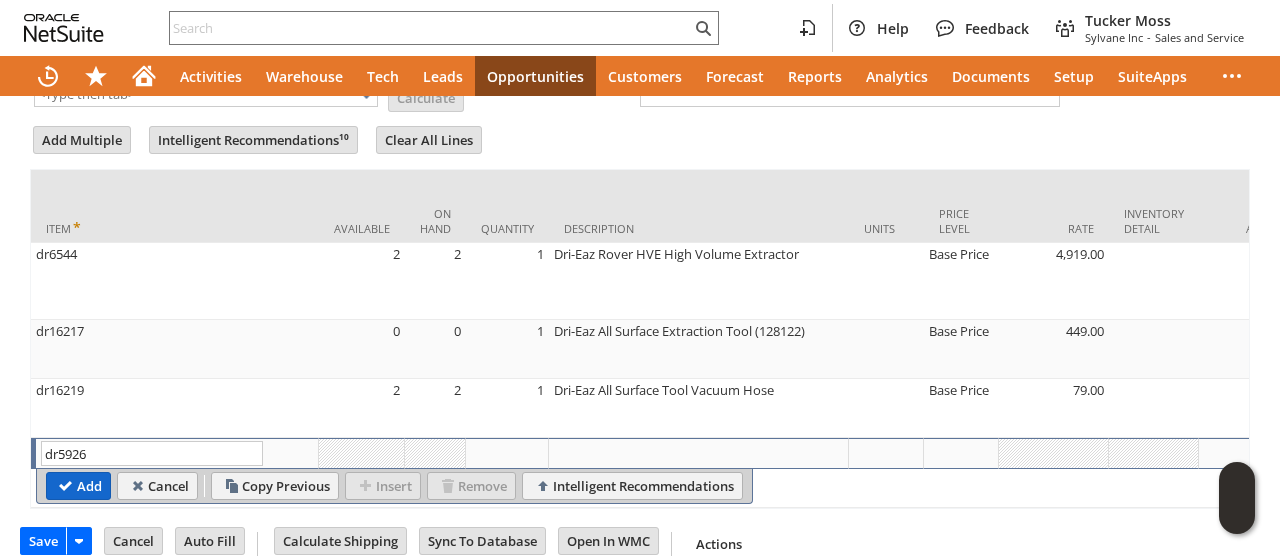 click on "Add" at bounding box center (78, 486) 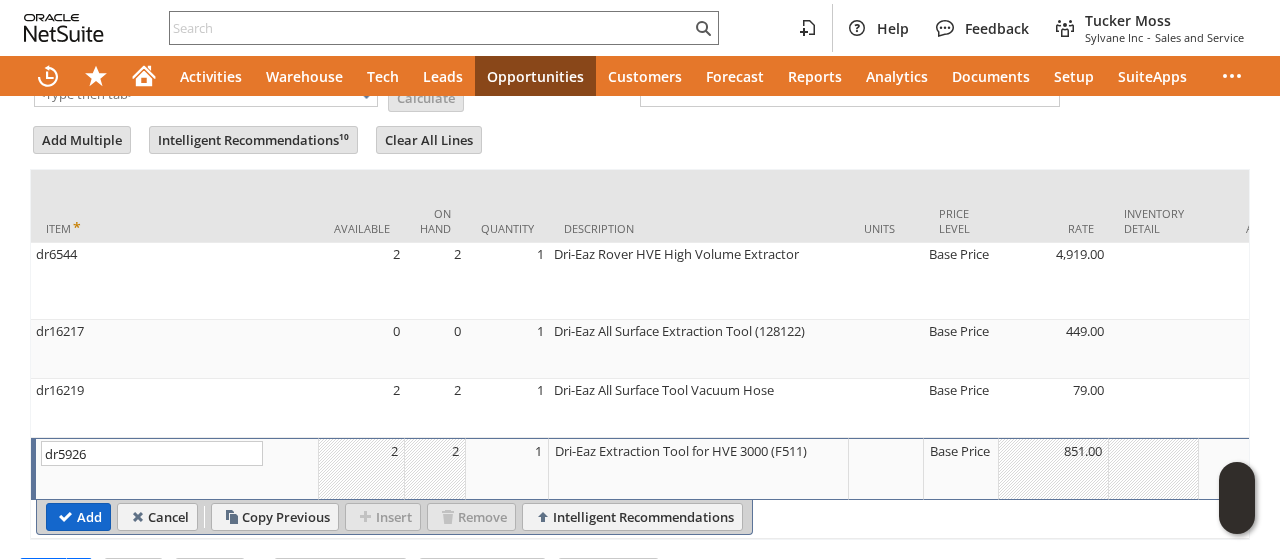 click on "Add" at bounding box center (78, 517) 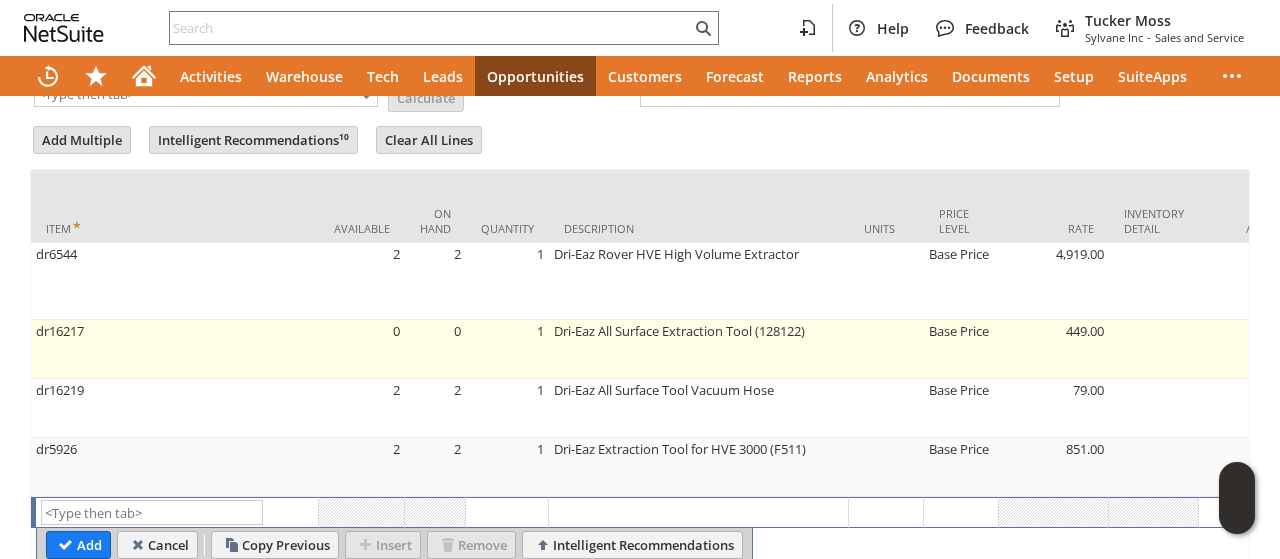 click on "1" at bounding box center (507, 349) 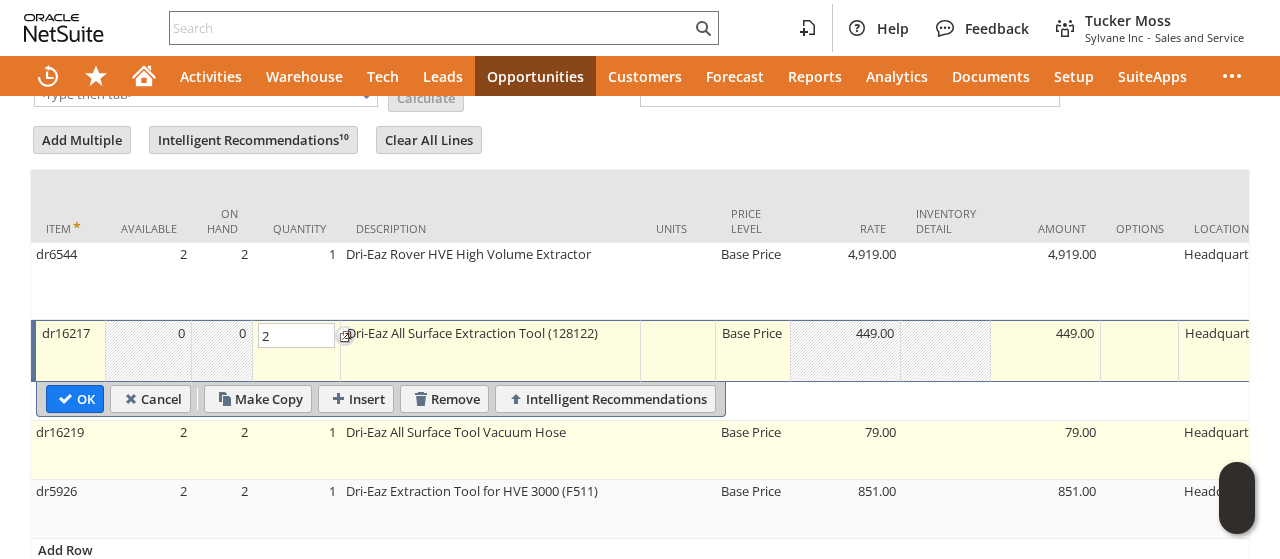 type on "2" 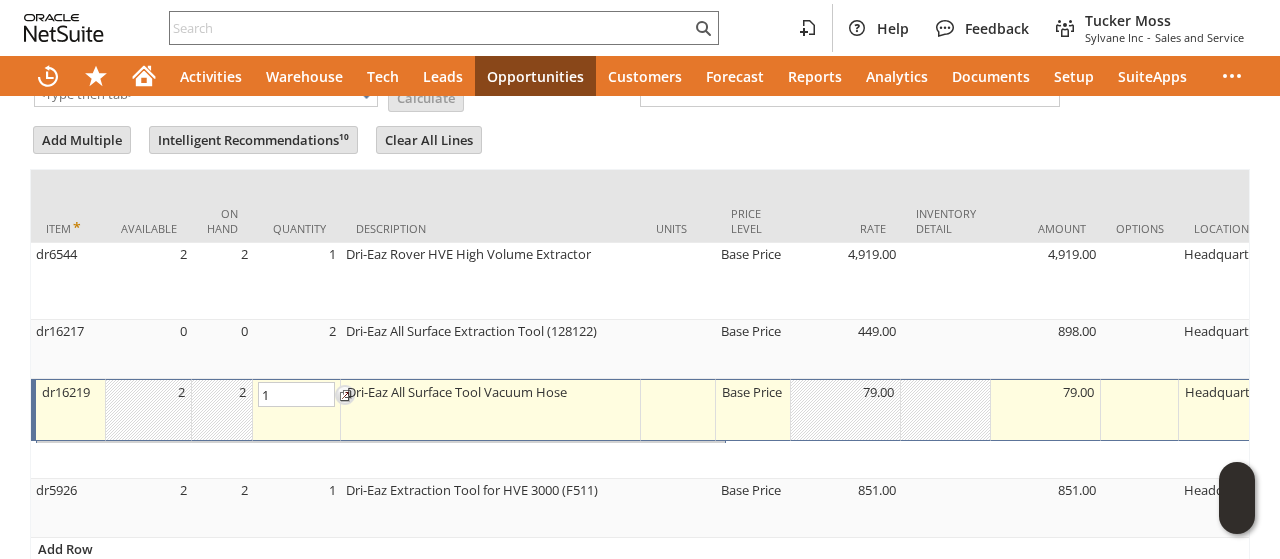 type on "OK" 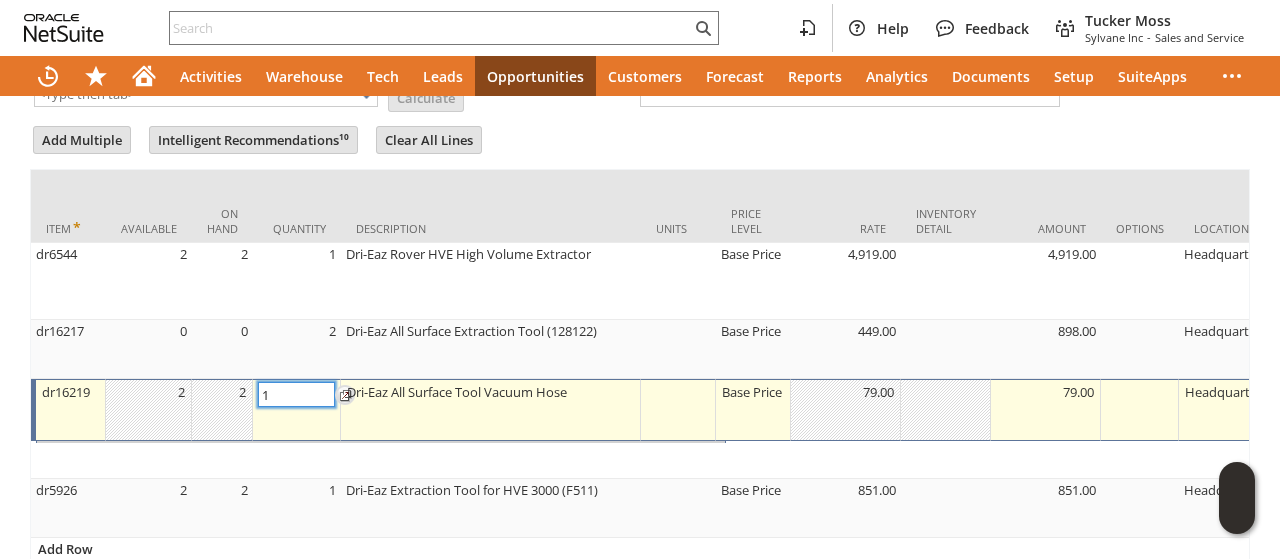 click on "OK
Cancel
Make Copy
Insert
Remove
Intelligent Recommendations" at bounding box center (2954, 460) 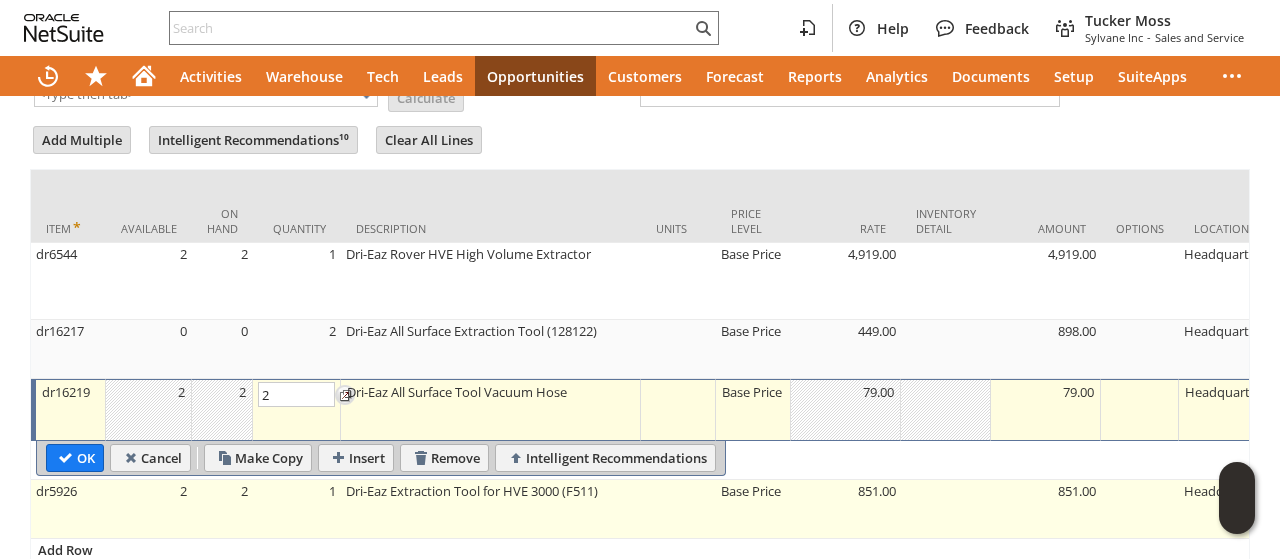 click on "1" at bounding box center [297, 509] 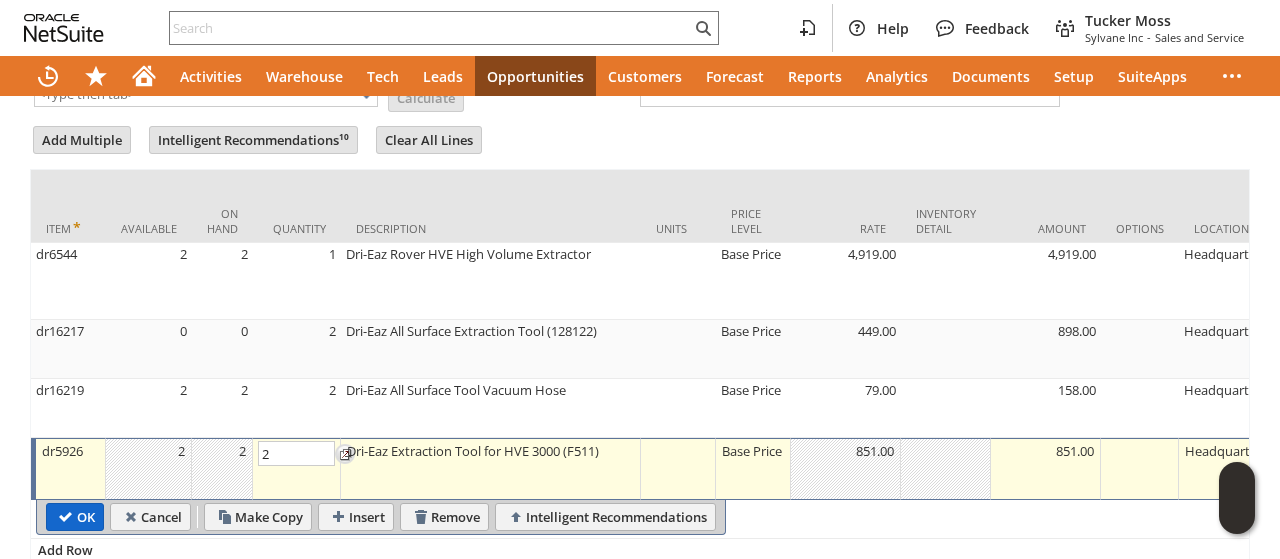 type on "2" 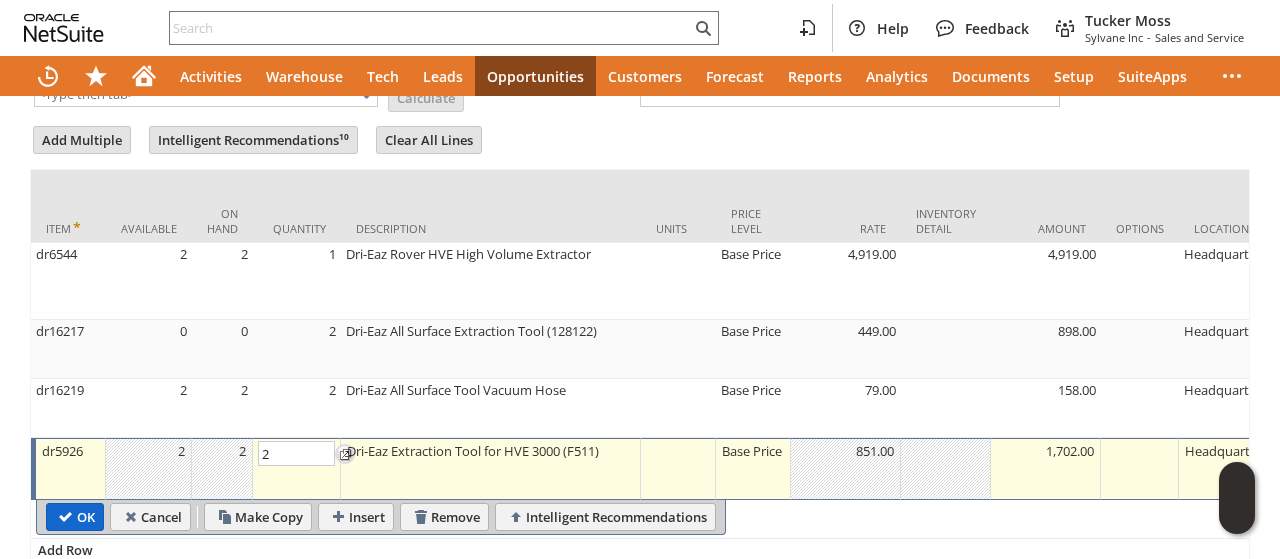 click on "OK" at bounding box center (75, 517) 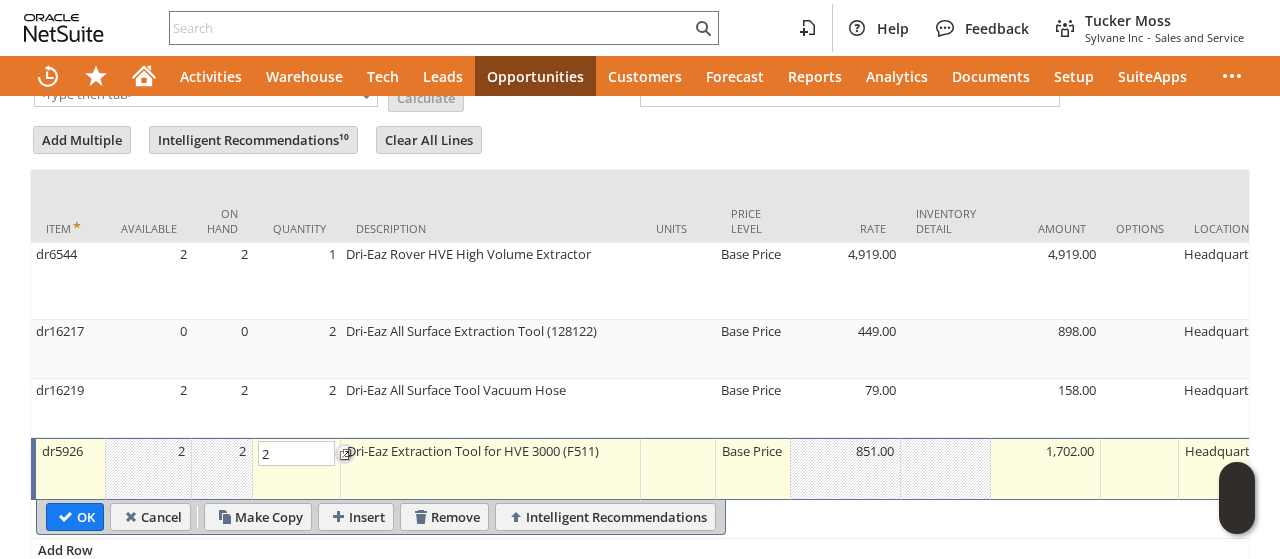 type 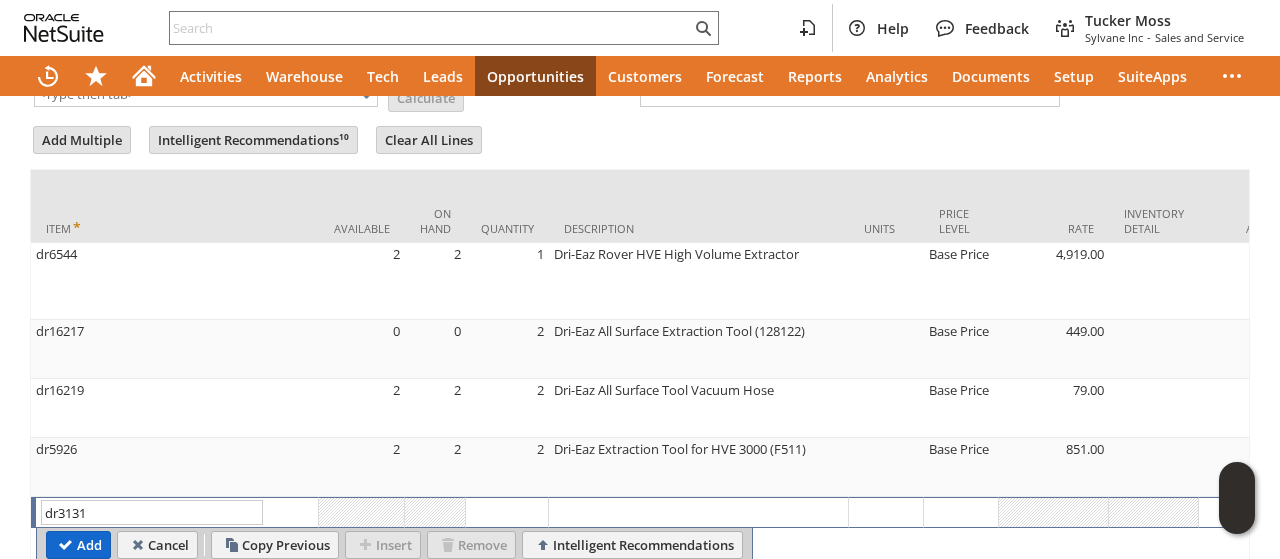 type on "dr3131" 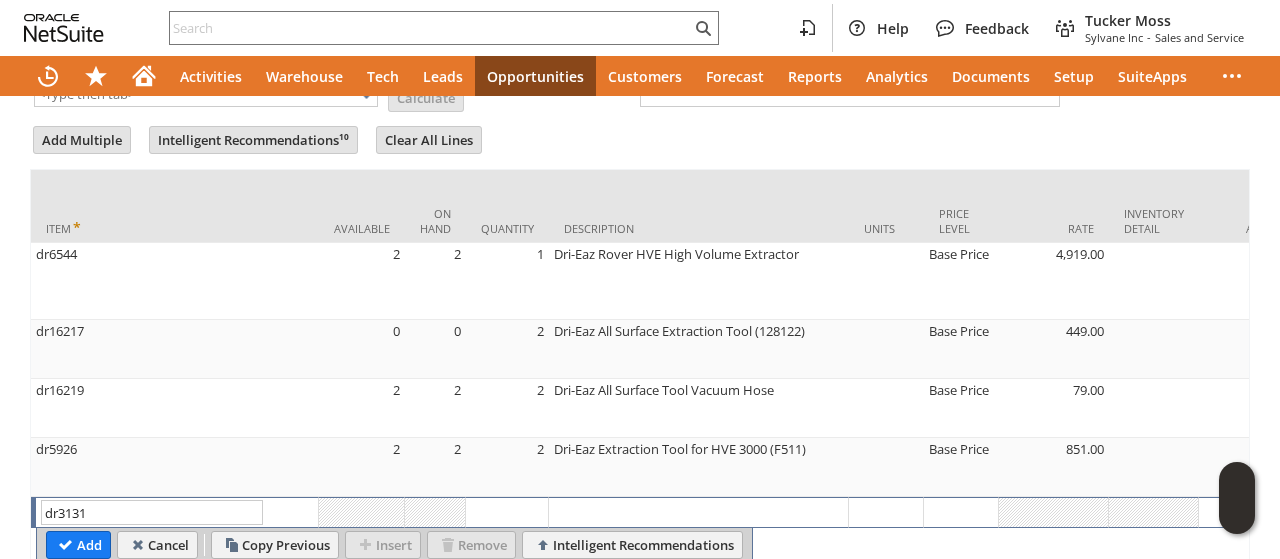 type on "Washington Ave & D St," 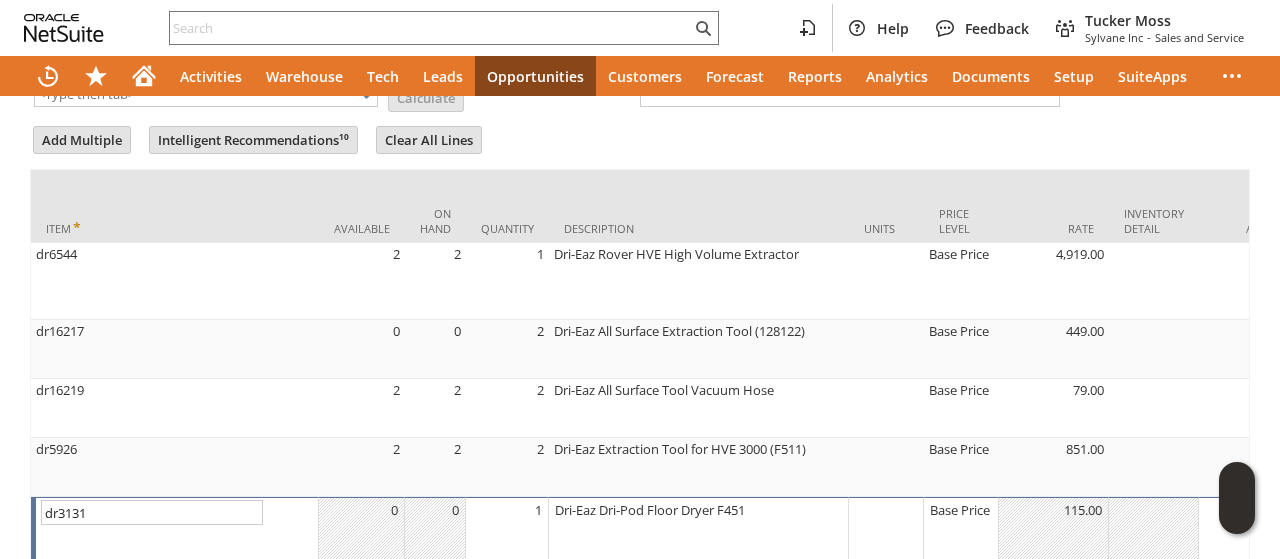 click on "1" at bounding box center [507, 510] 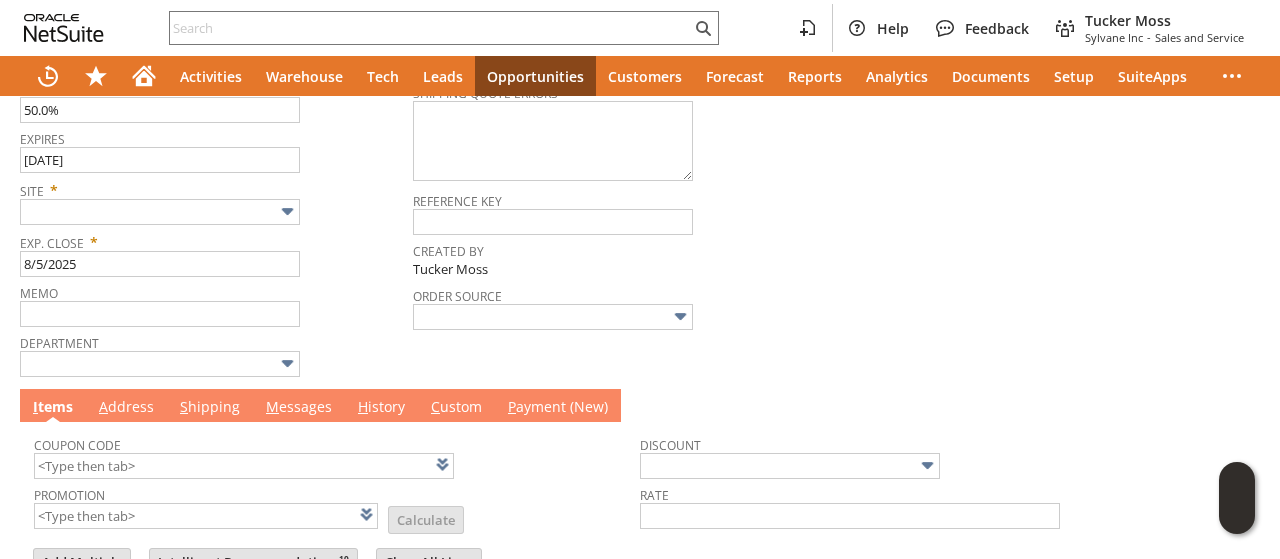 scroll, scrollTop: 508, scrollLeft: 0, axis: vertical 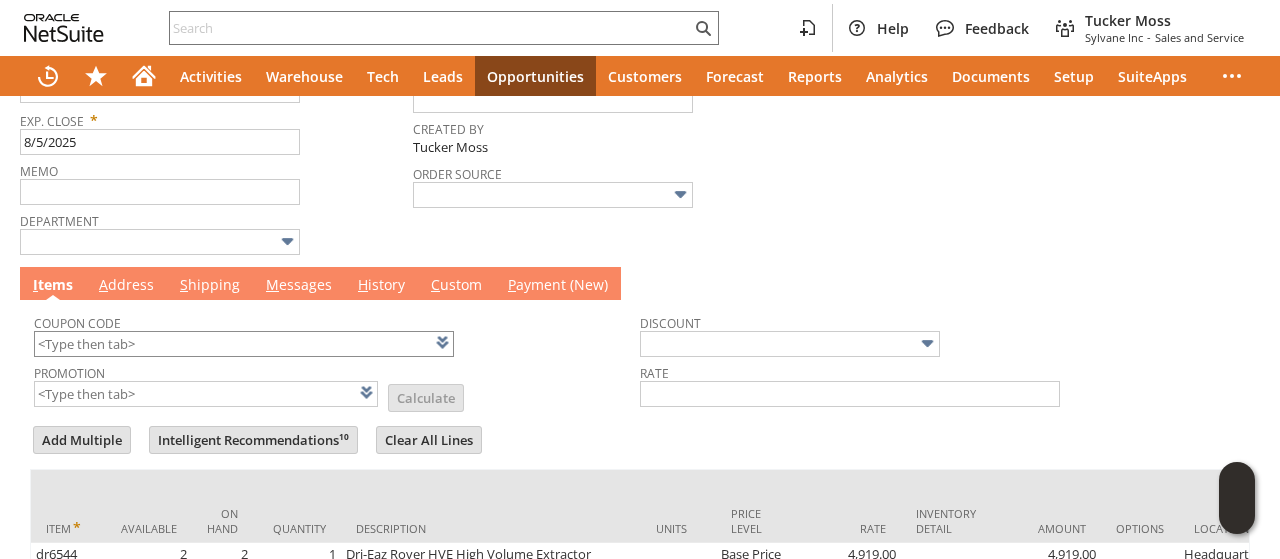 type on "10" 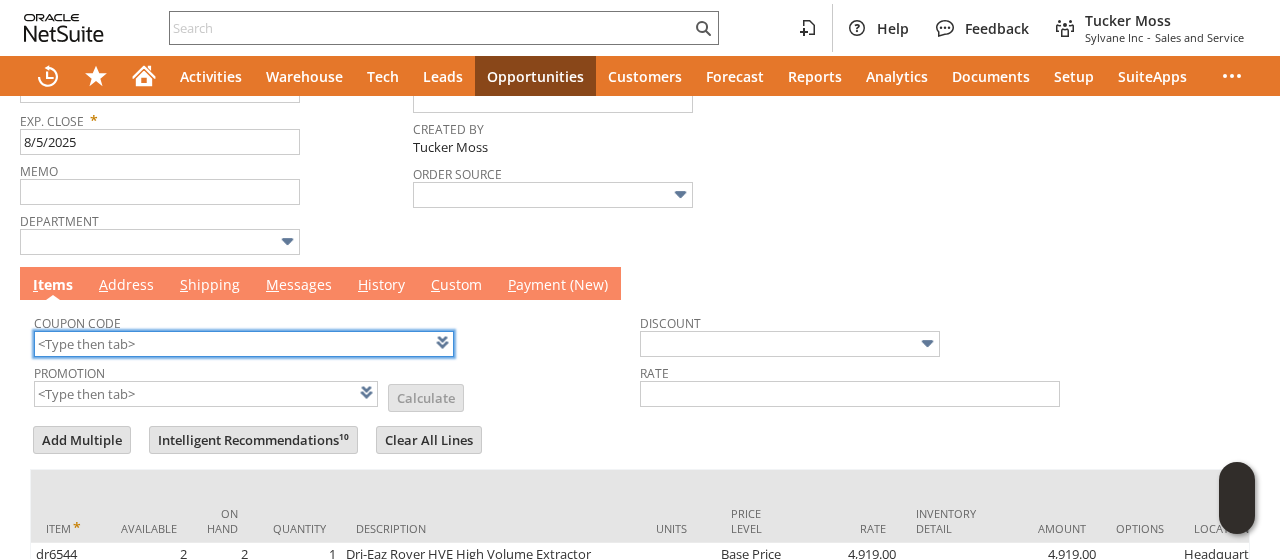 click at bounding box center [244, 344] 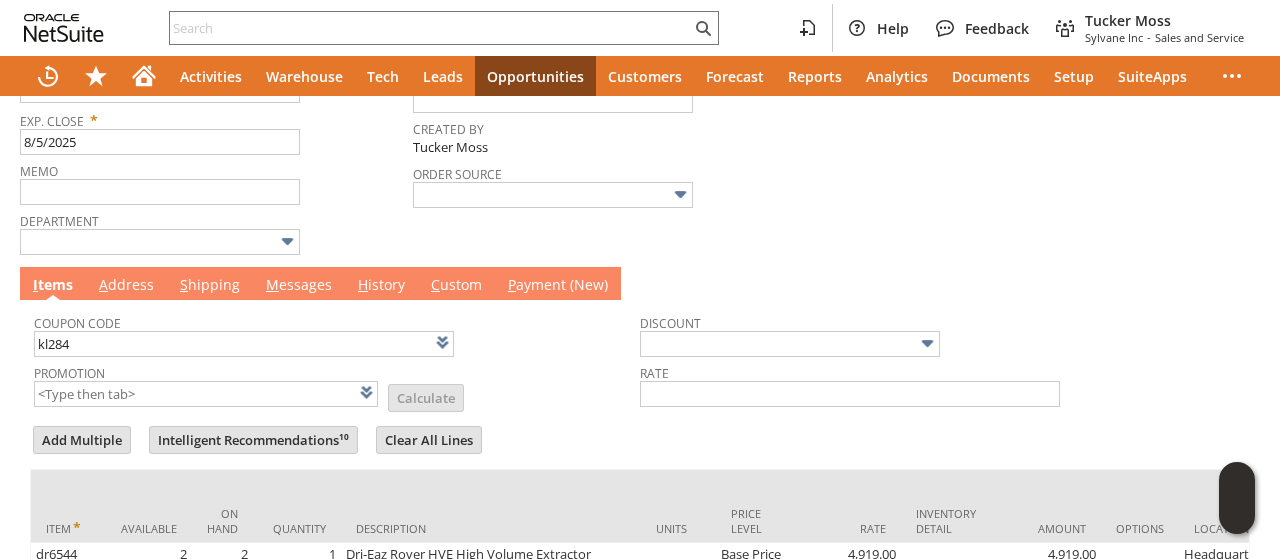 click on "Promotion
List
Calculate" at bounding box center (337, 384) 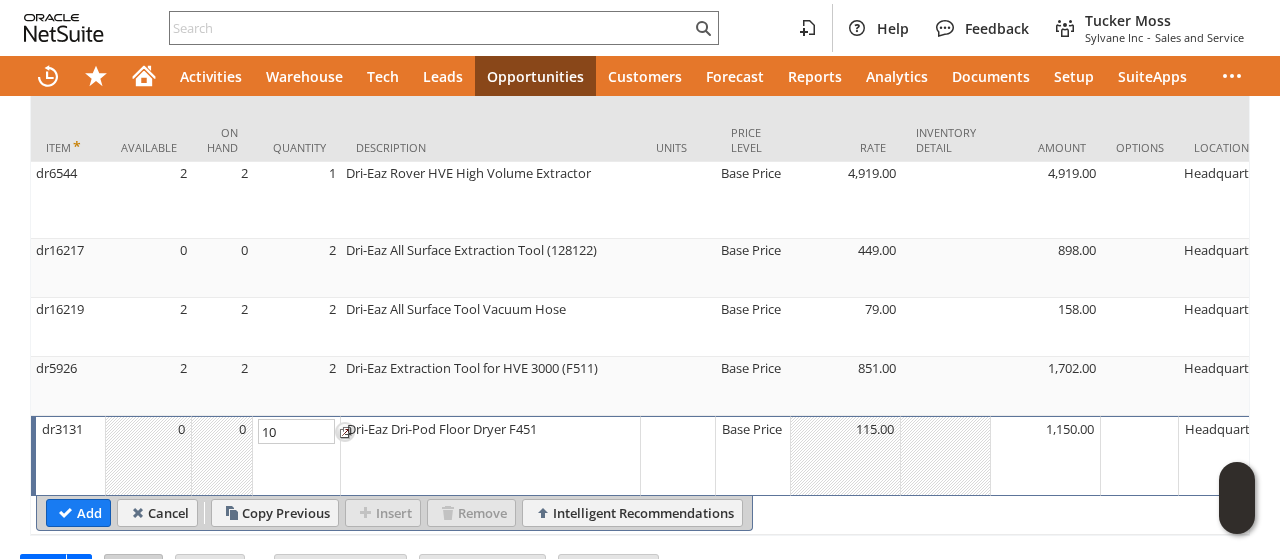 scroll, scrollTop: 908, scrollLeft: 0, axis: vertical 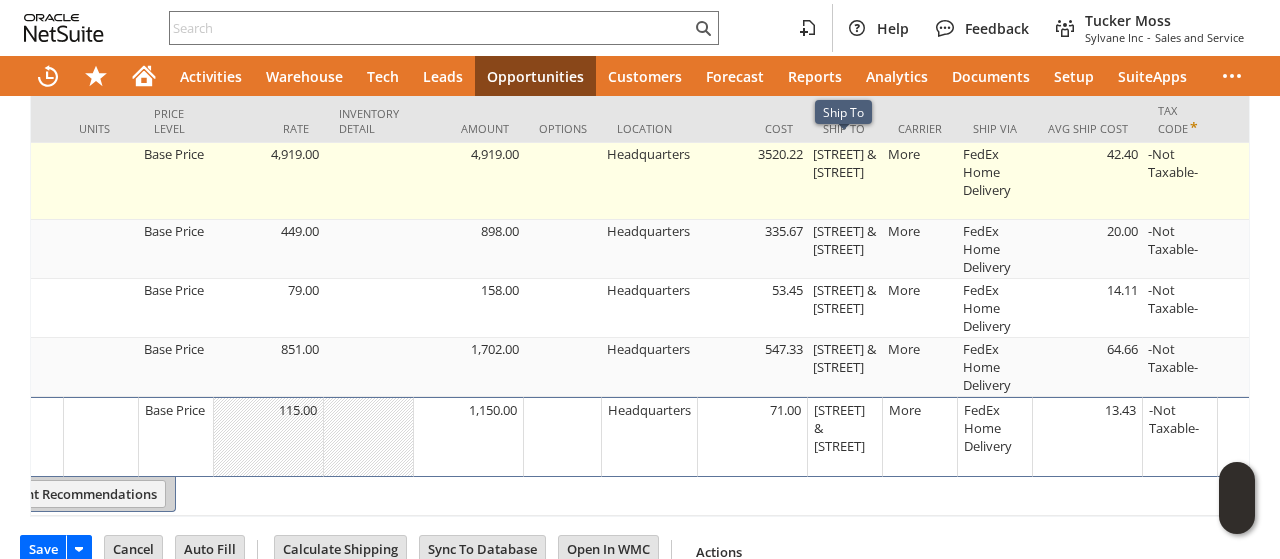 click on "Washington Ave & D St," at bounding box center [845, 181] 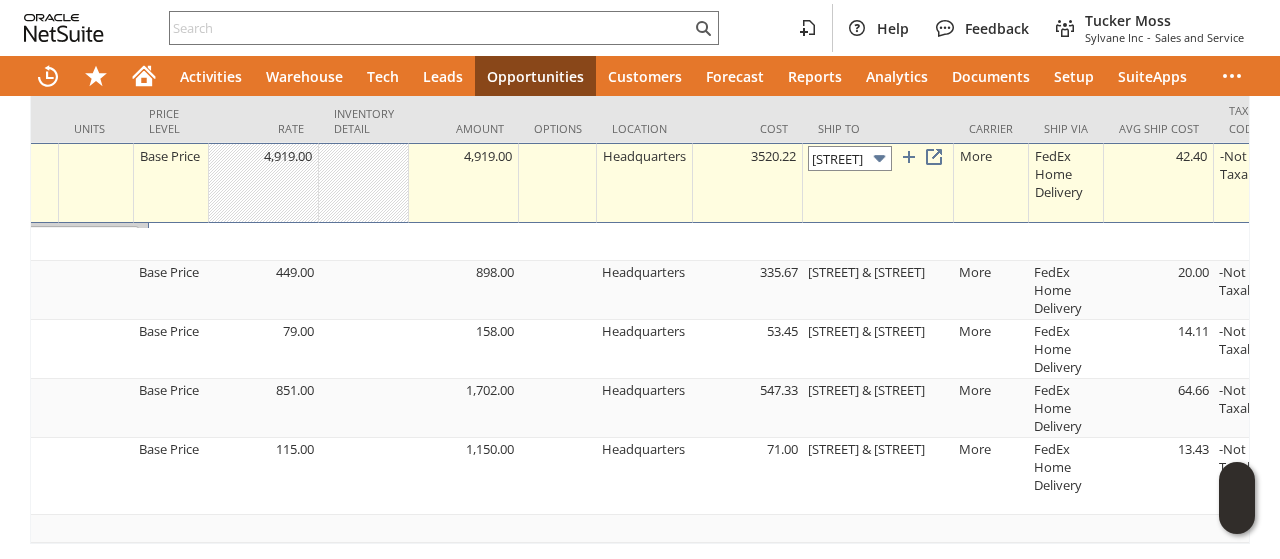 scroll, scrollTop: 0, scrollLeft: 82, axis: horizontal 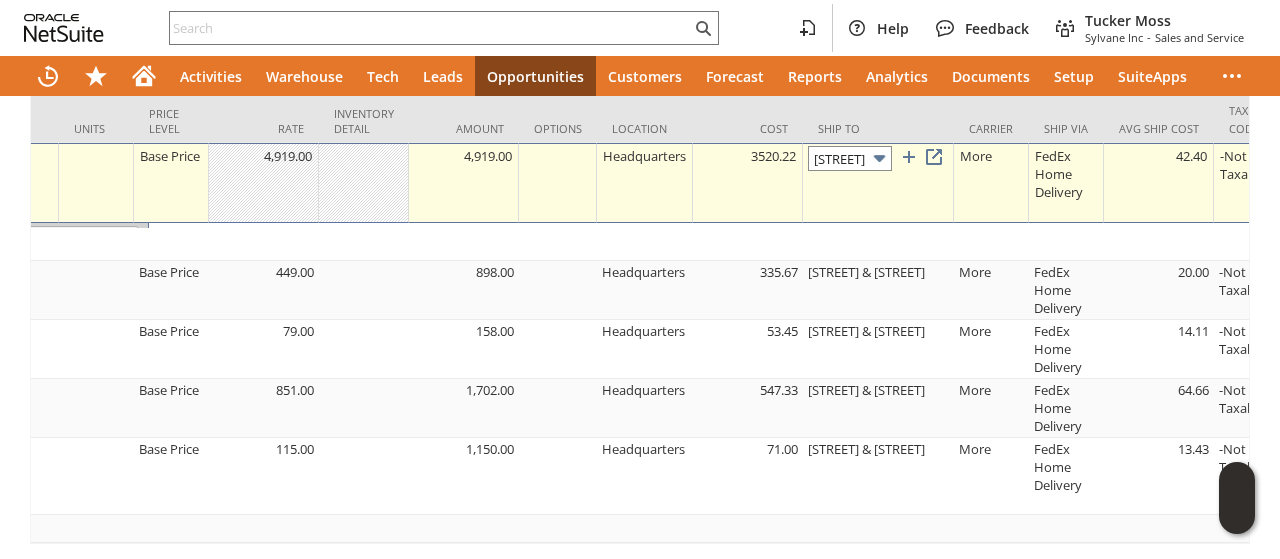 click on "Washington Ave & D St," at bounding box center (850, 158) 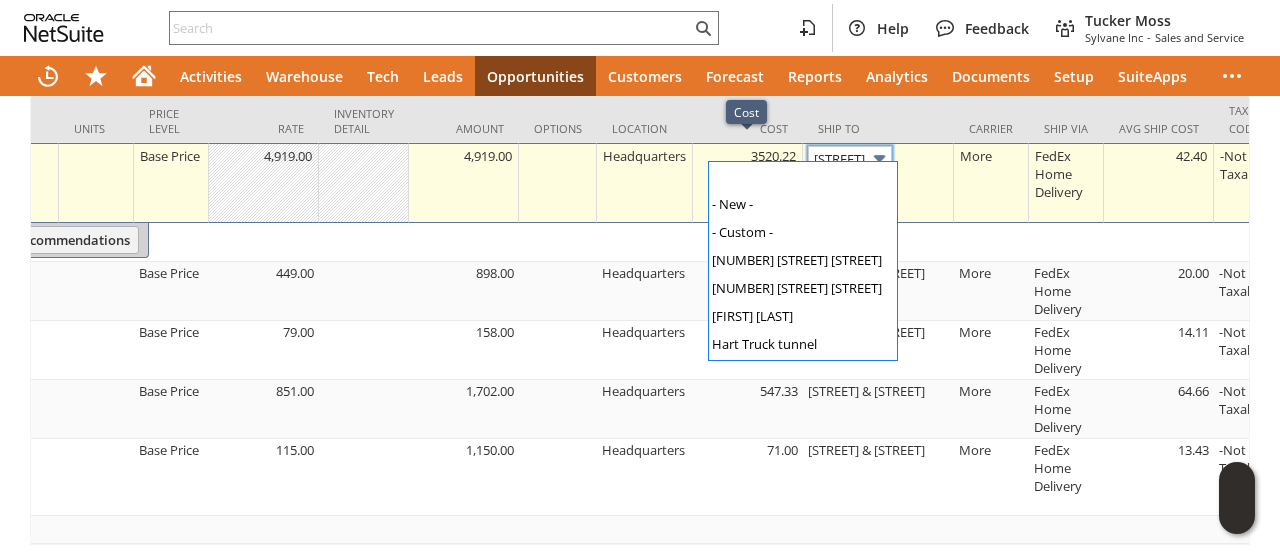 scroll, scrollTop: 54, scrollLeft: 0, axis: vertical 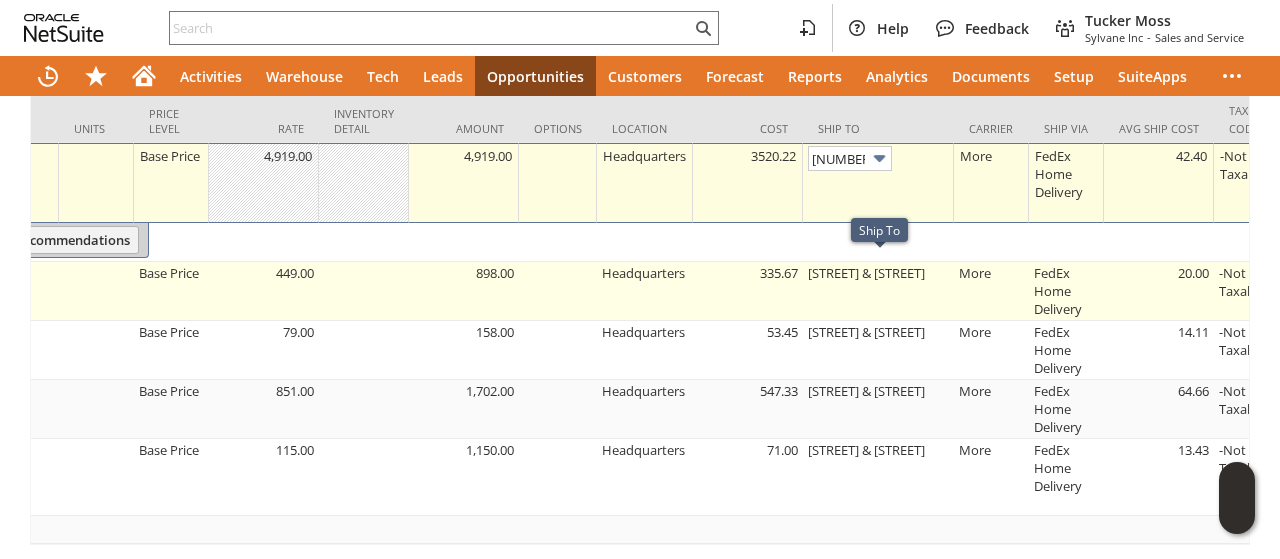 click on "Washington Ave & D St," at bounding box center [878, 291] 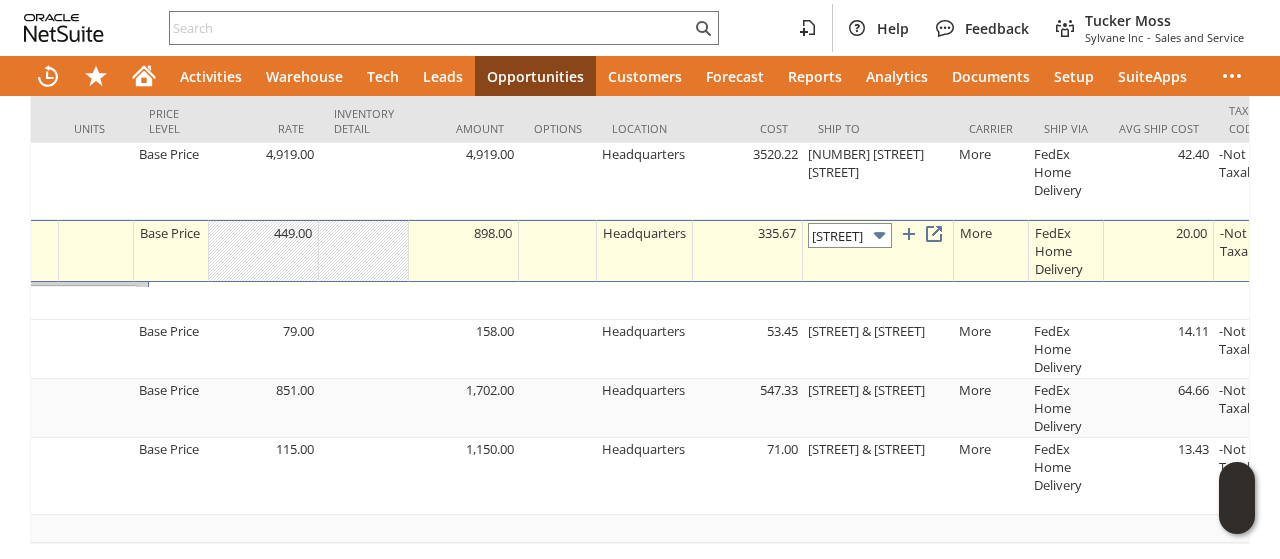 scroll, scrollTop: 0, scrollLeft: 82, axis: horizontal 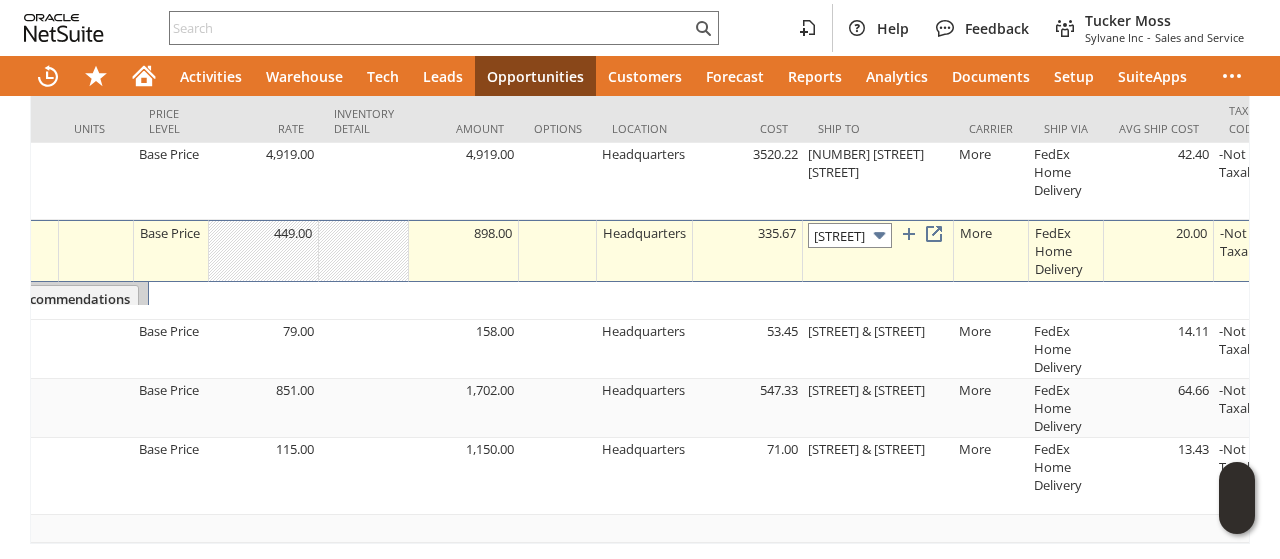 click on "Washington Ave & D St," at bounding box center [850, 235] 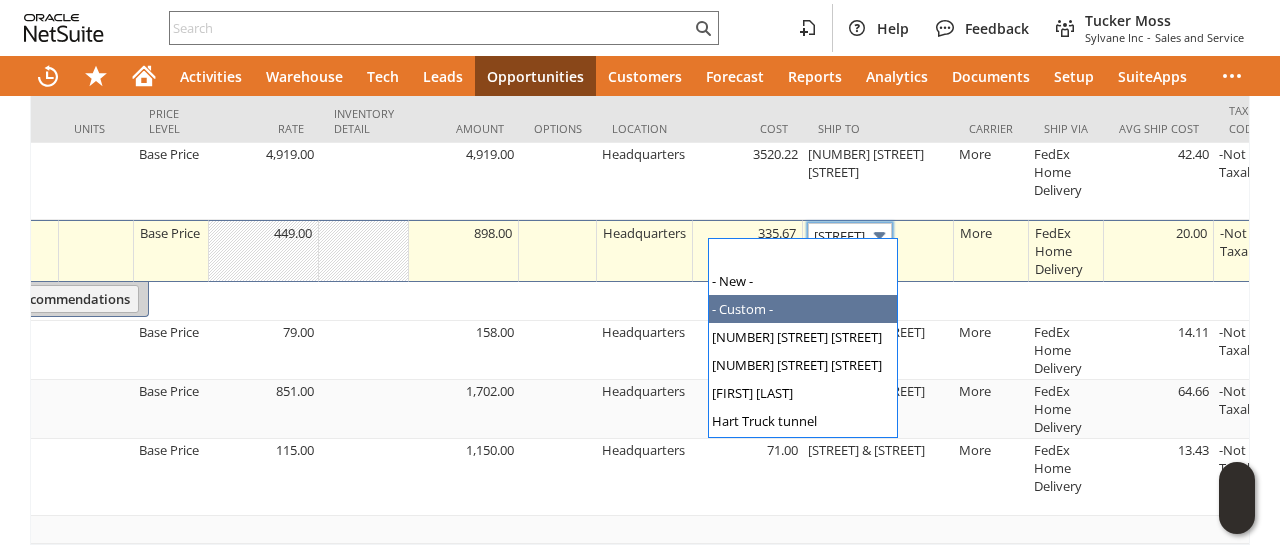 scroll, scrollTop: 54, scrollLeft: 0, axis: vertical 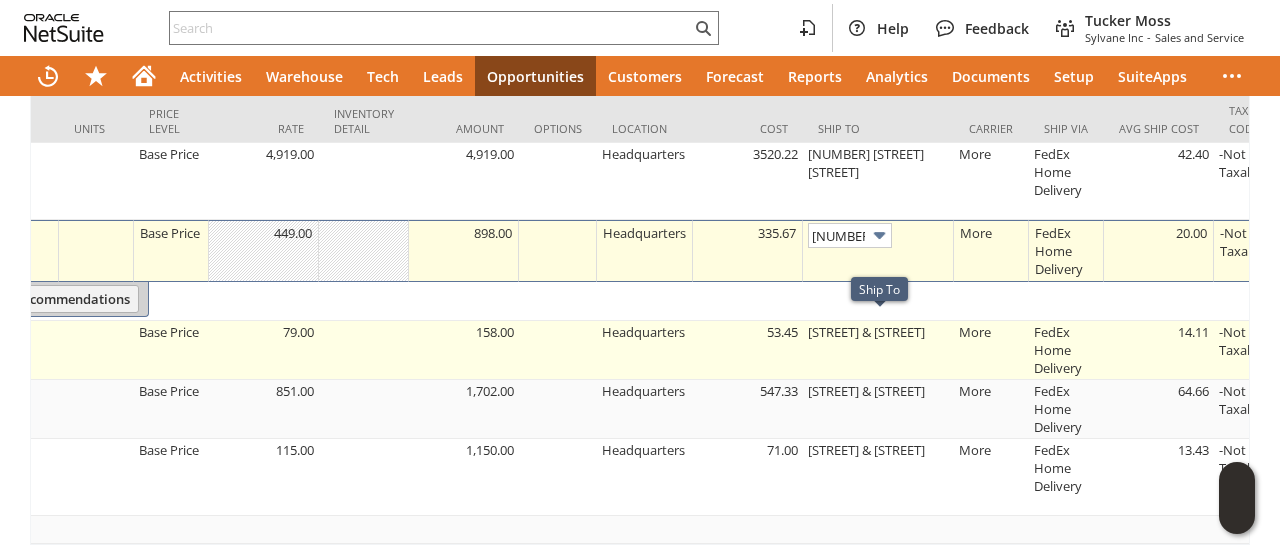 click on "Washington Ave & D St," at bounding box center (878, 350) 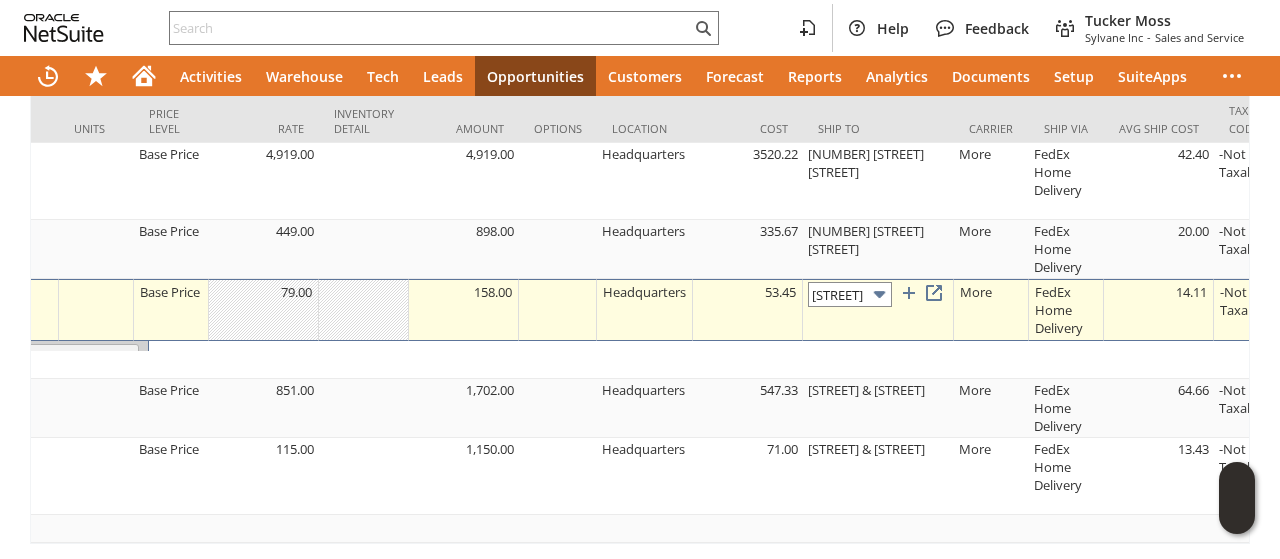 scroll, scrollTop: 0, scrollLeft: 82, axis: horizontal 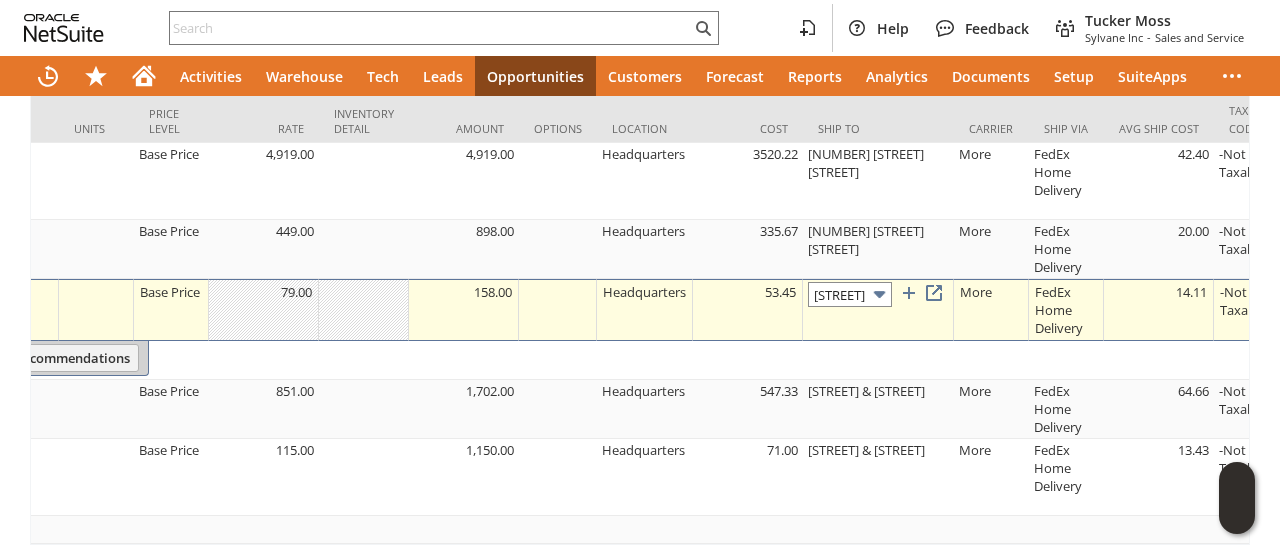 click on "Washington Ave & D St," at bounding box center (850, 294) 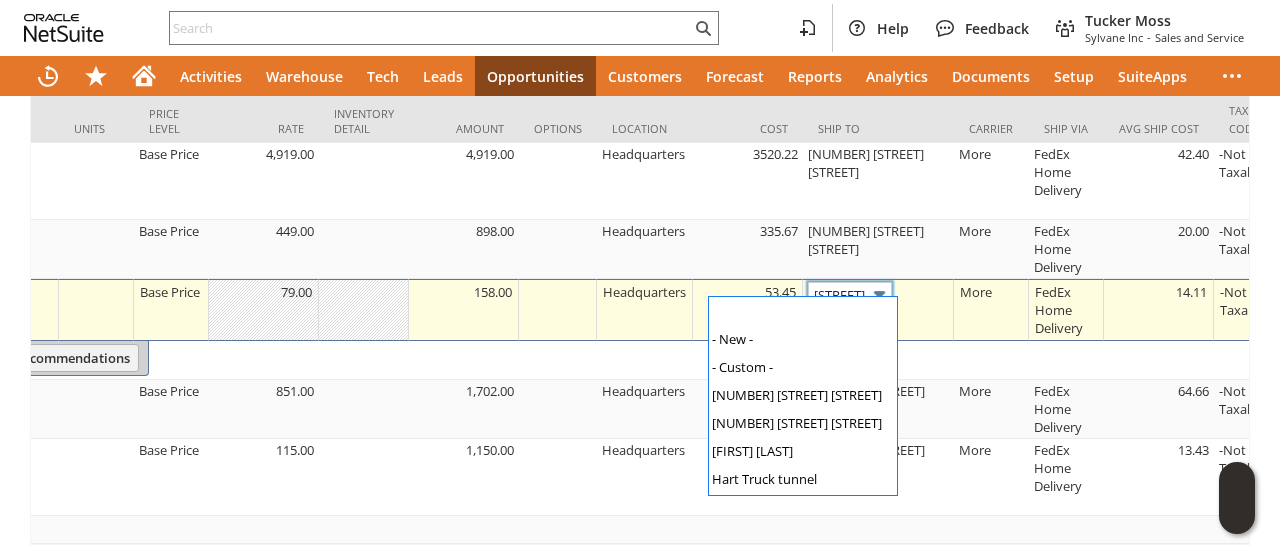scroll, scrollTop: 54, scrollLeft: 0, axis: vertical 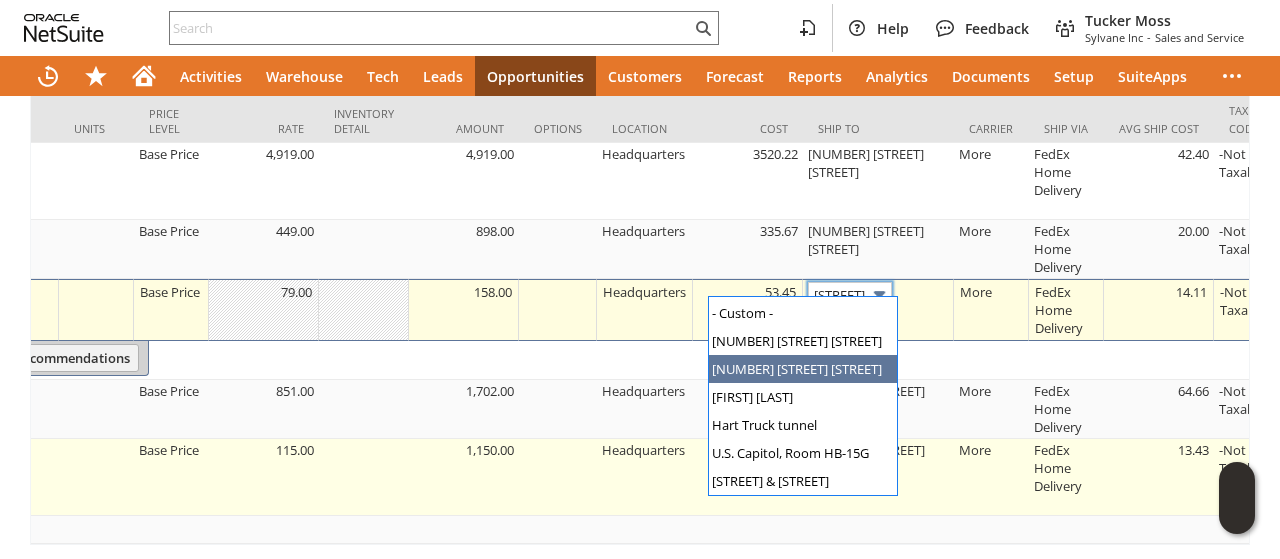 type on "119 D st. N.E." 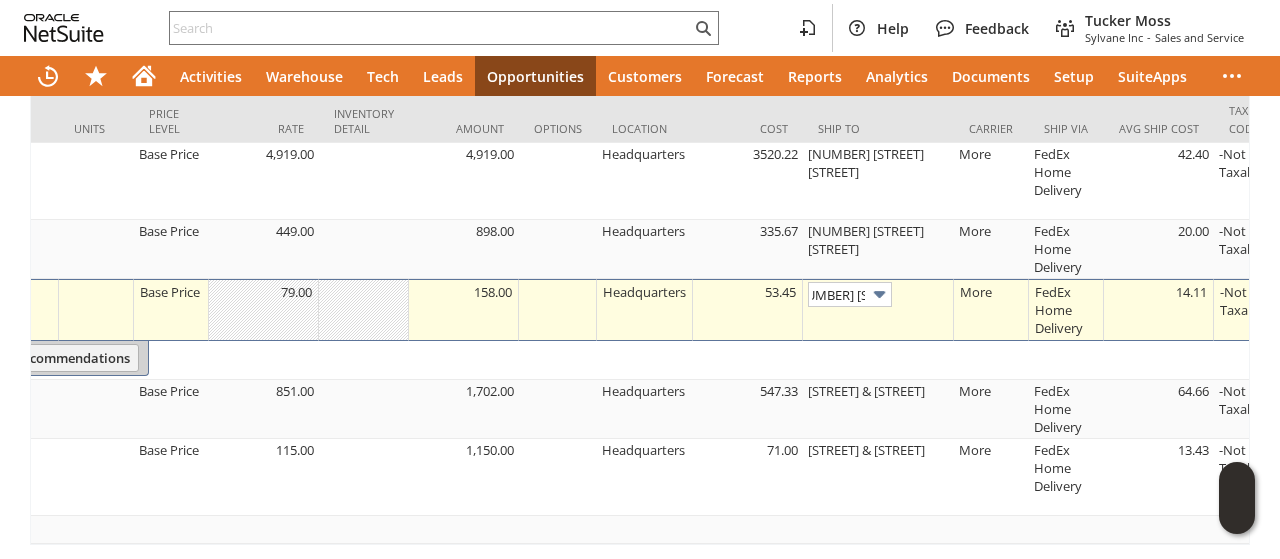 scroll, scrollTop: 0, scrollLeft: 0, axis: both 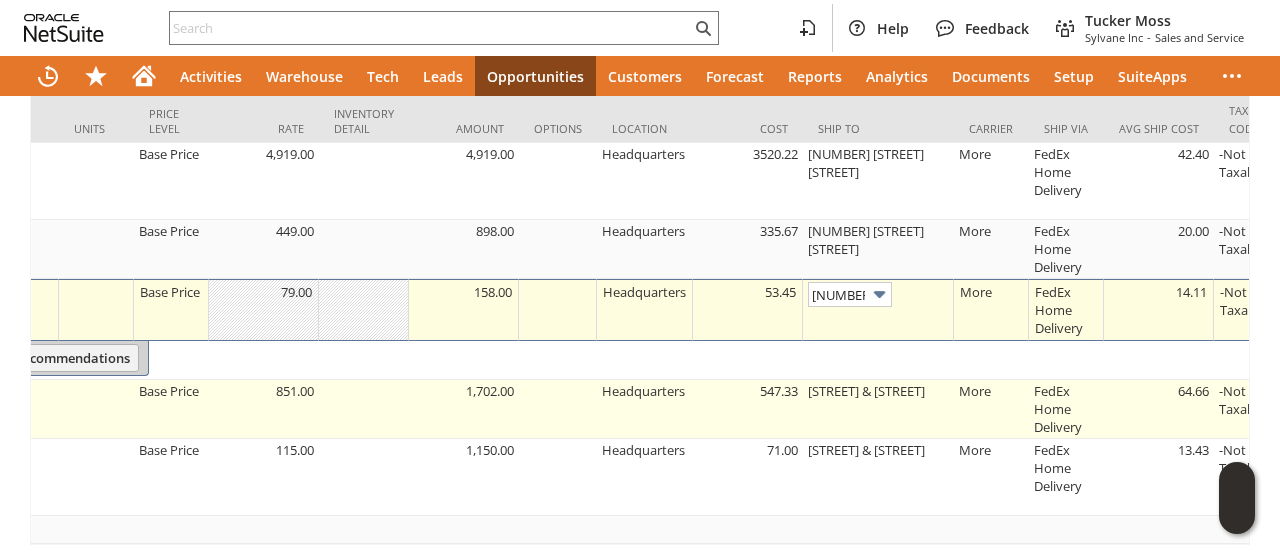 click on "Washington Ave & D St," at bounding box center (878, 409) 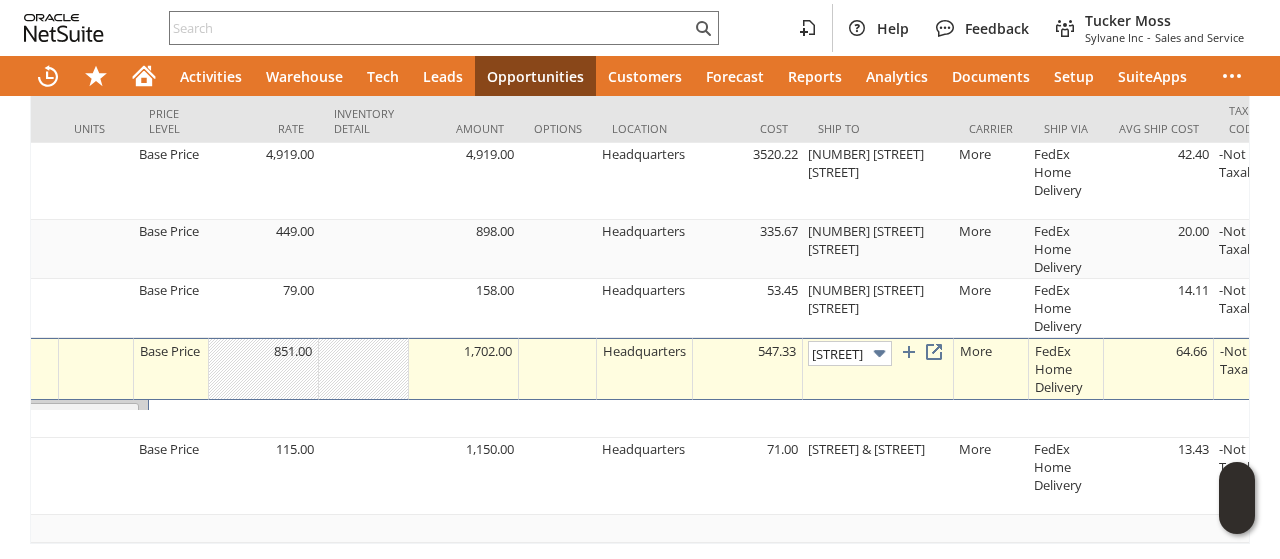 scroll, scrollTop: 0, scrollLeft: 82, axis: horizontal 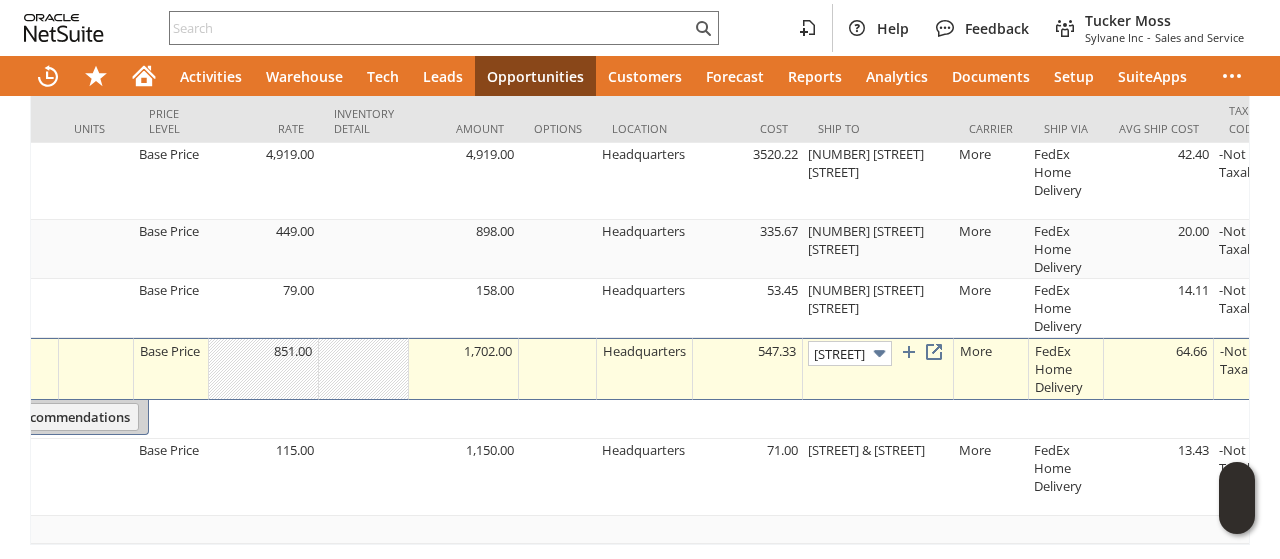 drag, startPoint x: 875, startPoint y: 347, endPoint x: 850, endPoint y: 352, distance: 25.495098 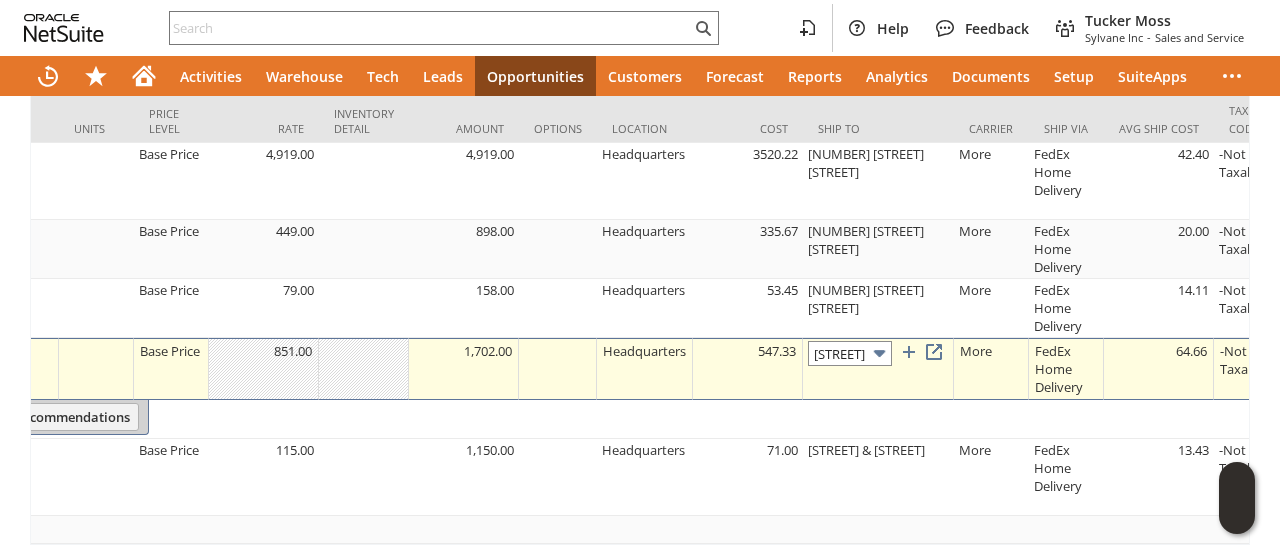 click at bounding box center [879, 353] 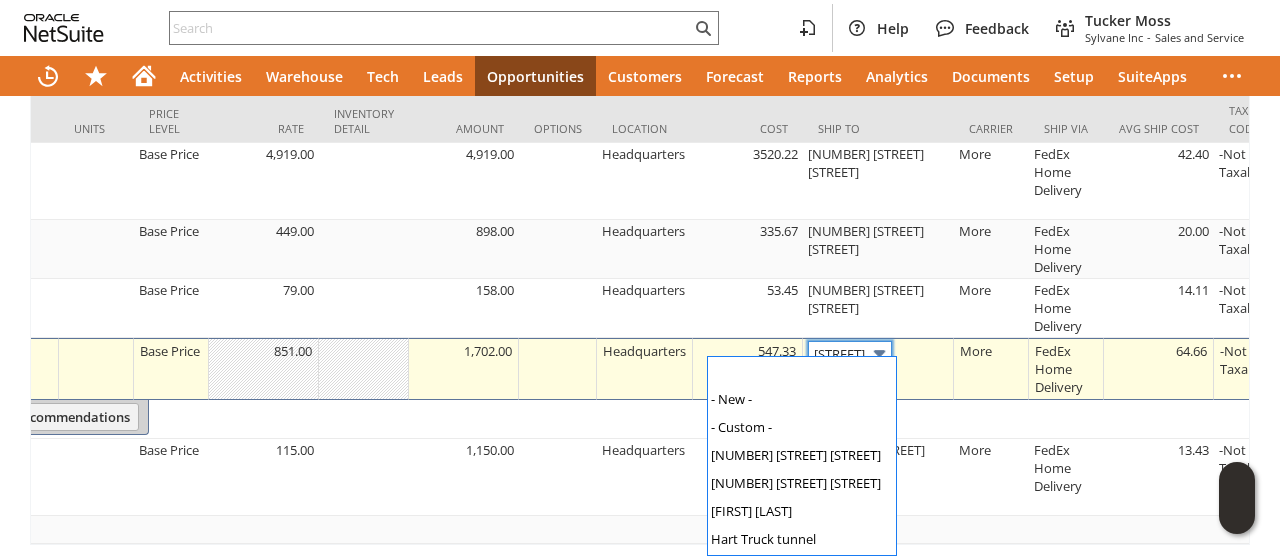 scroll, scrollTop: 0, scrollLeft: 0, axis: both 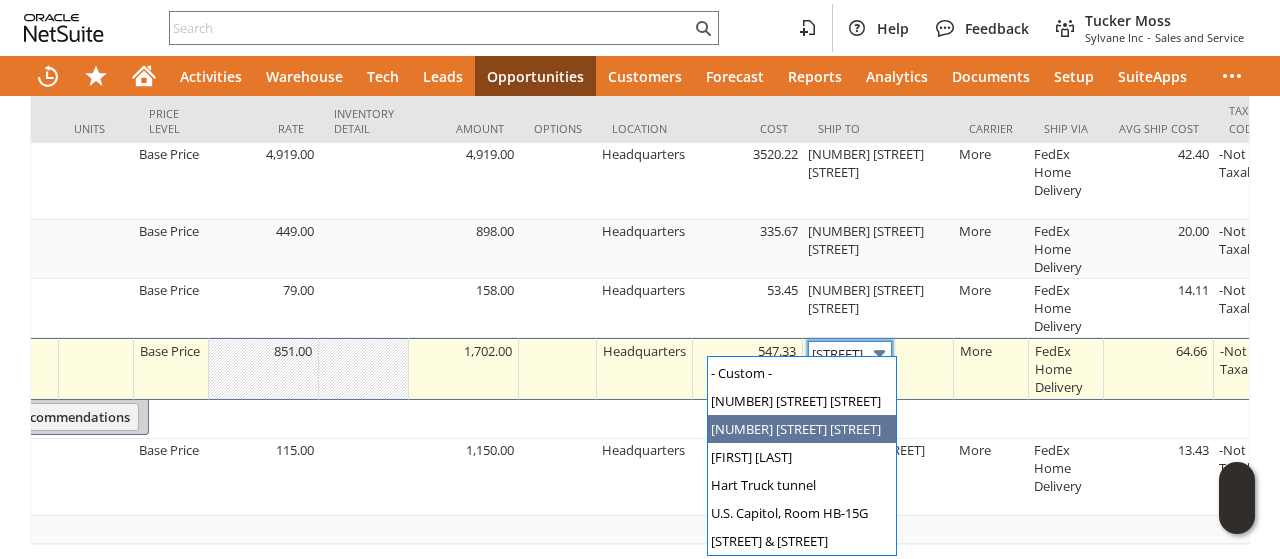 type on "119 D st. N.E." 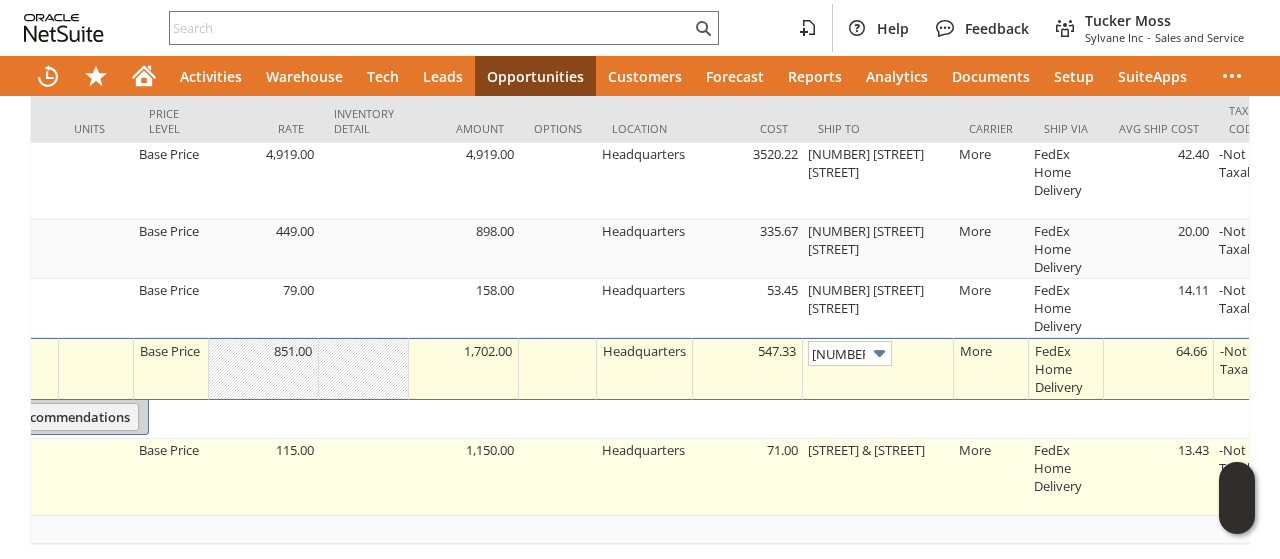 click on "Washington Ave & D St," at bounding box center (878, 477) 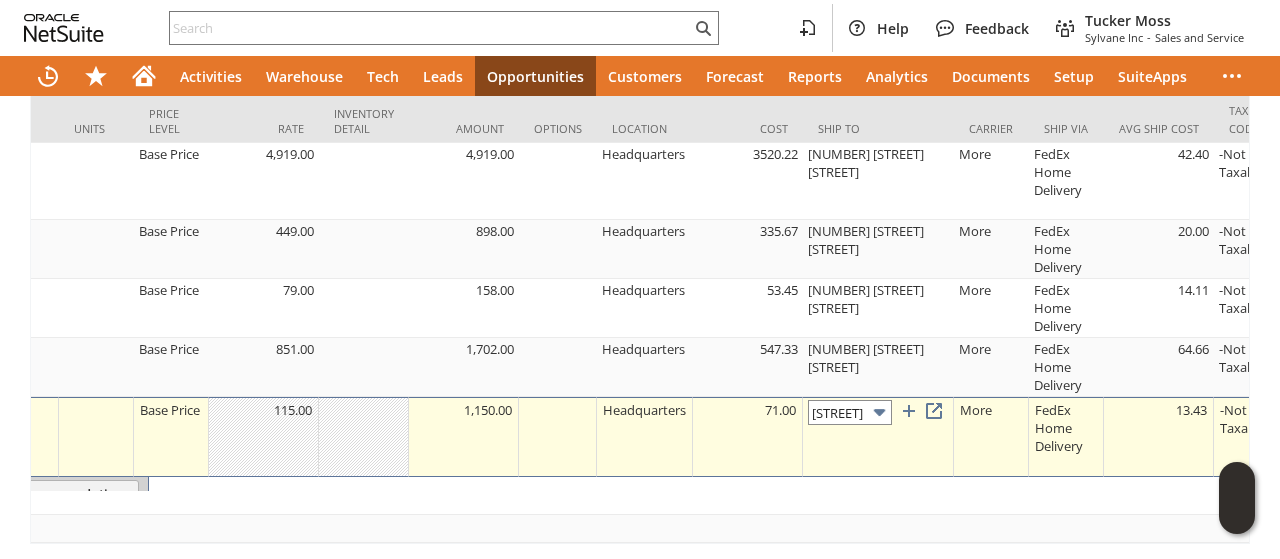 scroll, scrollTop: 0, scrollLeft: 82, axis: horizontal 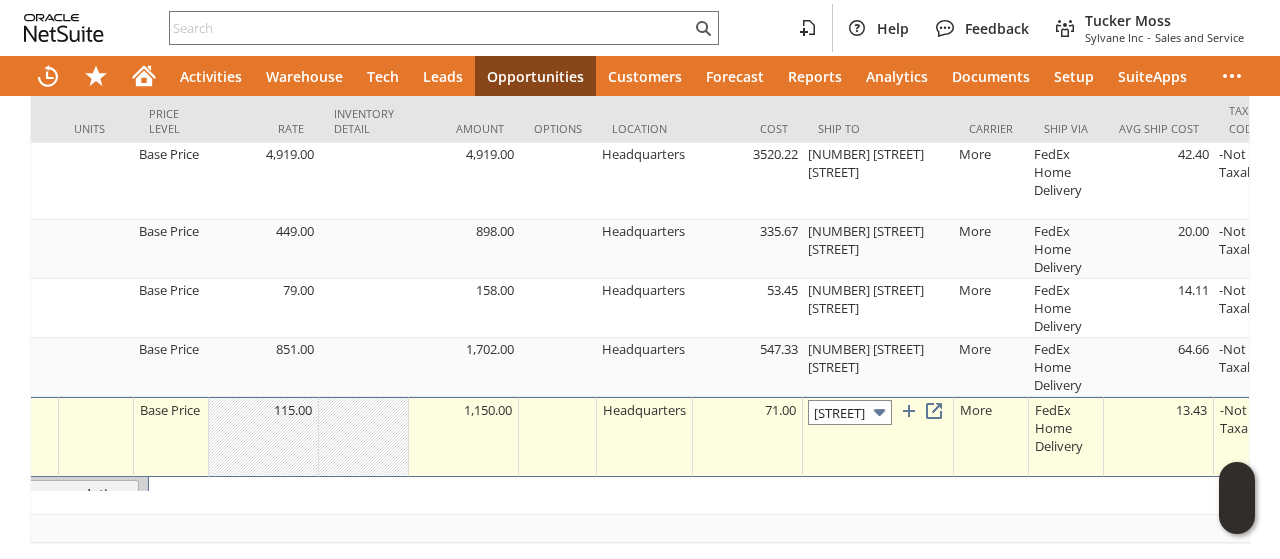 click on "Washington Ave & D St," at bounding box center [850, 412] 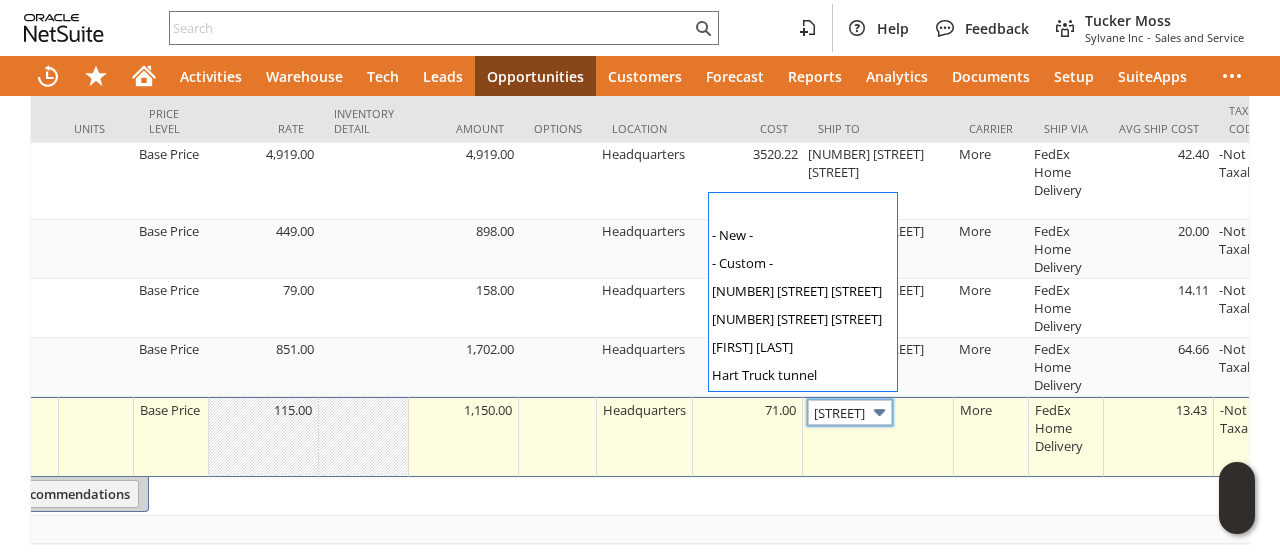 scroll, scrollTop: 54, scrollLeft: 0, axis: vertical 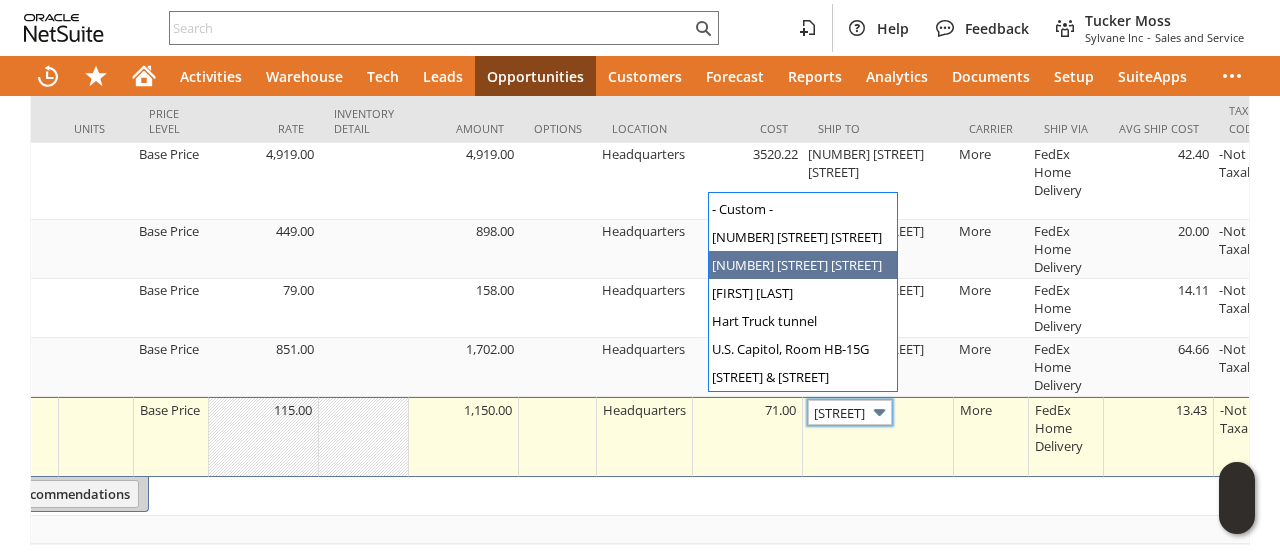 type on "119 D st. N.E." 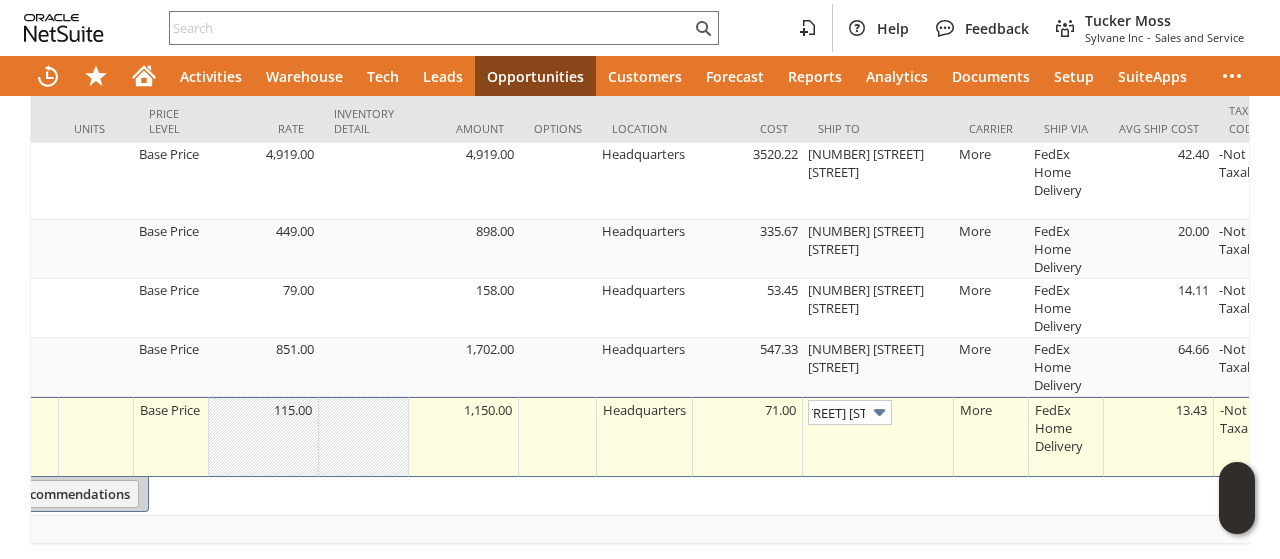 scroll, scrollTop: 0, scrollLeft: 20, axis: horizontal 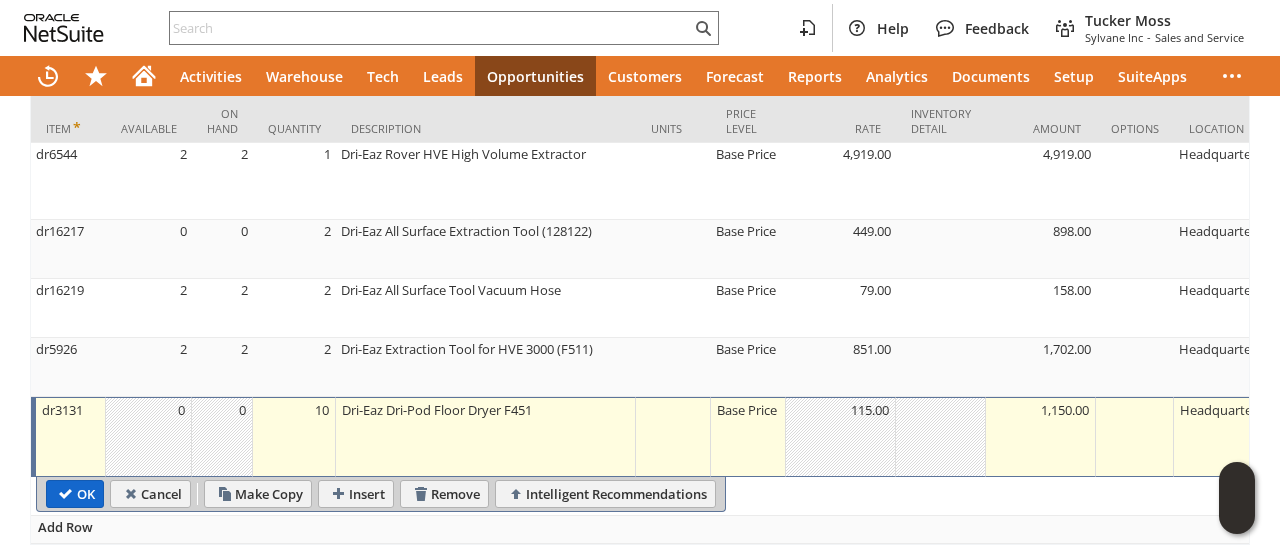click on "OK" at bounding box center (75, 494) 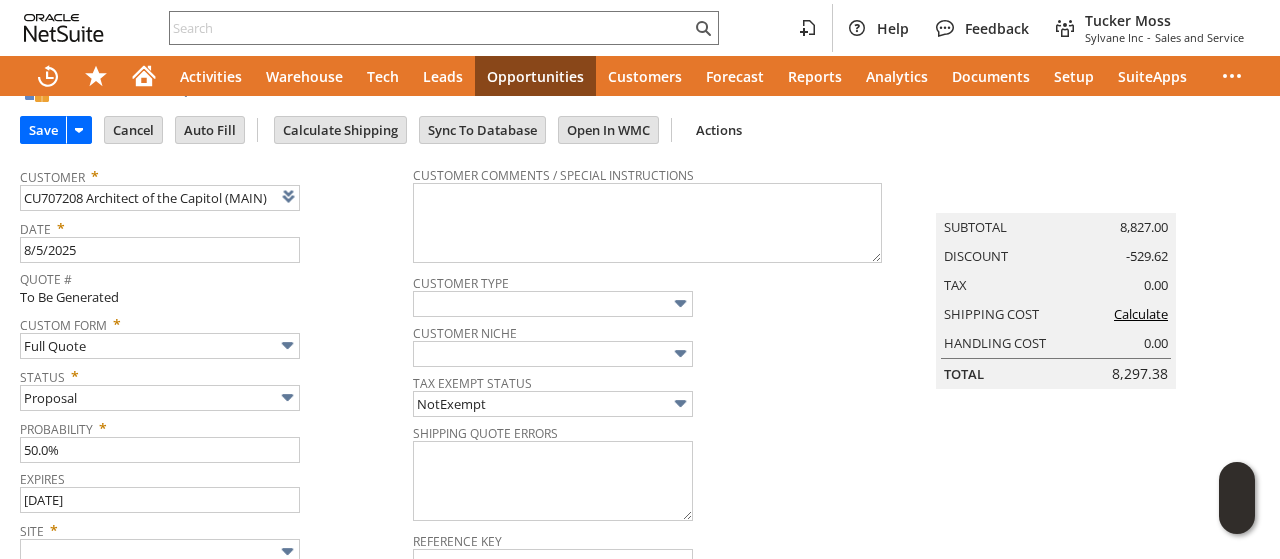 scroll, scrollTop: 0, scrollLeft: 0, axis: both 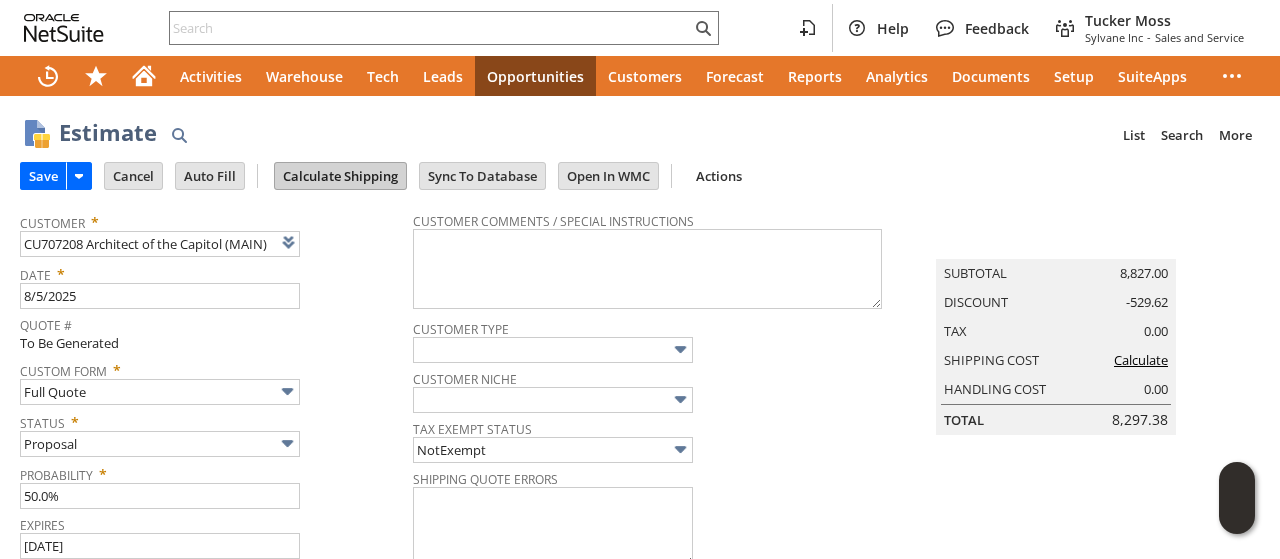 click on "Calculate Shipping" at bounding box center (340, 176) 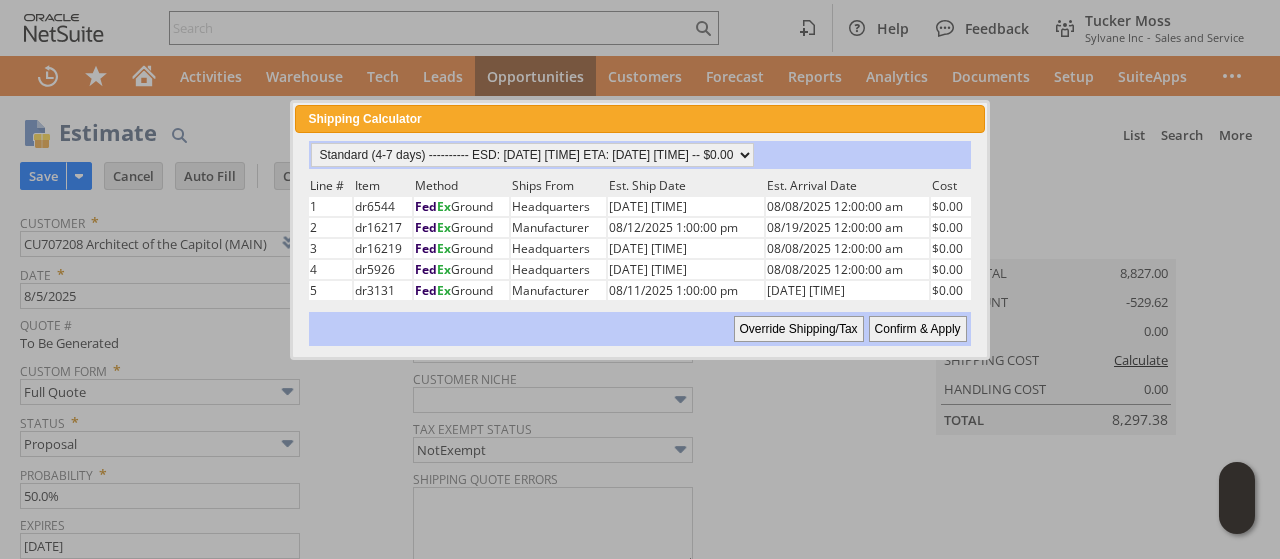 click on "Confirm & Apply" at bounding box center (918, 329) 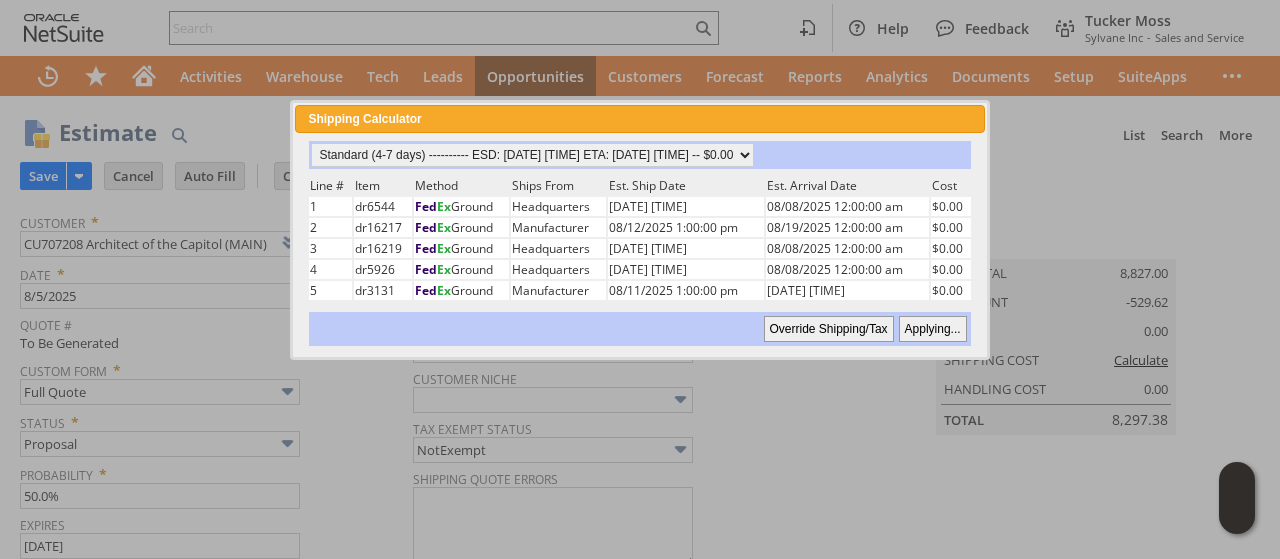 type on "Government" 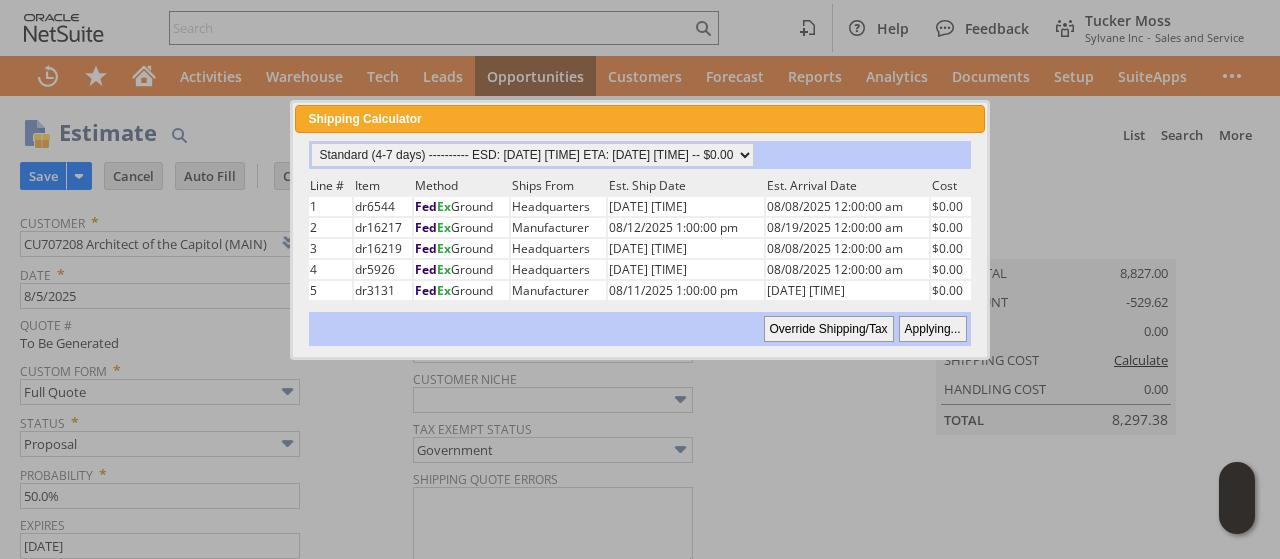 type 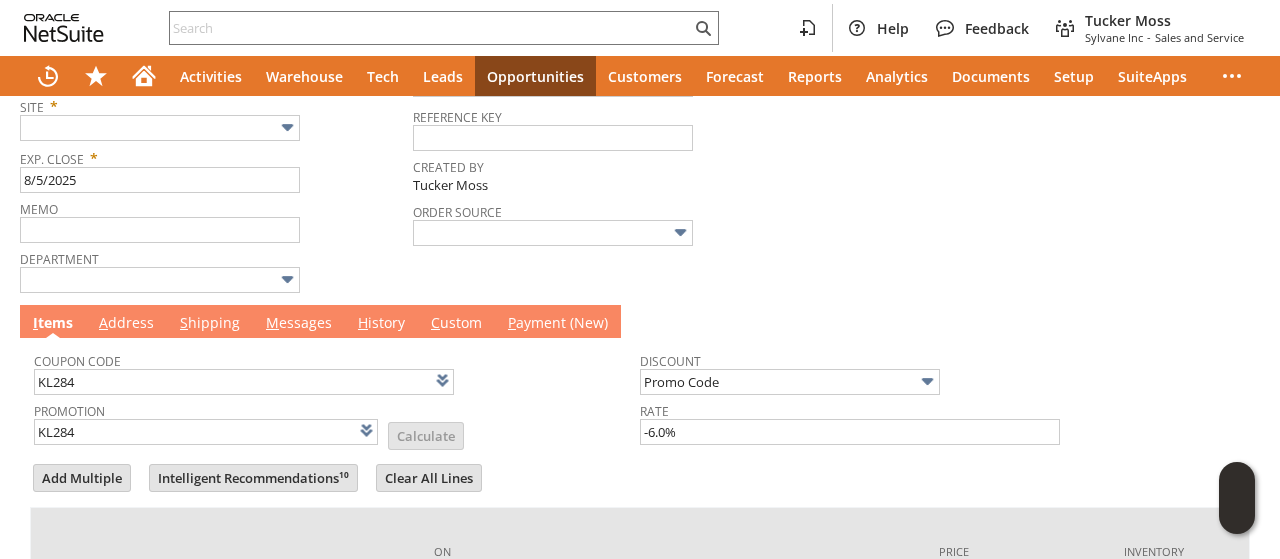 scroll, scrollTop: 0, scrollLeft: 0, axis: both 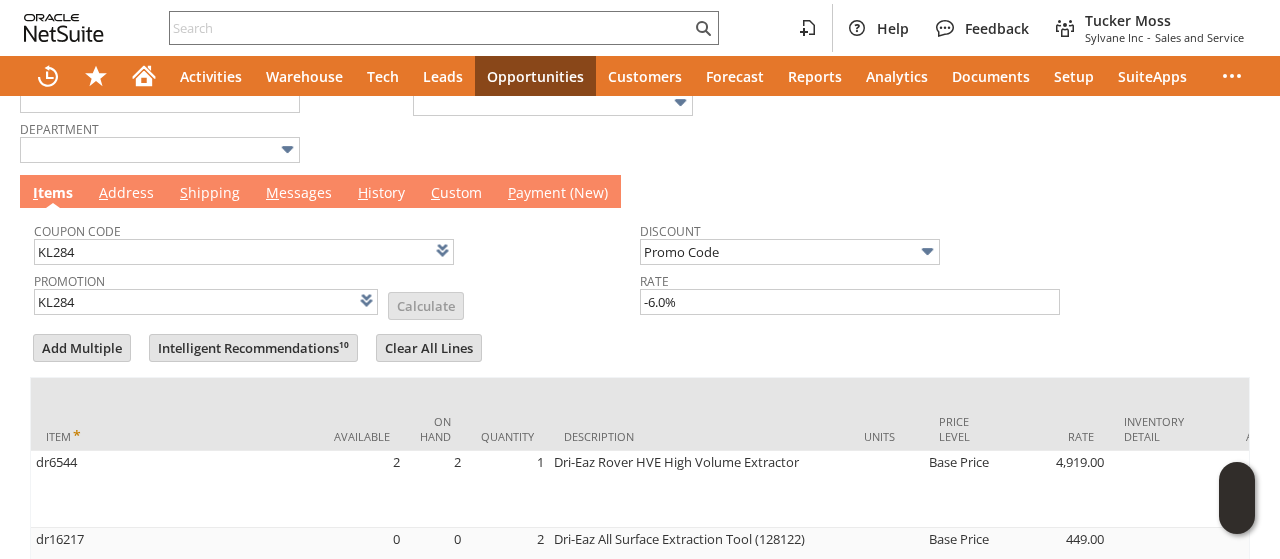 click on "M essages" at bounding box center (299, 191) 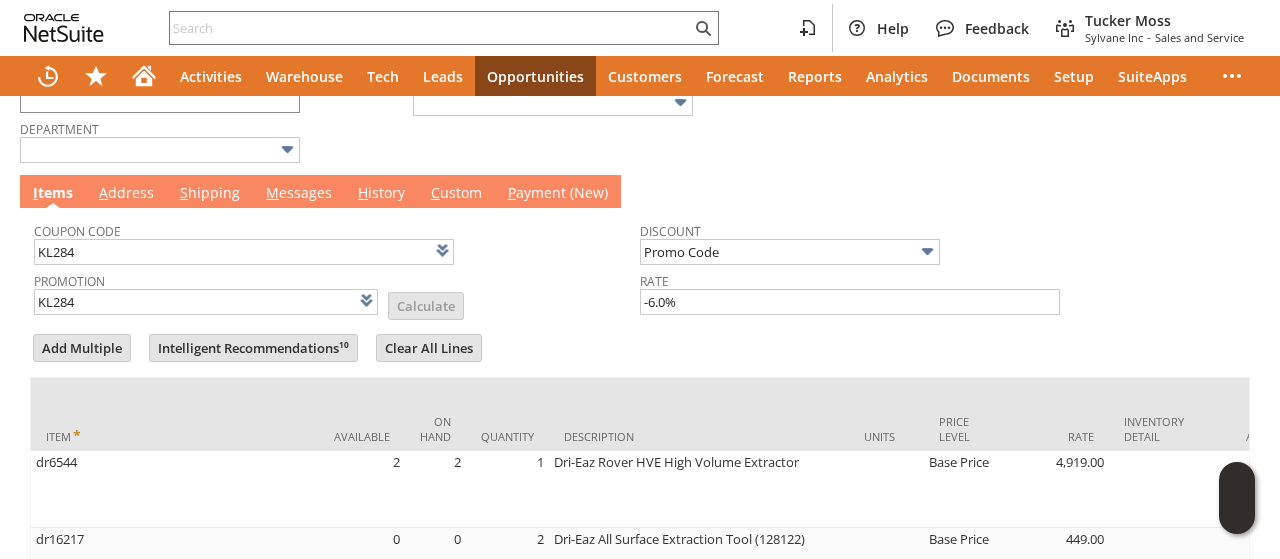 scroll, scrollTop: 429, scrollLeft: 0, axis: vertical 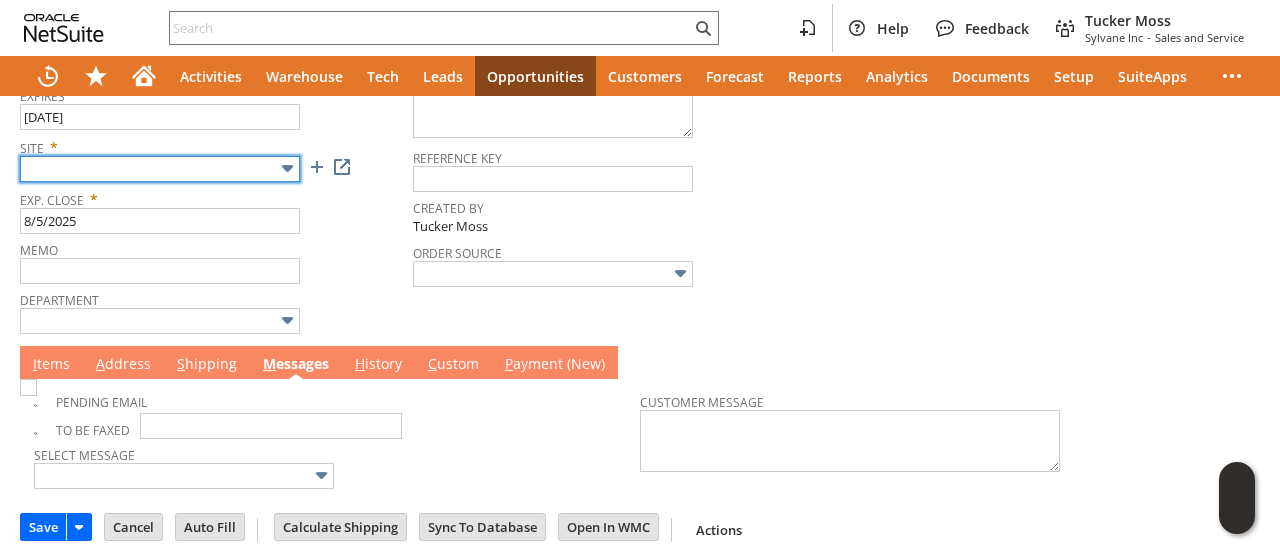 click at bounding box center (160, 169) 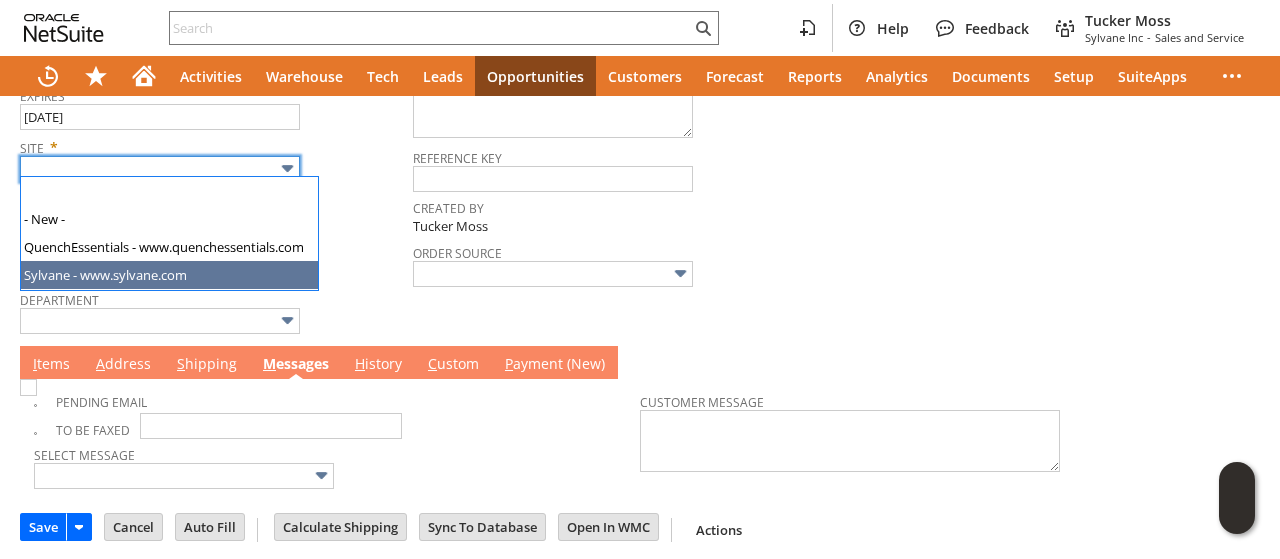 type on "Sylvane - www.sylvane.com" 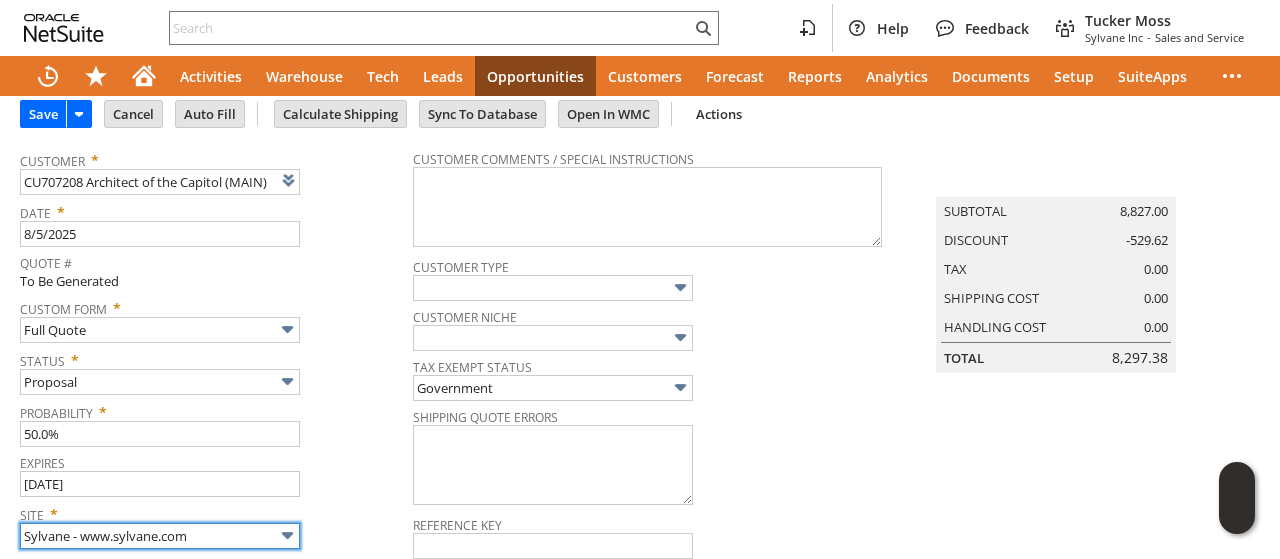 scroll, scrollTop: 0, scrollLeft: 0, axis: both 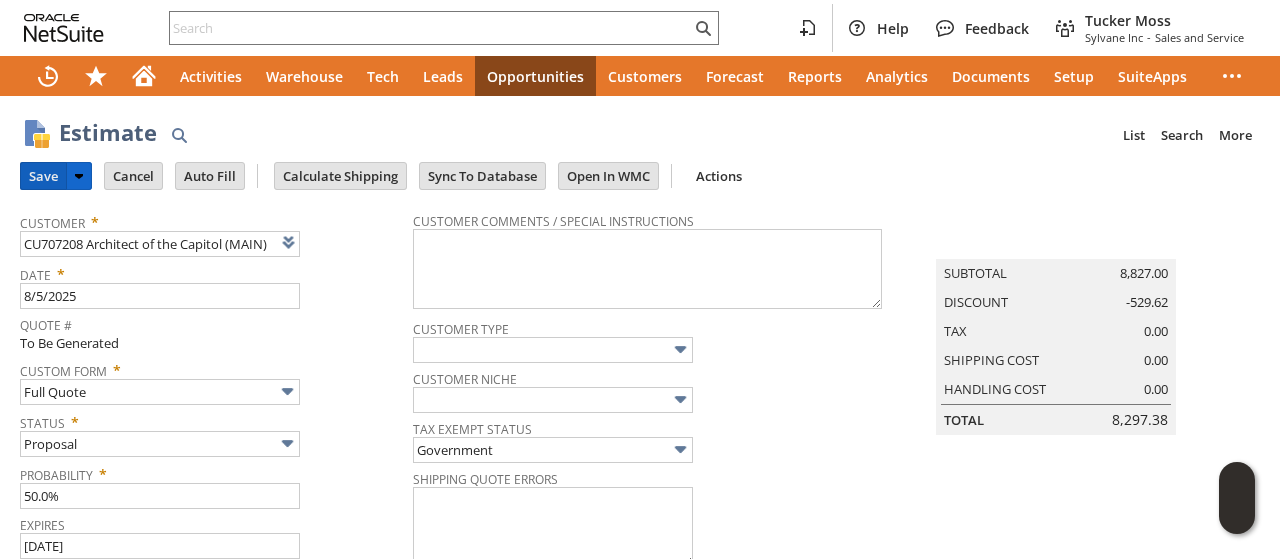 click on "Save" at bounding box center (43, 176) 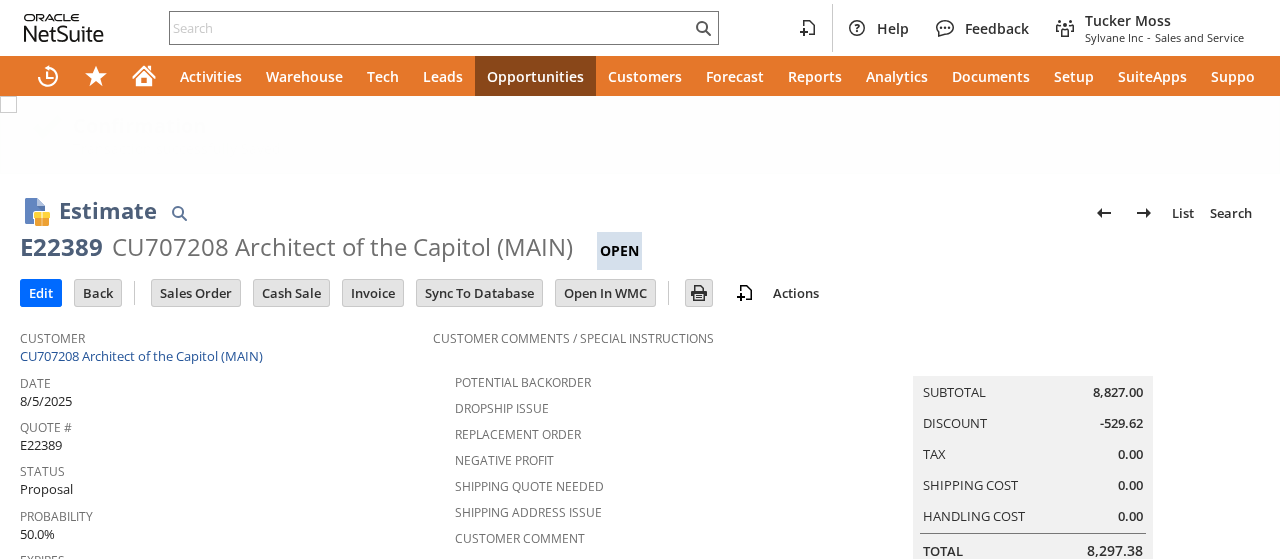 scroll, scrollTop: 0, scrollLeft: 0, axis: both 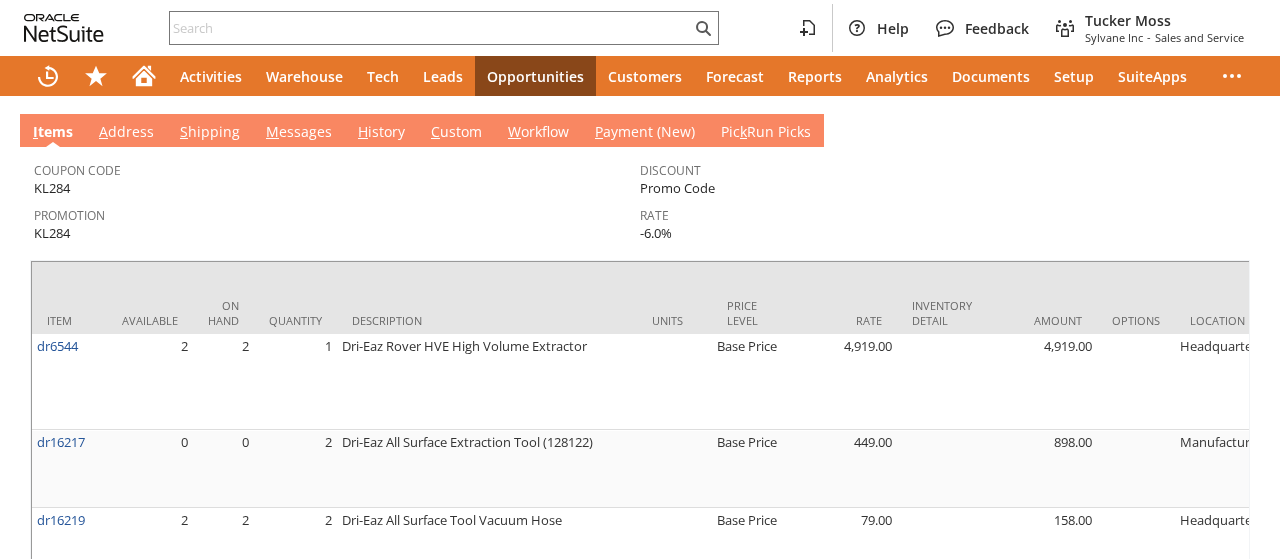click on "M essages" at bounding box center (299, 133) 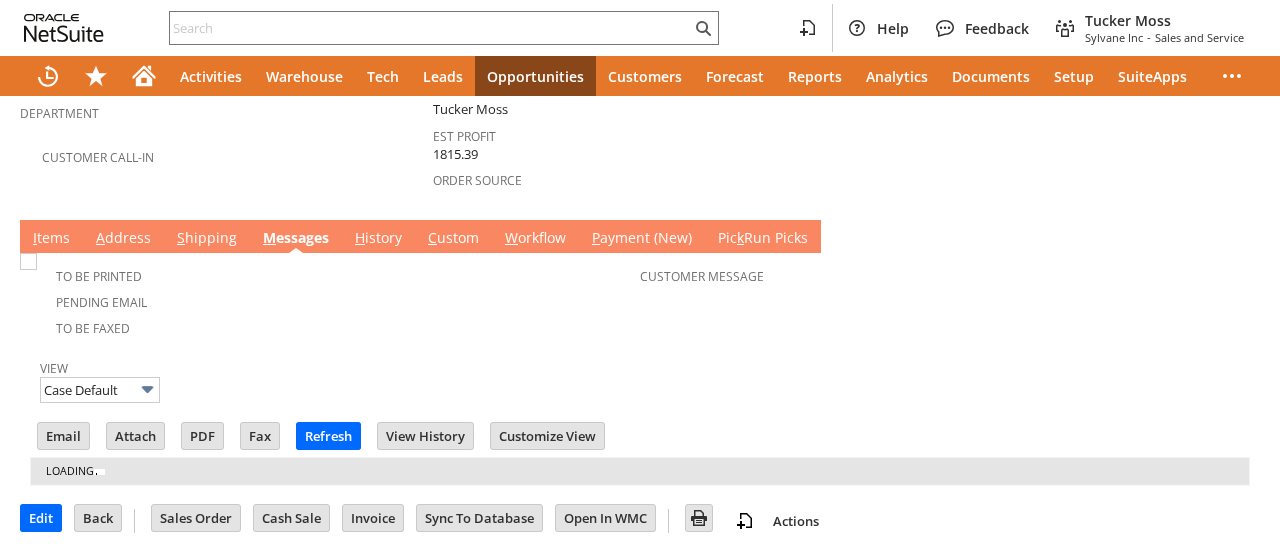 scroll, scrollTop: 656, scrollLeft: 0, axis: vertical 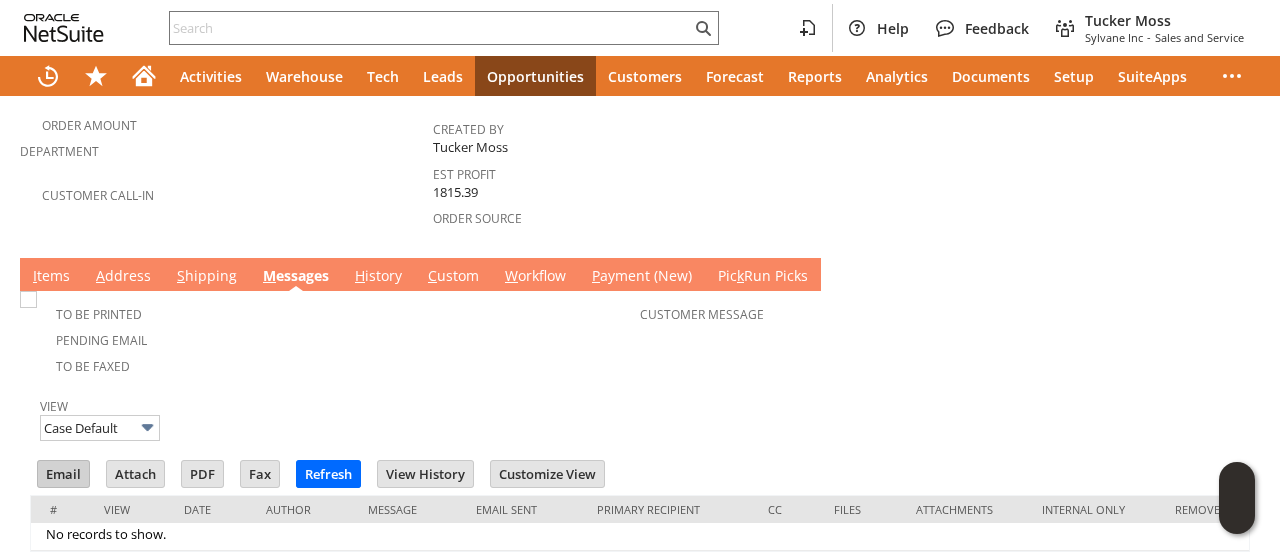 click on "Email" at bounding box center [63, 474] 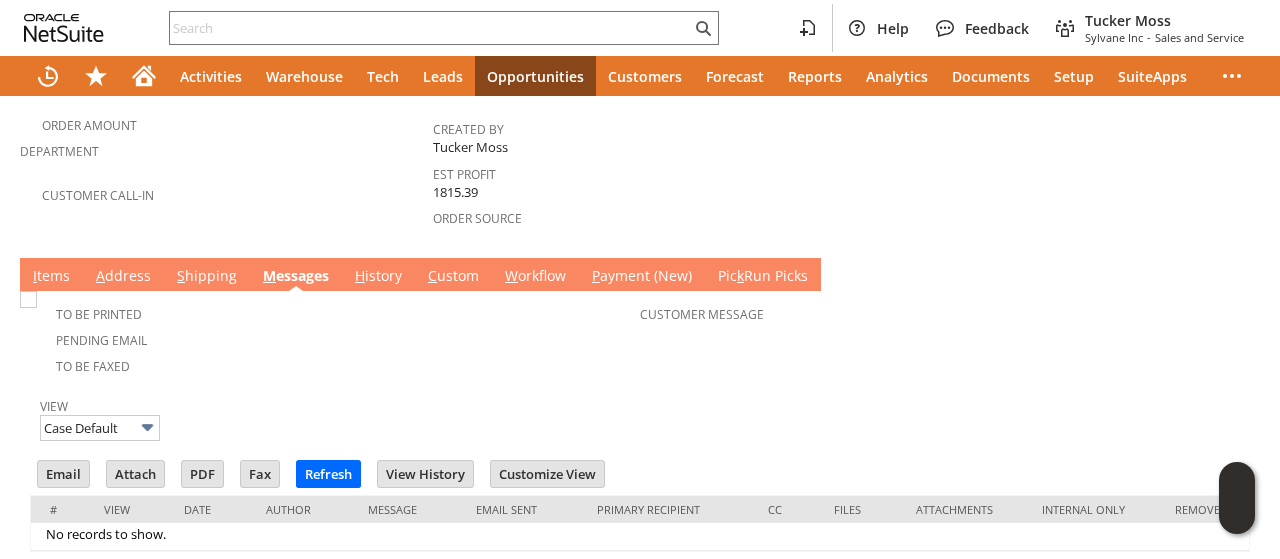 click on "Customer Message" at bounding box center [938, 311] 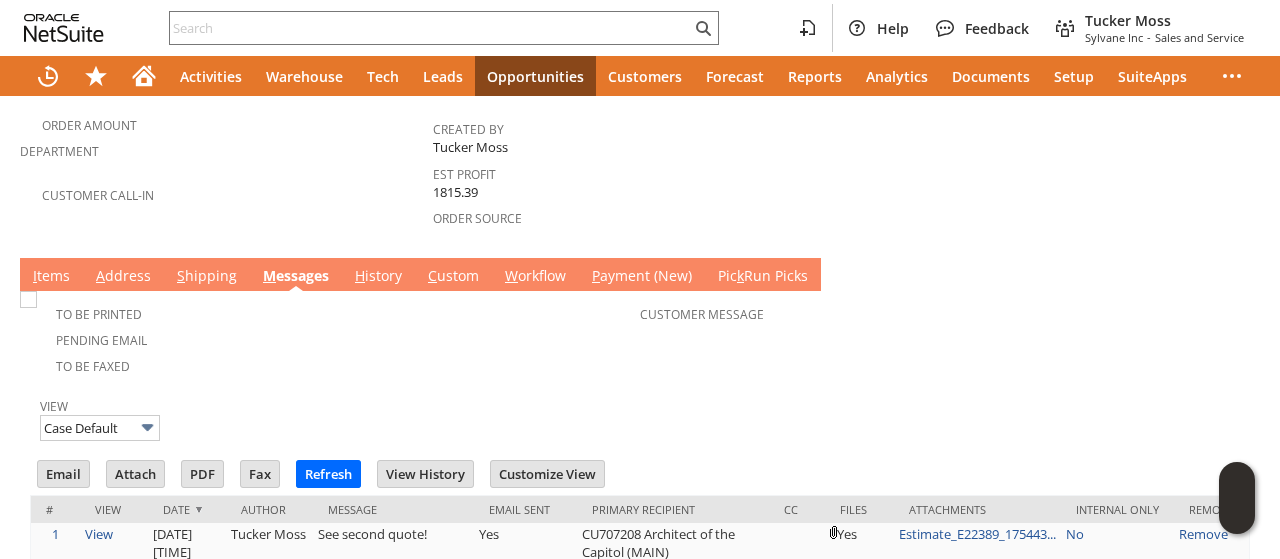 scroll, scrollTop: 0, scrollLeft: 0, axis: both 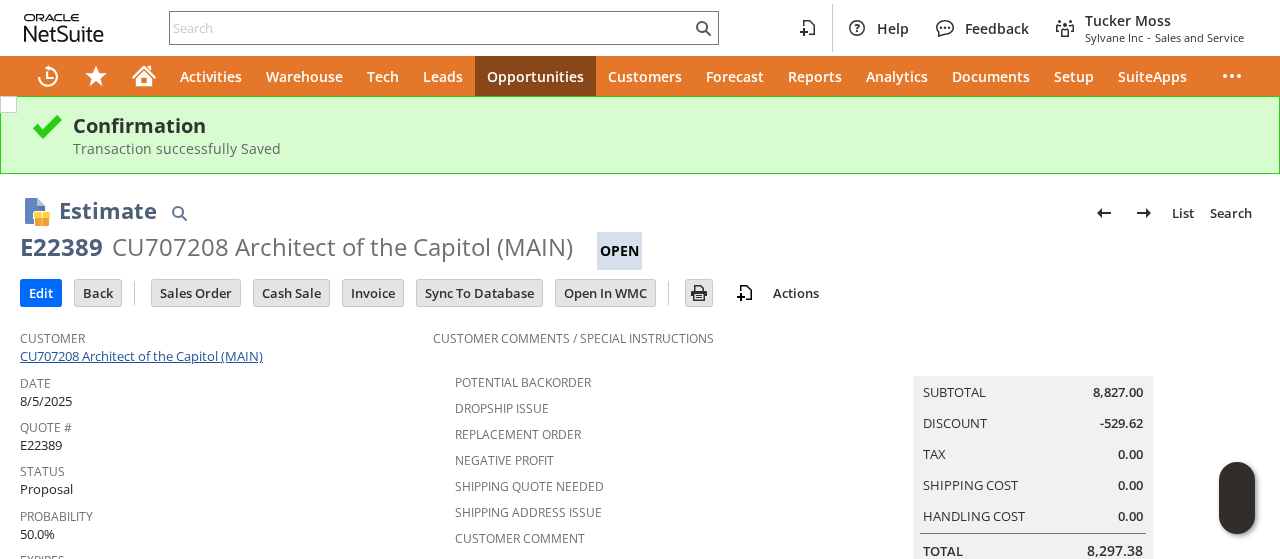 click on "CU707208 Architect of the Capitol (MAIN)" at bounding box center [144, 356] 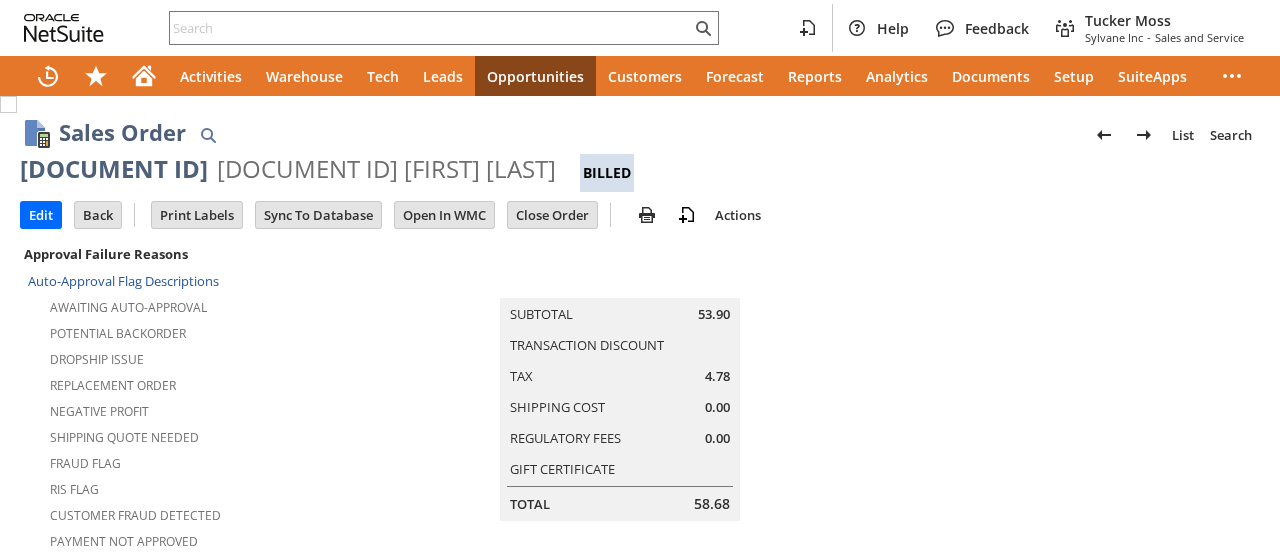 scroll, scrollTop: 0, scrollLeft: 0, axis: both 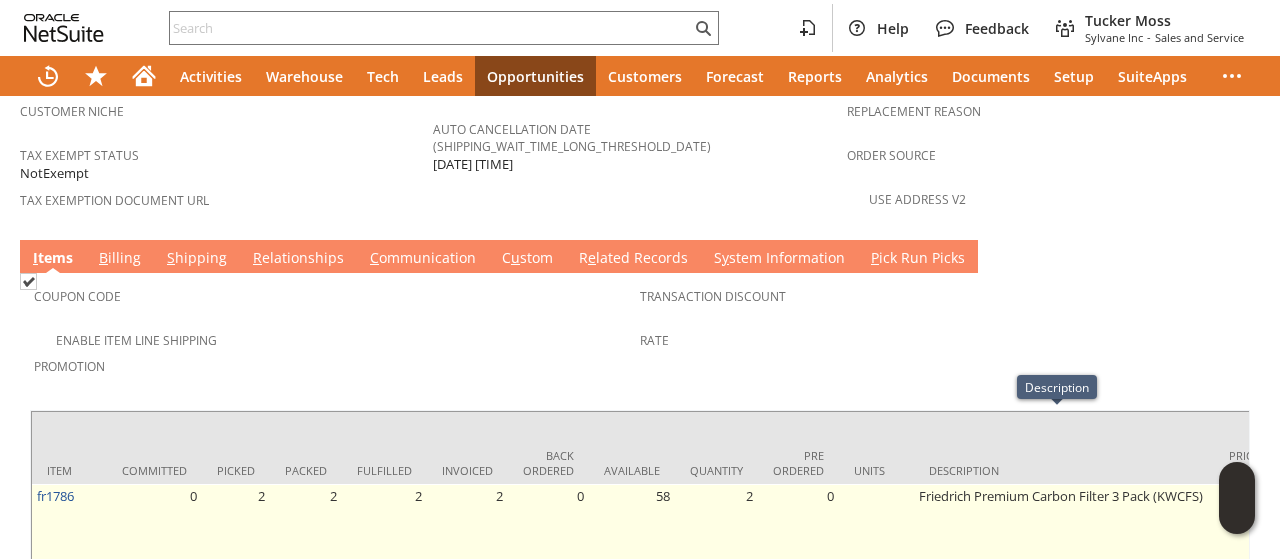 click on "Friedrich Premium Carbon Filter 3 Pack (KWCFS)" at bounding box center [1064, 532] 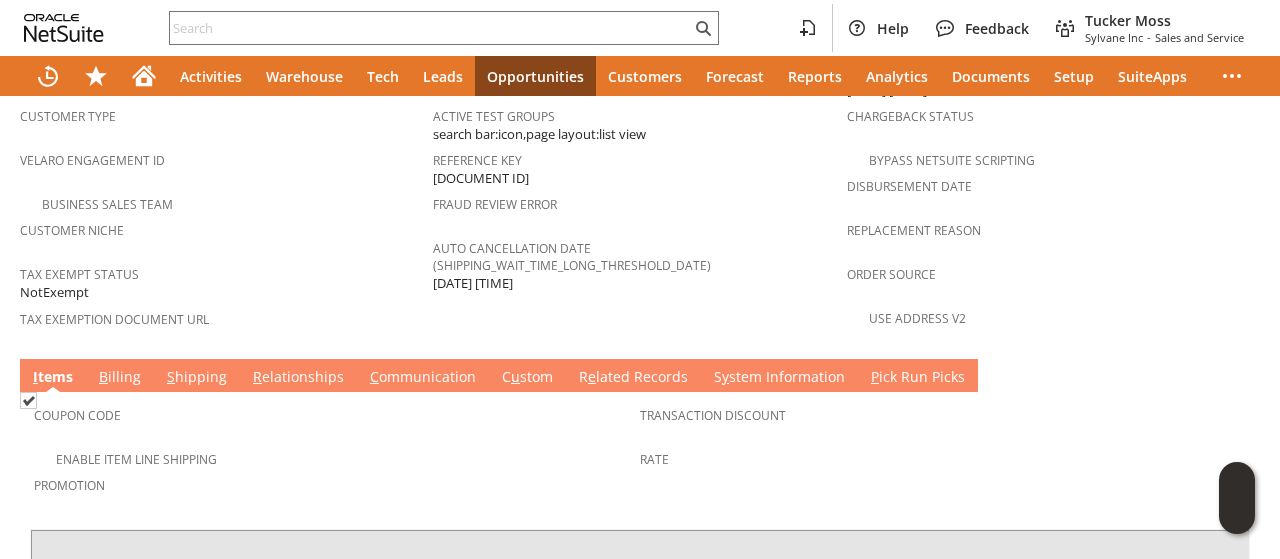 scroll, scrollTop: 1484, scrollLeft: 0, axis: vertical 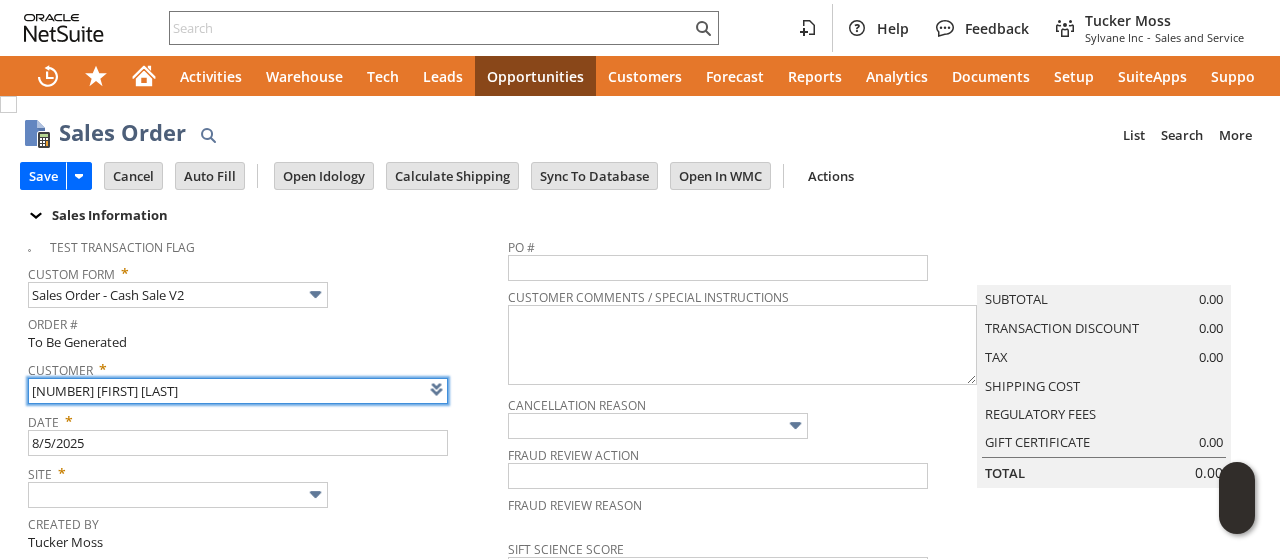 type on "Intelligent Recommendations ⁰" 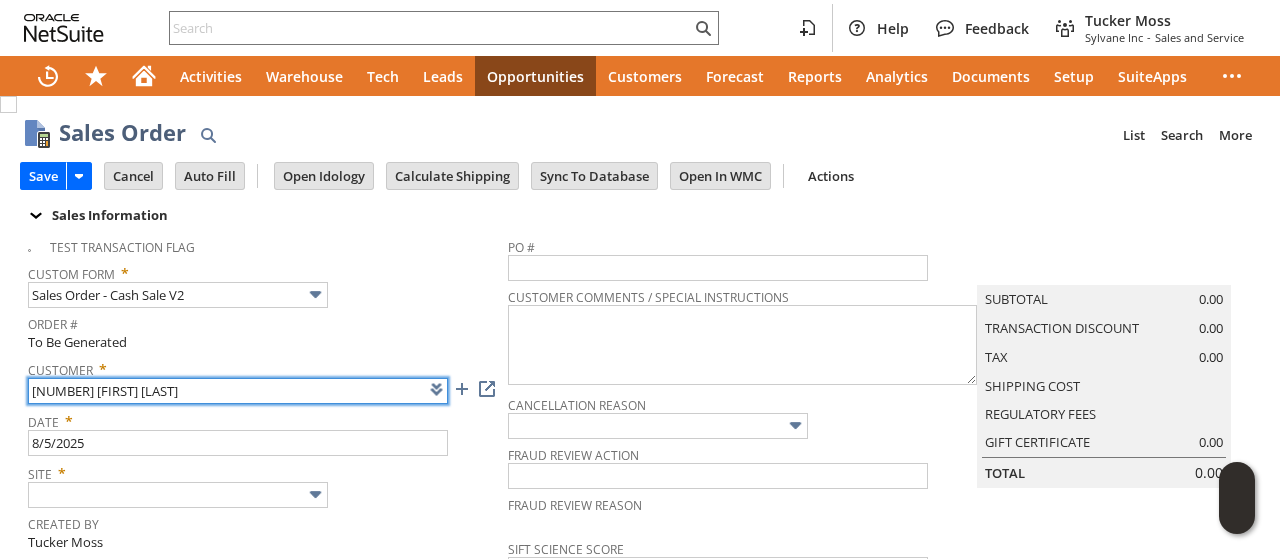 scroll, scrollTop: 0, scrollLeft: 0, axis: both 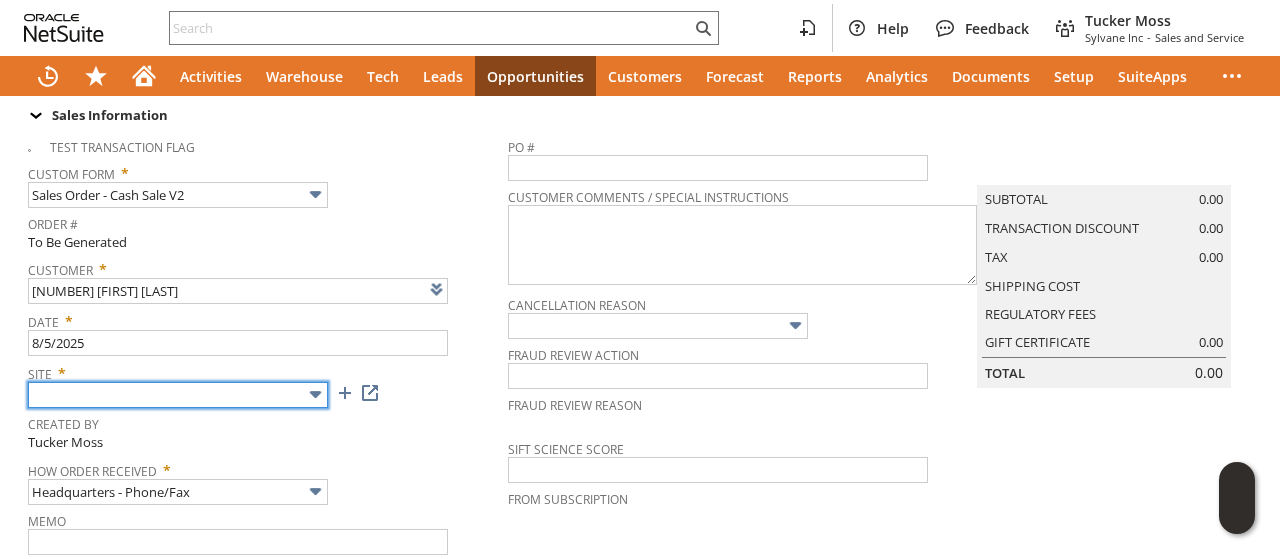 click at bounding box center [178, 395] 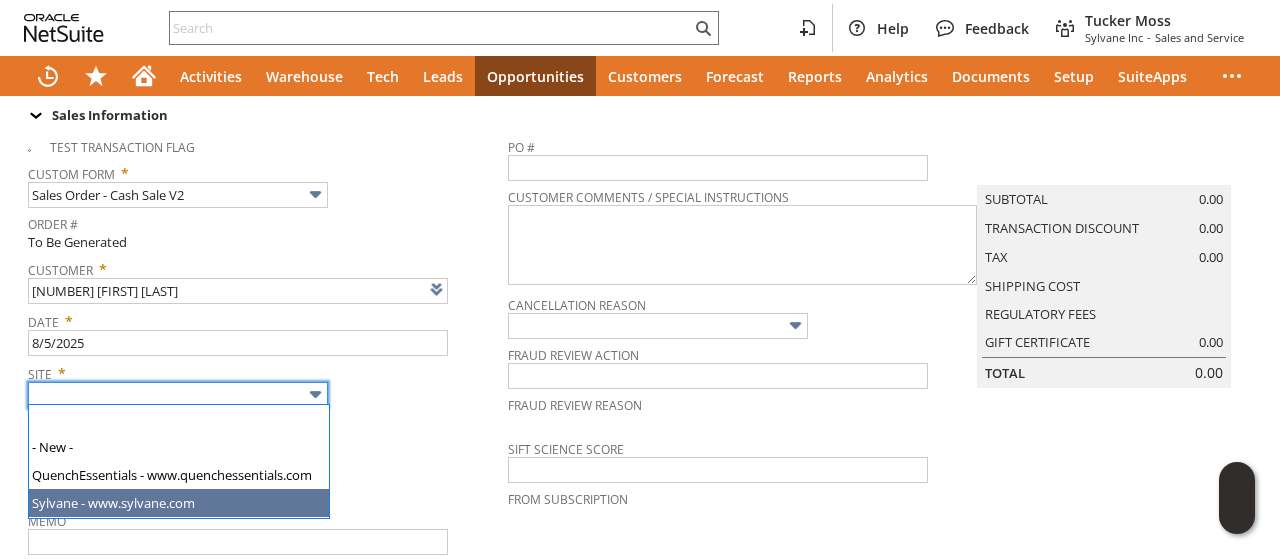 type on "Sylvane - www.sylvane.com" 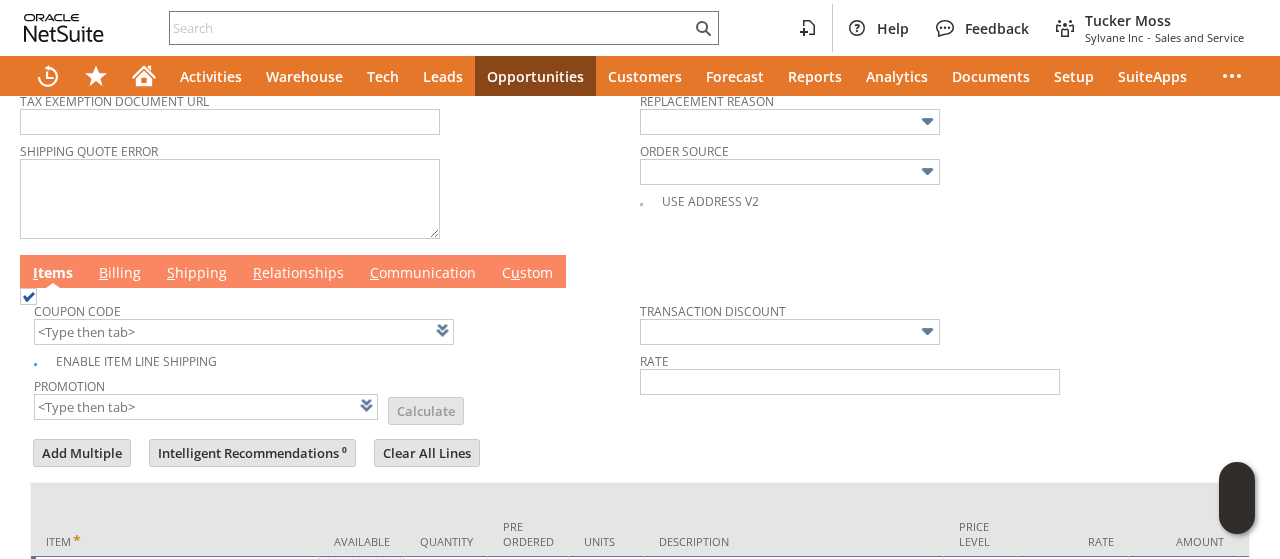 scroll, scrollTop: 1038, scrollLeft: 0, axis: vertical 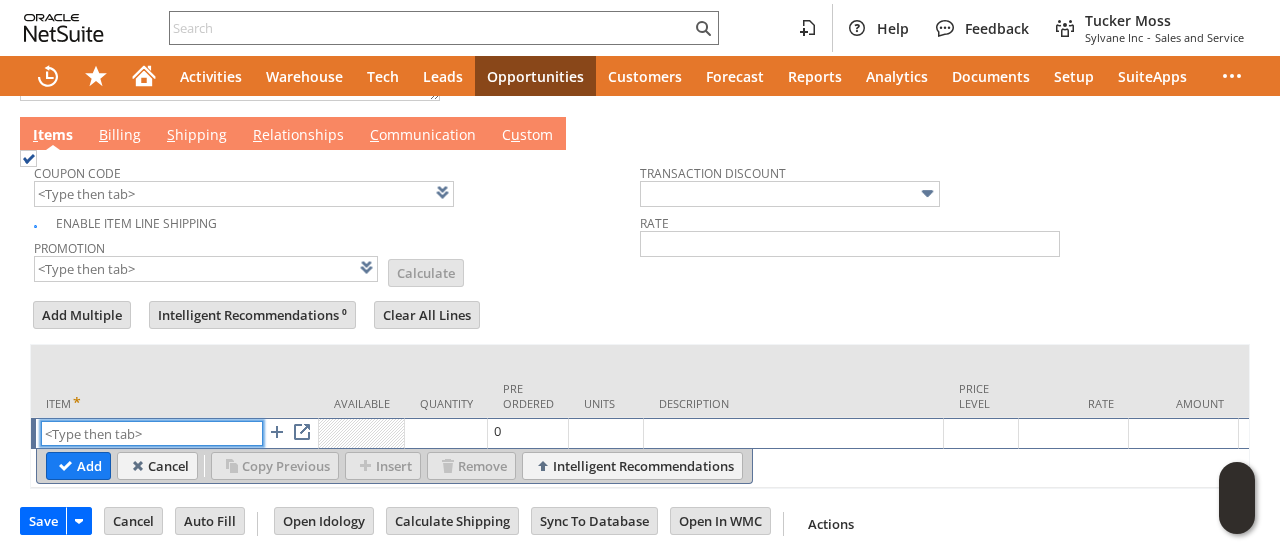 paste on "fr1786" 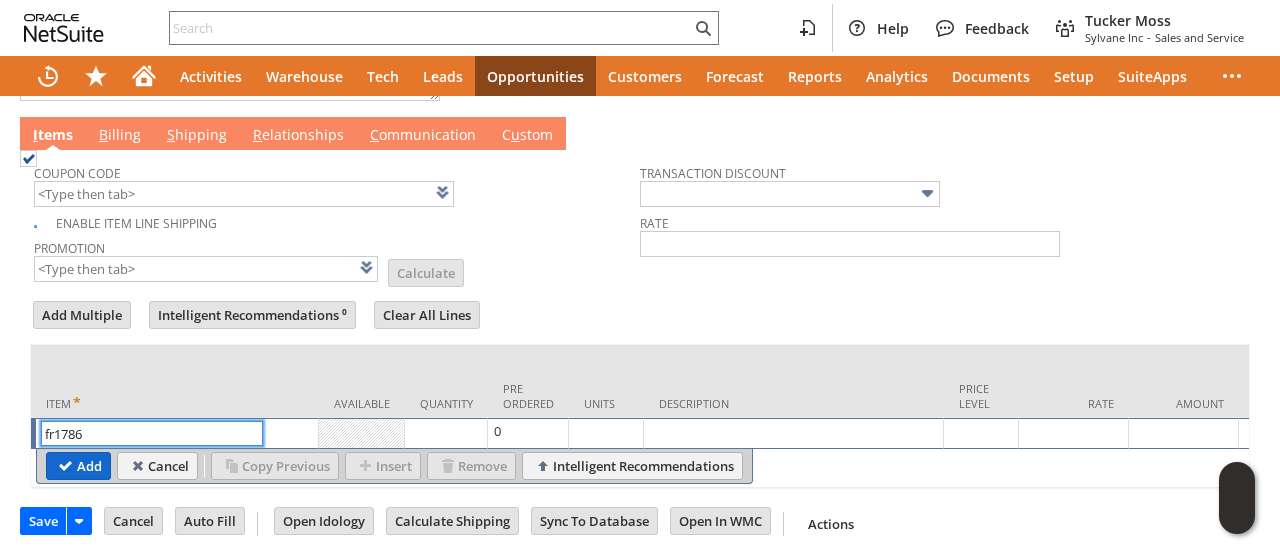 type on "fr1786" 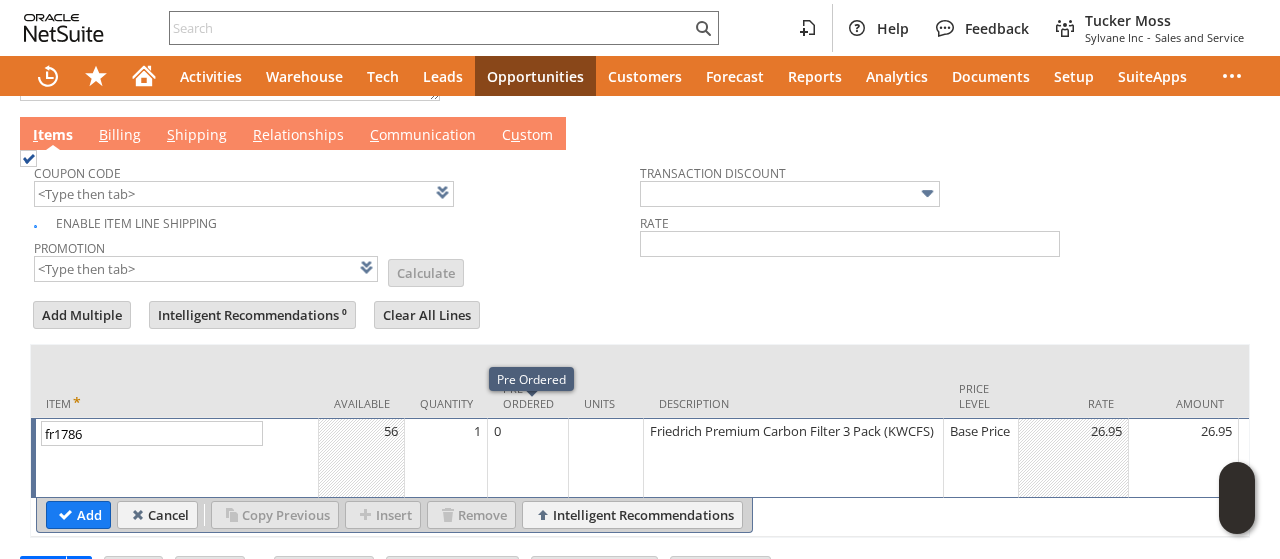 click on "1" at bounding box center [446, 431] 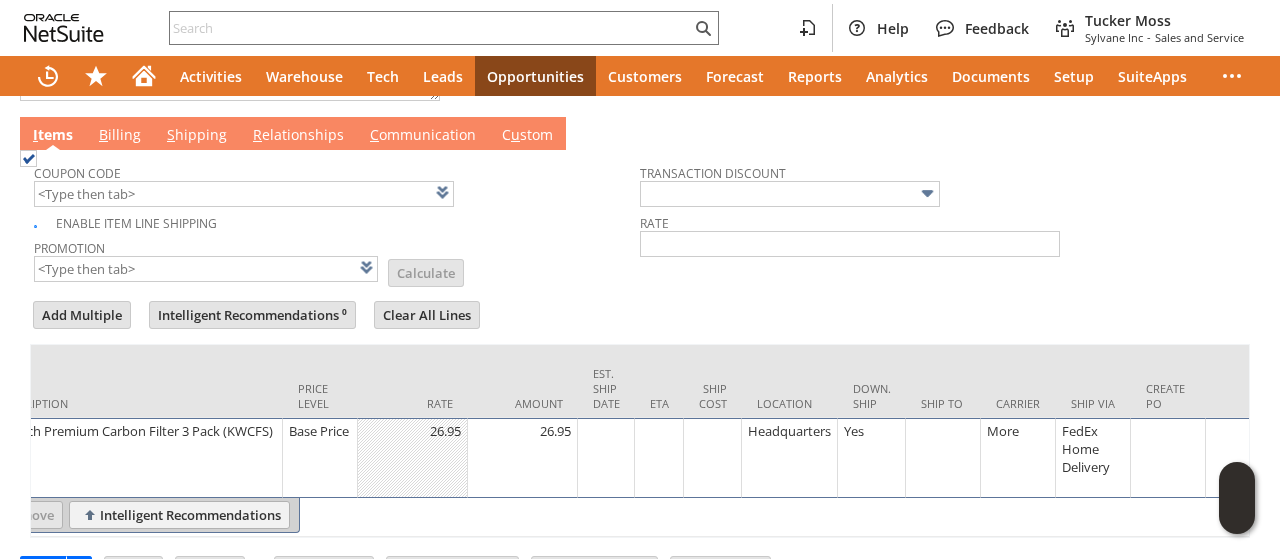scroll, scrollTop: 0, scrollLeft: 578, axis: horizontal 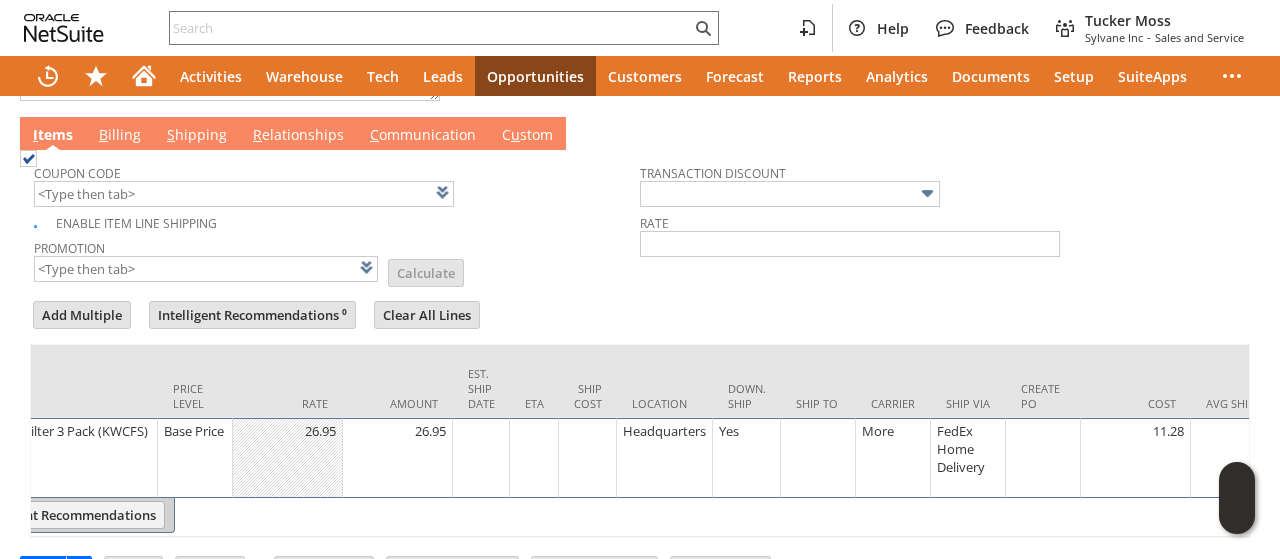 type on "2" 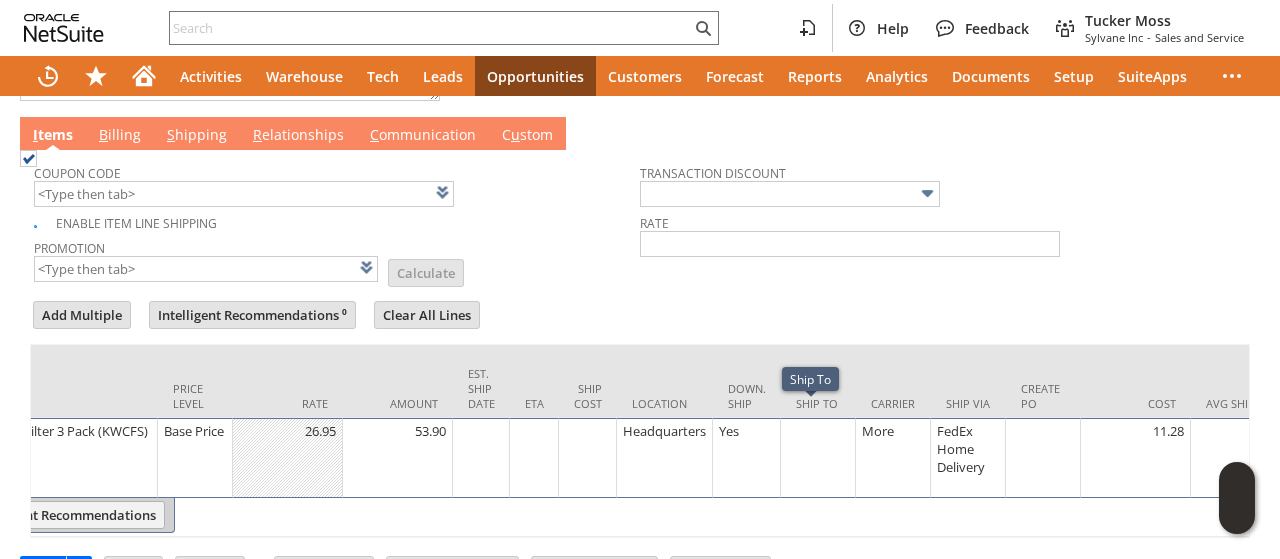 click at bounding box center (818, 458) 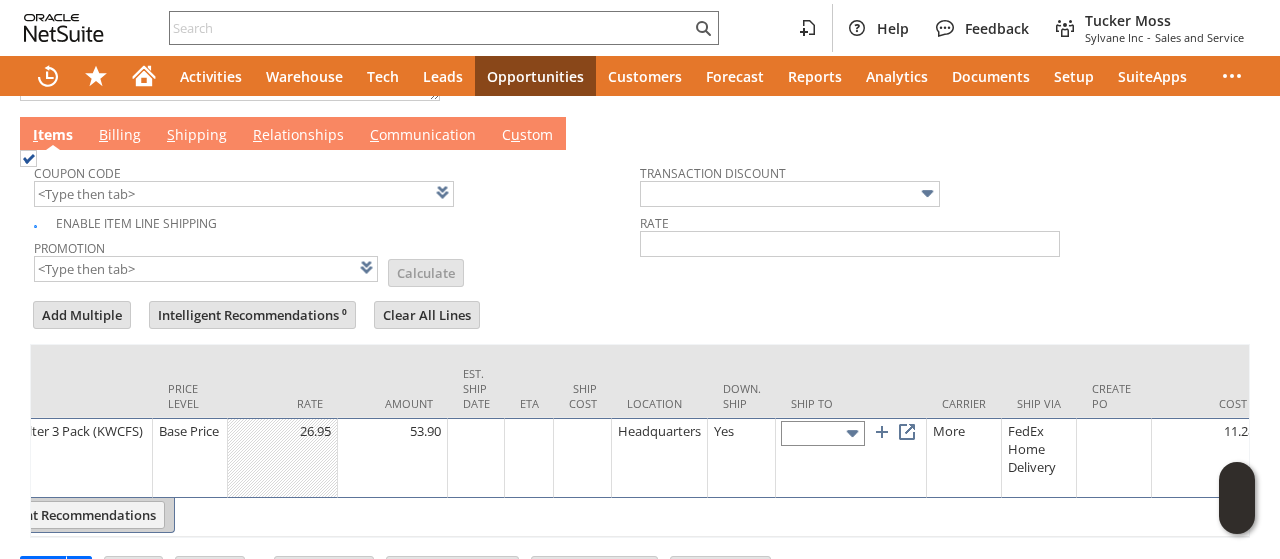click at bounding box center (823, 433) 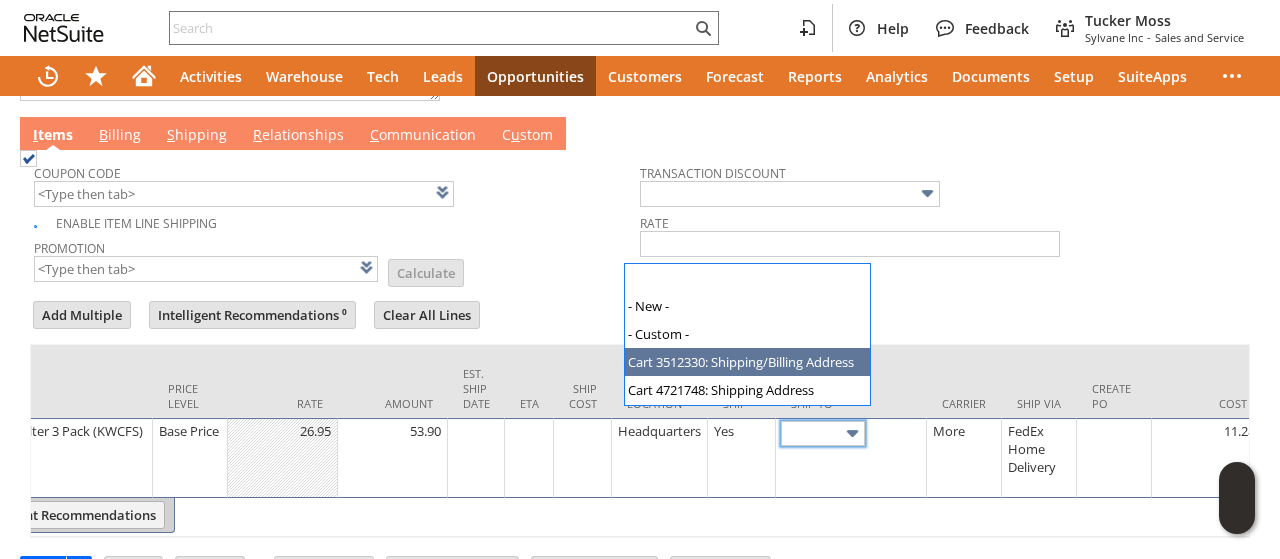 type on "Cart 3512330: Shipping/Billing Address" 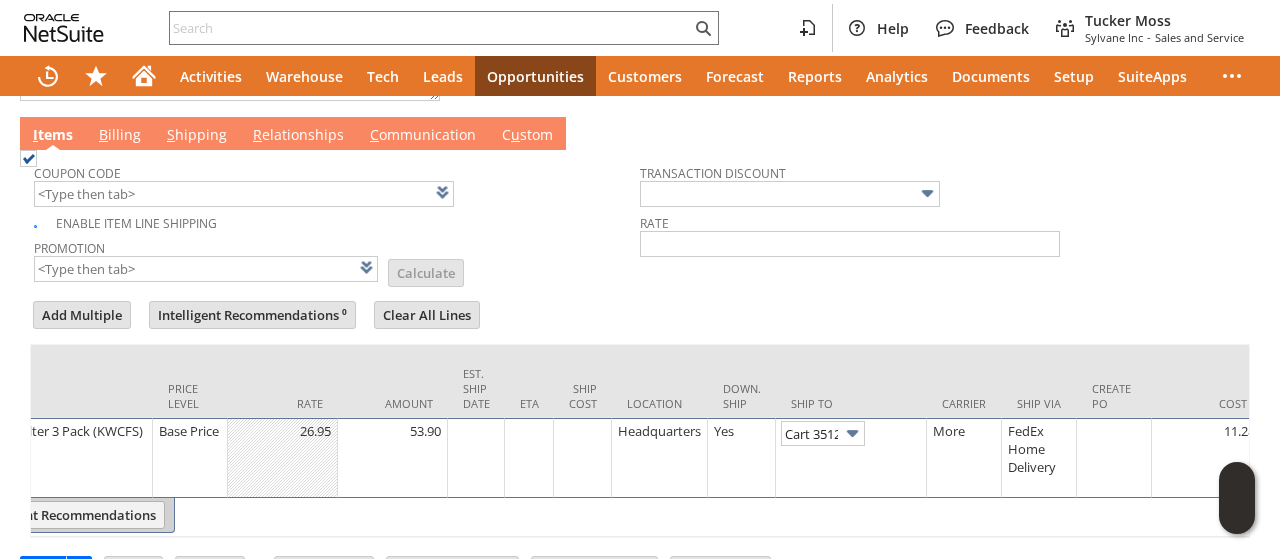 click on "B illing" at bounding box center [120, 136] 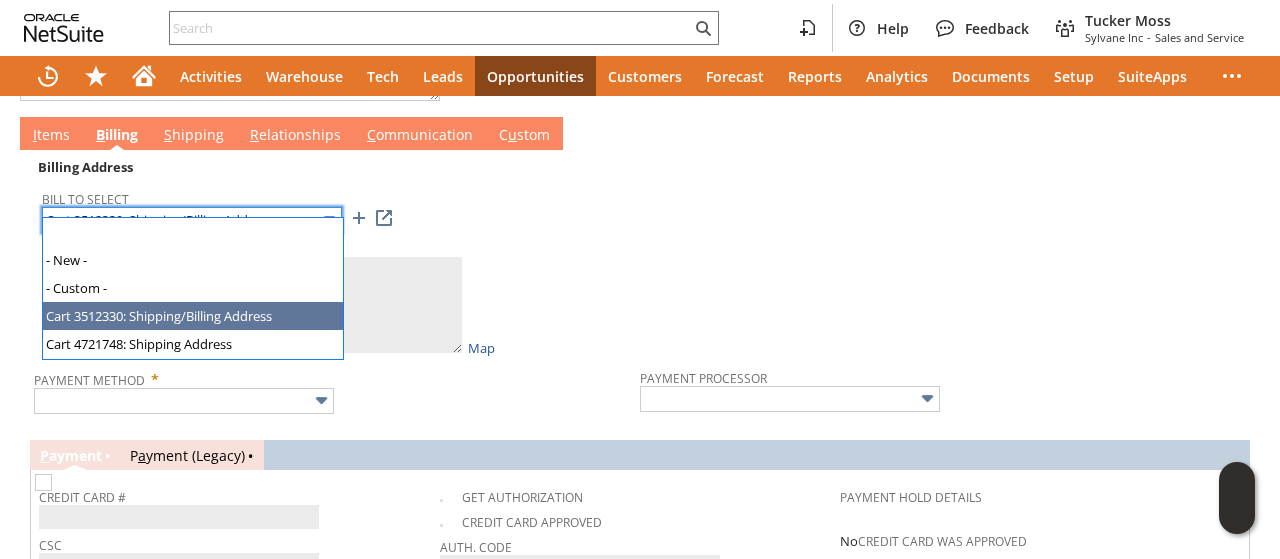 click on "Cart 3512330: Shipping/Billing Address" at bounding box center [192, 220] 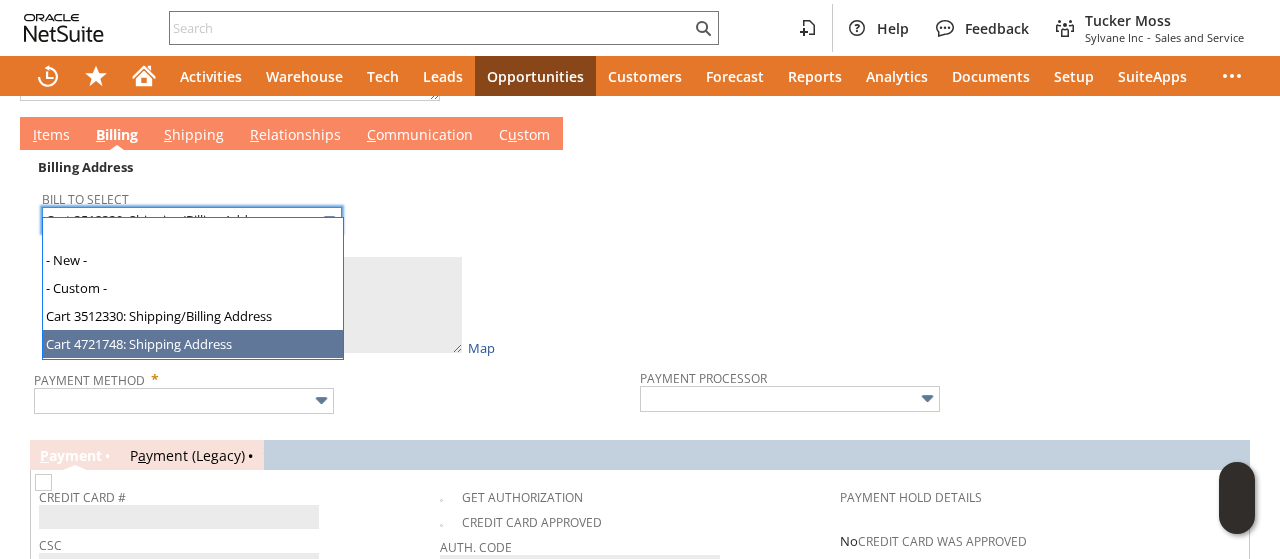 type on "Cart 4721748: Shipping Address" 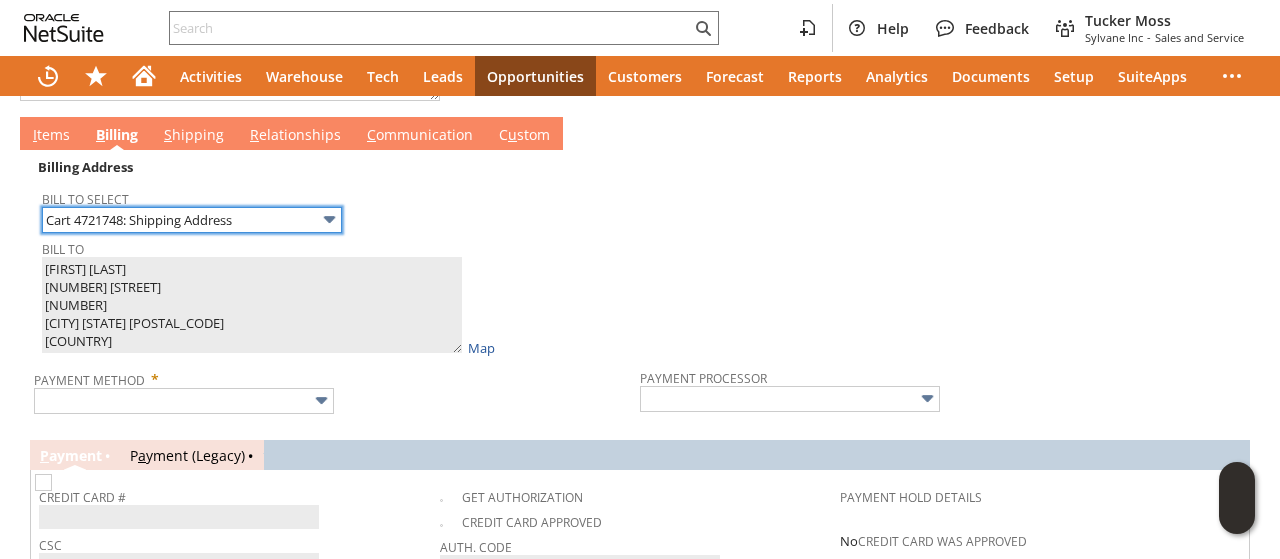 type on "Richard B Gross
1112 PARK AVE
2003008
NEW YORK NY 10128
United States" 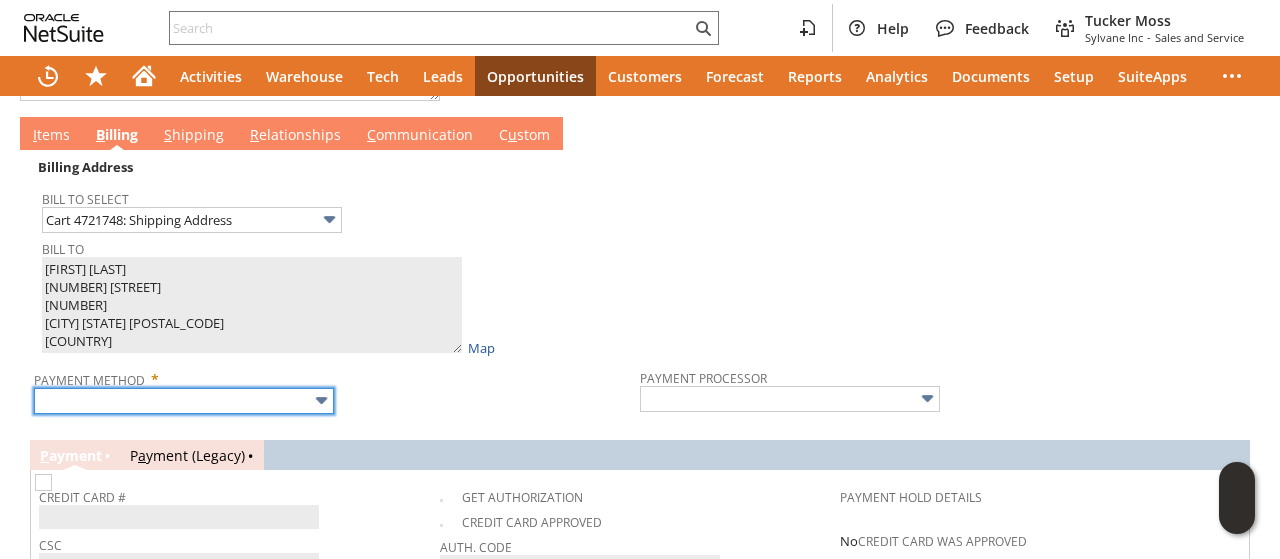 click at bounding box center [184, 401] 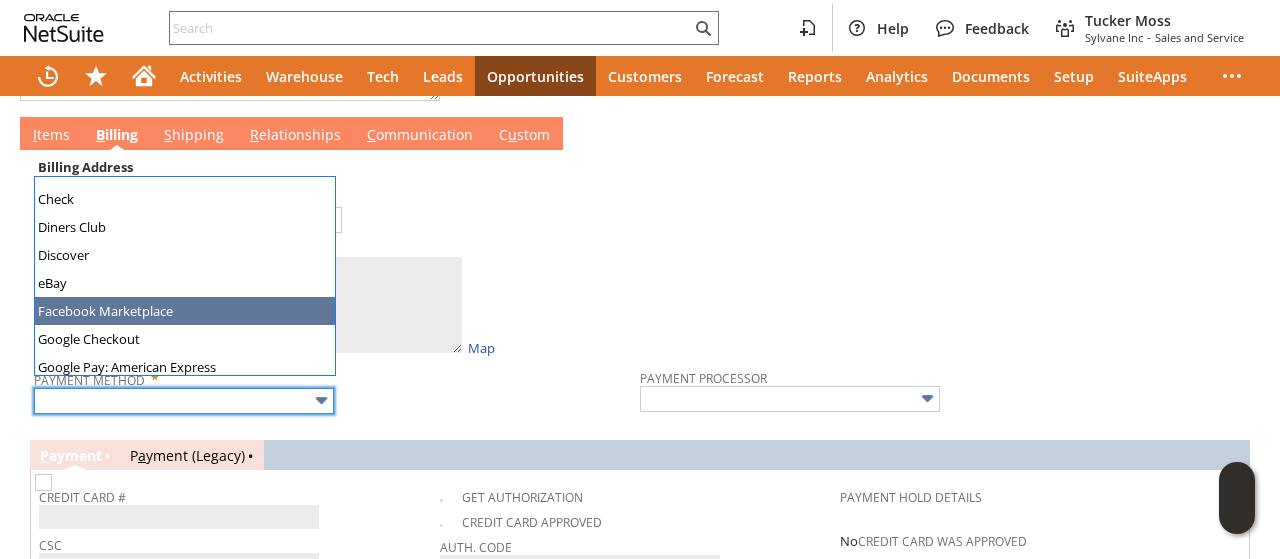 scroll, scrollTop: 558, scrollLeft: 0, axis: vertical 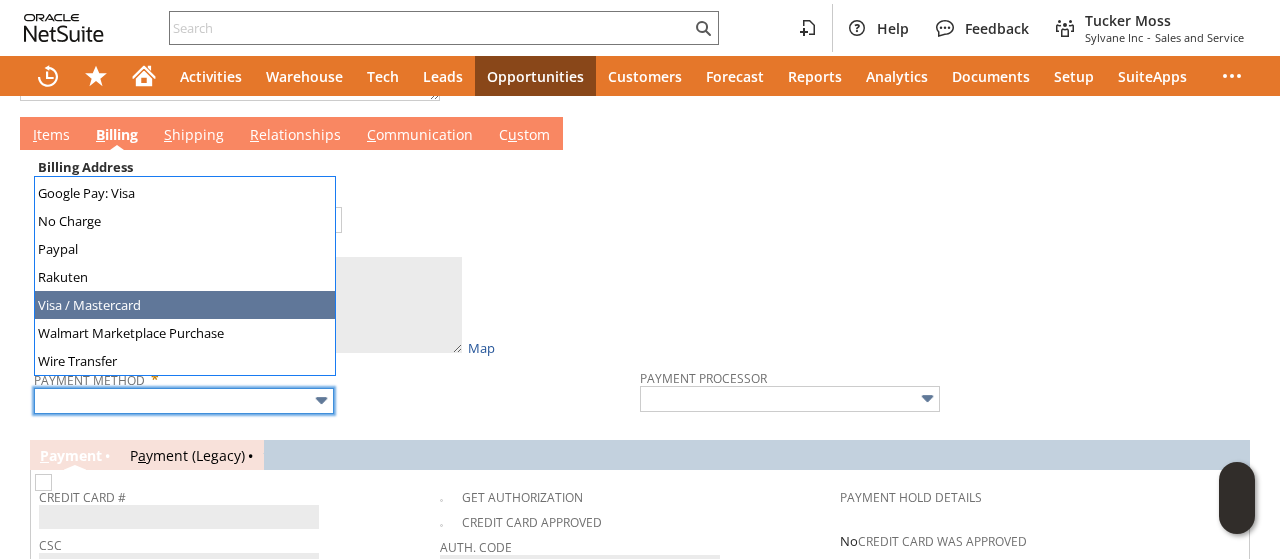 type on "Visa / Mastercard" 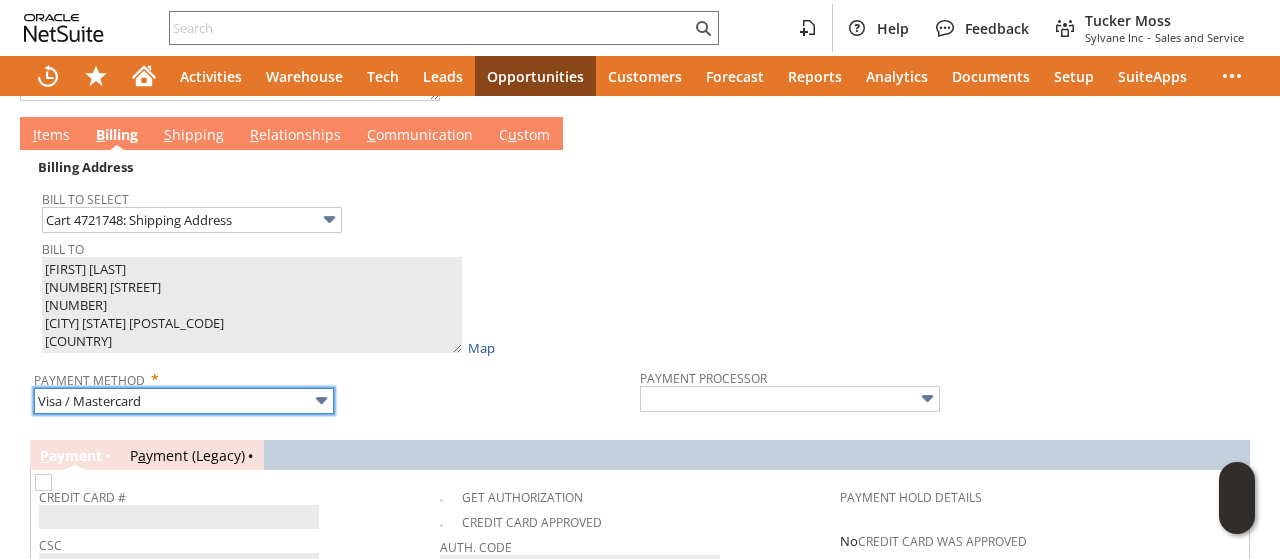type on "Braintree" 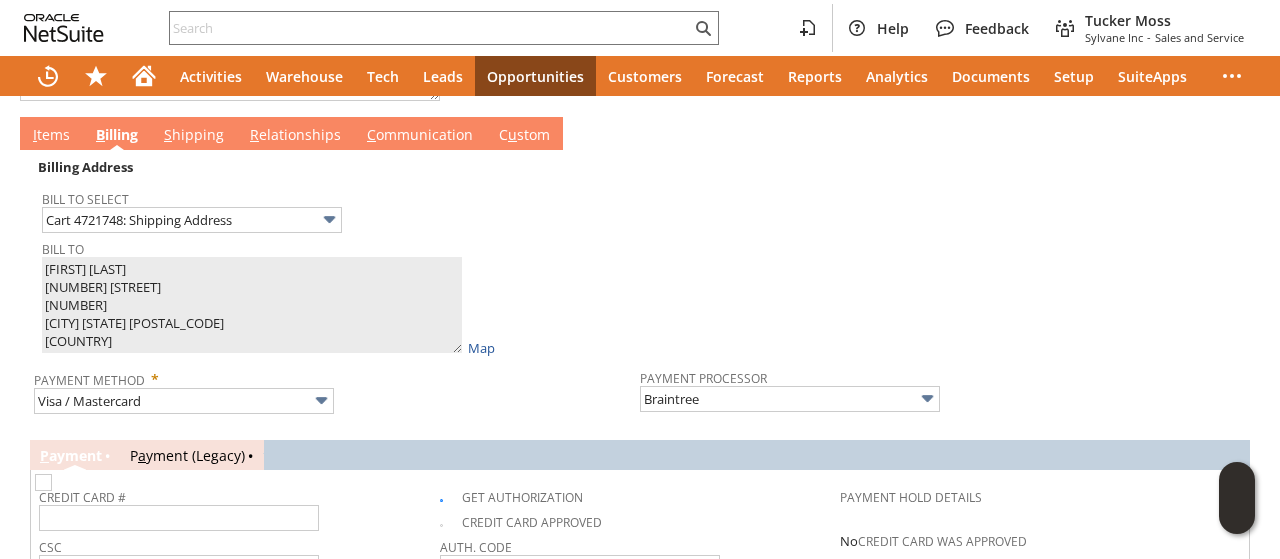 click on "I tems" at bounding box center (51, 136) 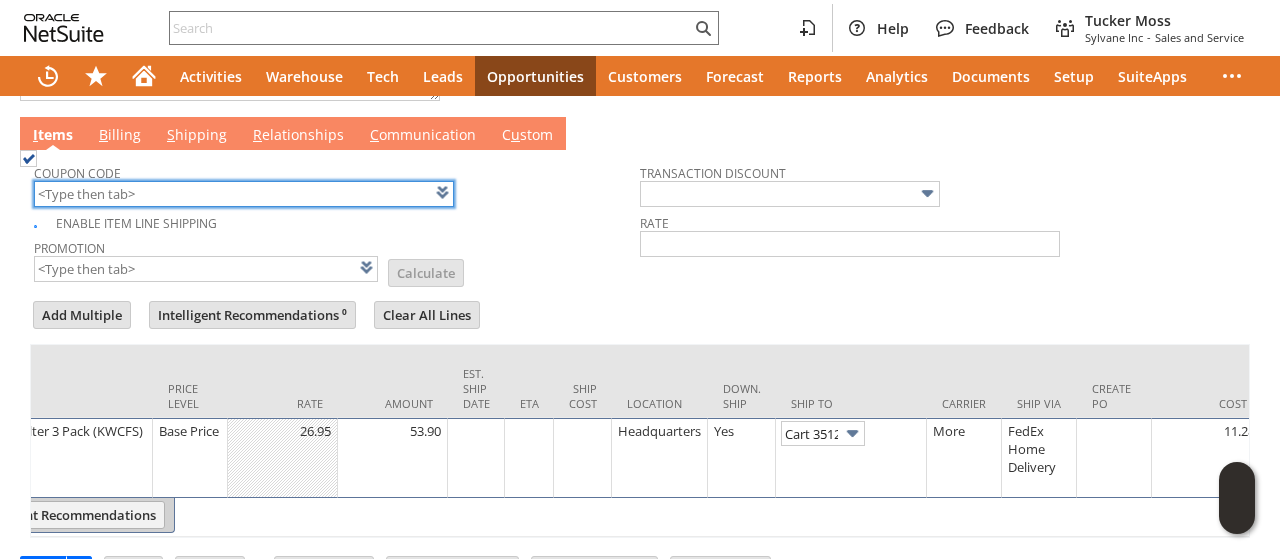 scroll, scrollTop: 0, scrollLeft: 0, axis: both 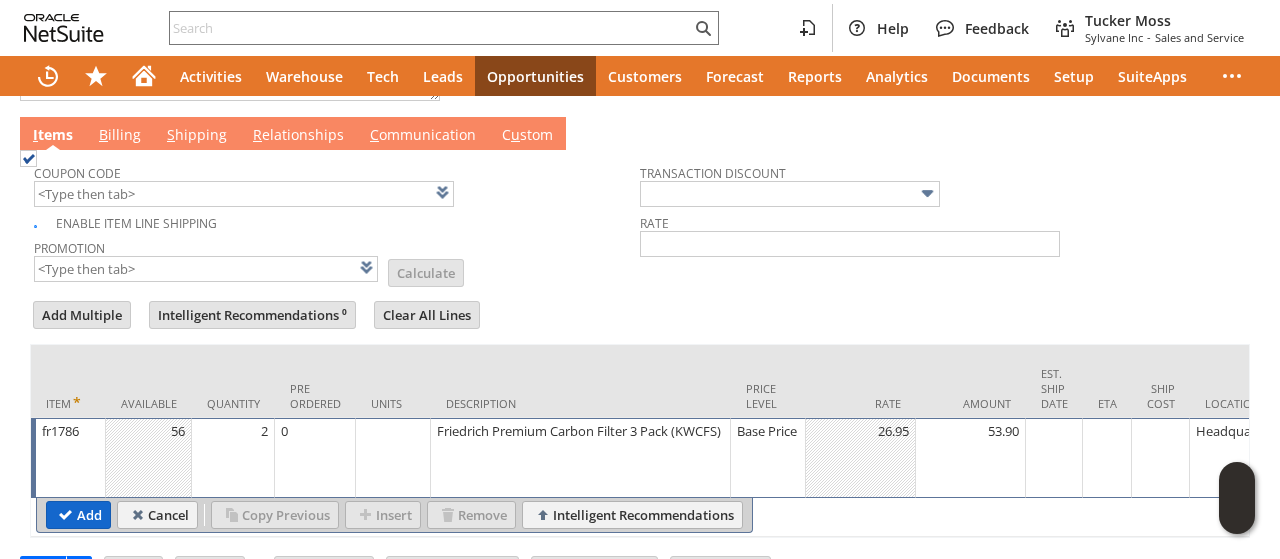 click on "Add" at bounding box center (78, 515) 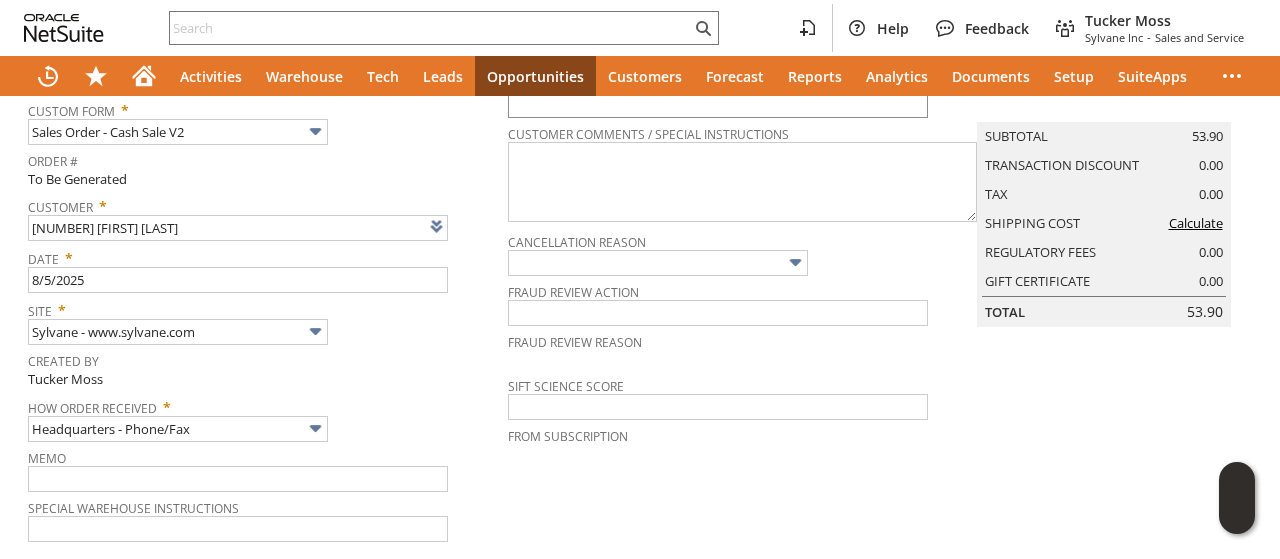 scroll, scrollTop: 0, scrollLeft: 0, axis: both 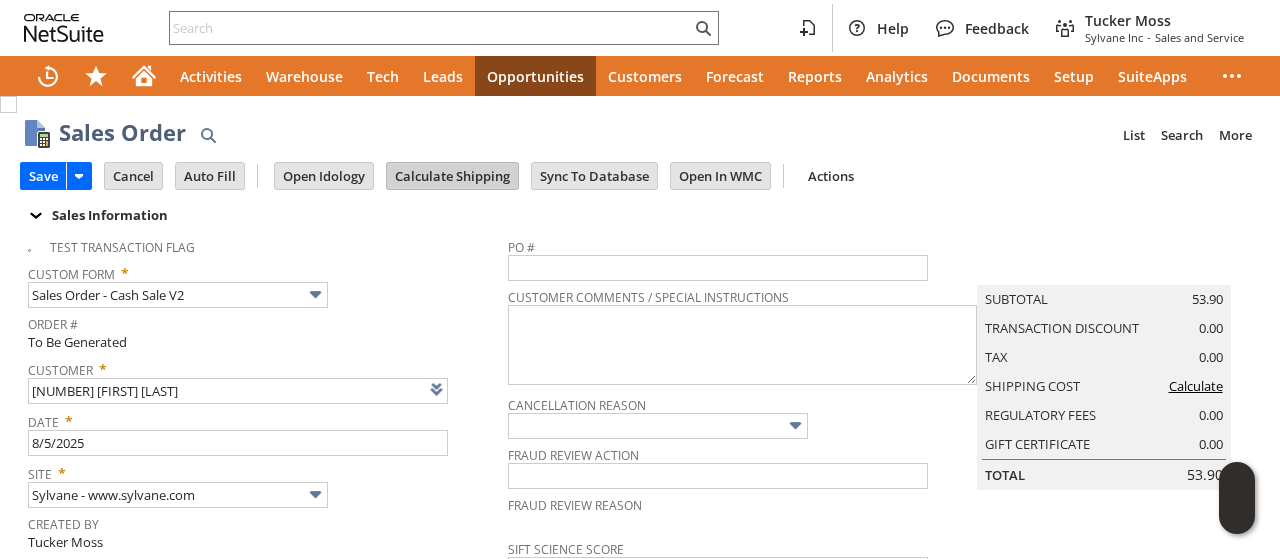 click on "Calculate Shipping" at bounding box center (452, 176) 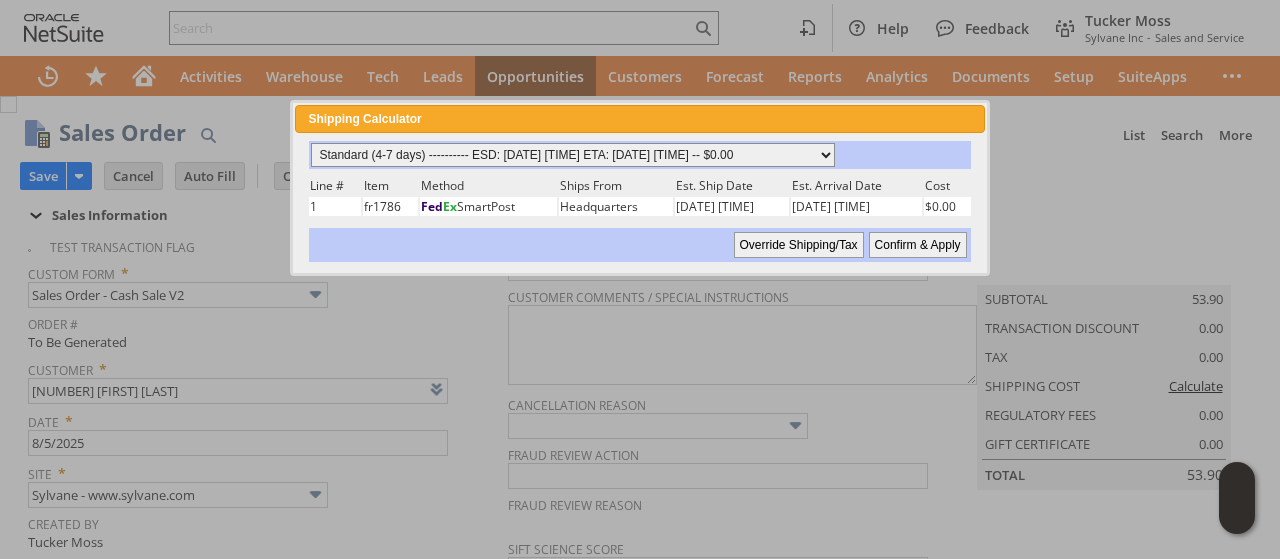 click on "Standard (4-7 days) ---------- ESD: 08/06/2025 5:30:00 pm  ETA: 08/12/2025 12:00:00 am -- $0.00 3 Day ------------------------ ESD: 08/06/2025 5:30:00 pm  ETA: 08/08/2025 12:00:00 am -- $0.00 2 Day ------------------------ ESD: 08/06/2025 5:30:00 pm  ETA: 08/08/2025 12:00:00 am -- $0.00 Next Business Day ------------ ESD: 08/06/2025 5:30:00 pm  ETA: 08/07/2025 12:00:00 am - $51.20" at bounding box center [573, 155] 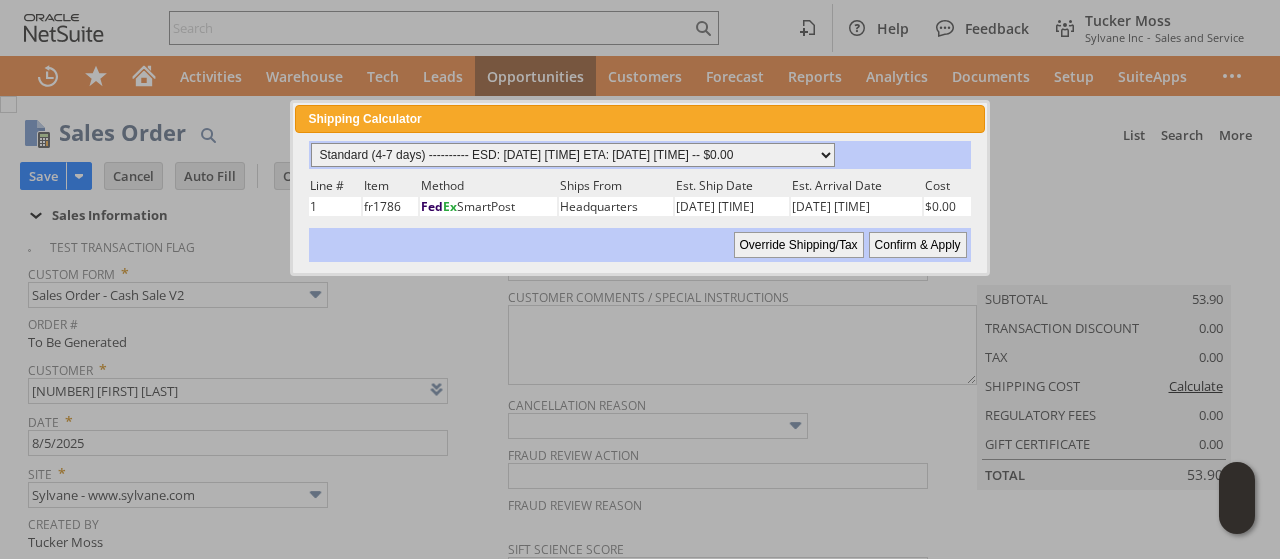 select on "3 Day ------------------------ ESD: 08/06/2025 5:30:00 pm ETA: 08/08/2025 12:00:00 am -- $0.00" 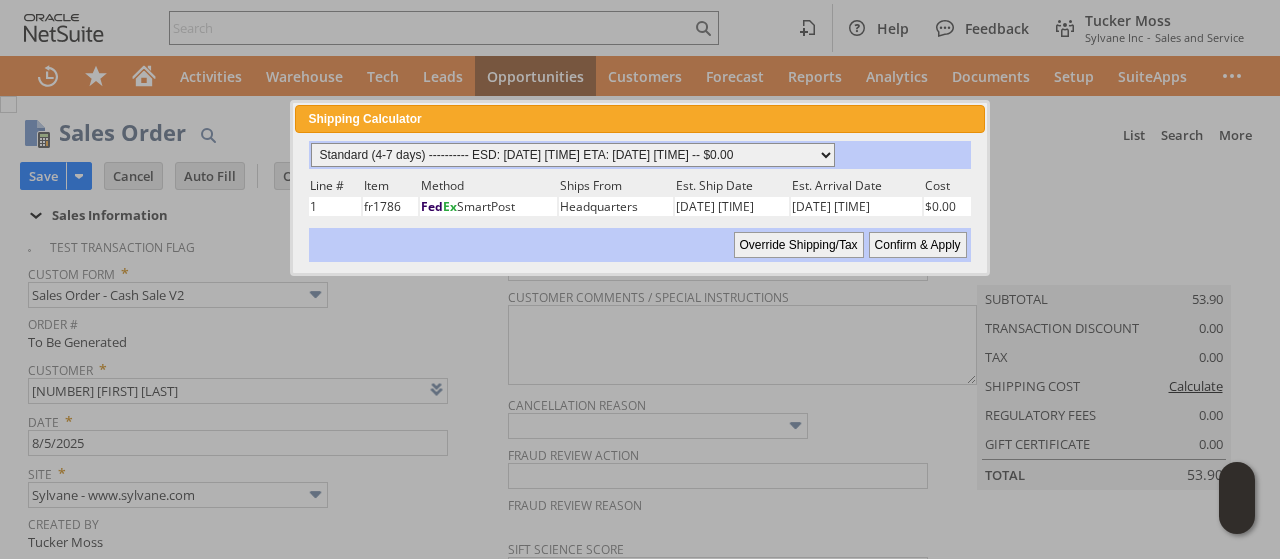 click on "Standard (4-7 days) ---------- ESD: 08/06/2025 5:30:00 pm  ETA: 08/12/2025 12:00:00 am -- $0.00 3 Day ------------------------ ESD: 08/06/2025 5:30:00 pm  ETA: 08/08/2025 12:00:00 am -- $0.00 2 Day ------------------------ ESD: 08/06/2025 5:30:00 pm  ETA: 08/08/2025 12:00:00 am -- $0.00 Next Business Day ------------ ESD: 08/06/2025 5:30:00 pm  ETA: 08/07/2025 12:00:00 am - $51.20" at bounding box center [573, 155] 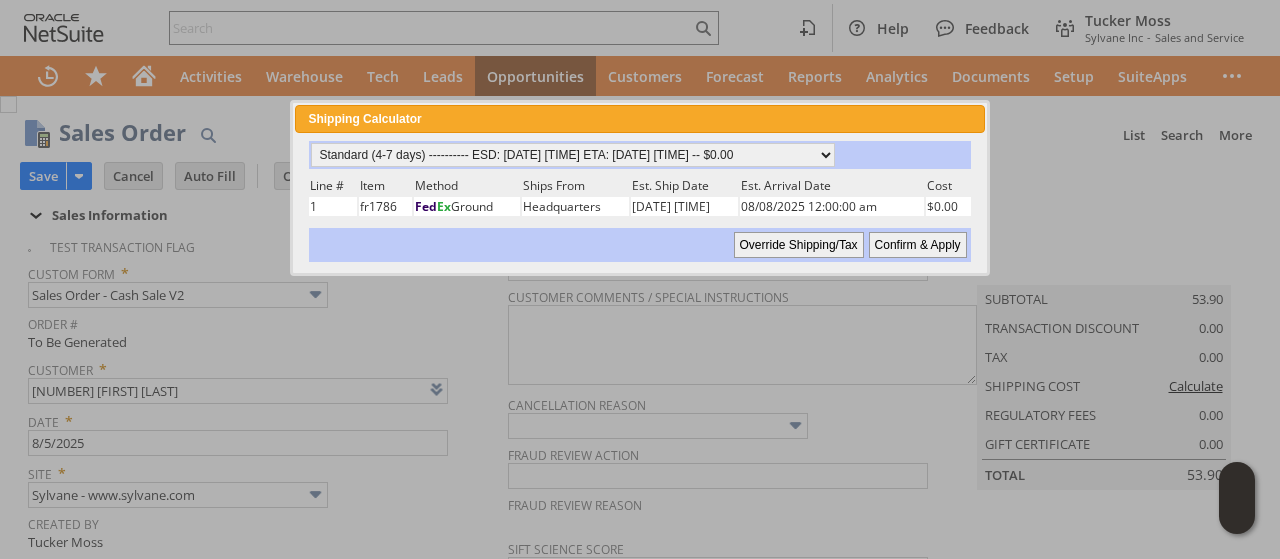 click on "Confirm & Apply" at bounding box center (918, 245) 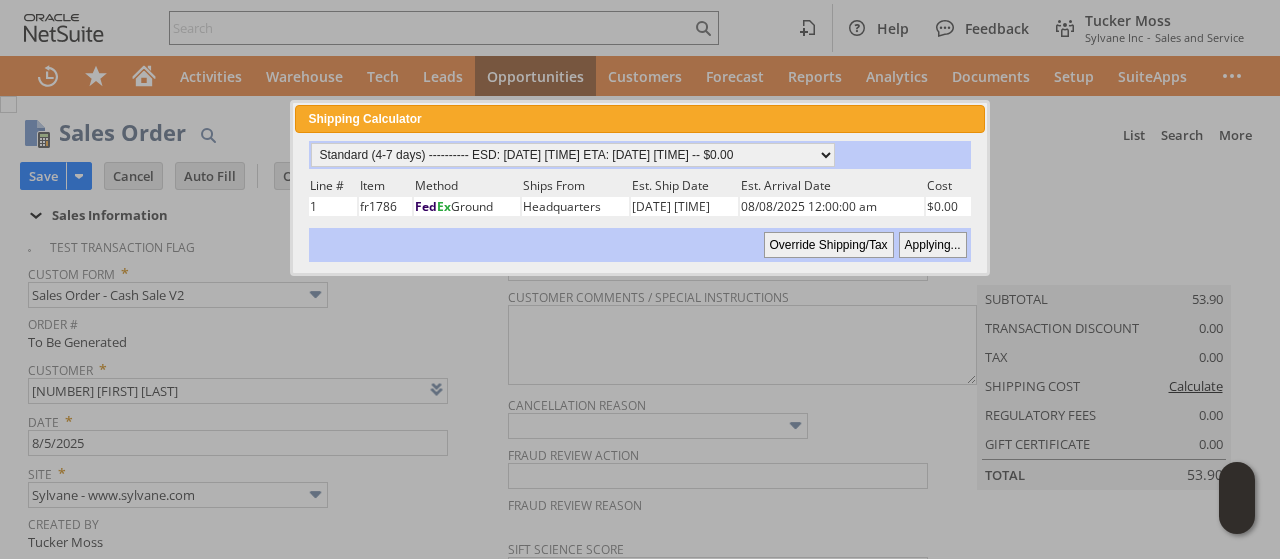 type 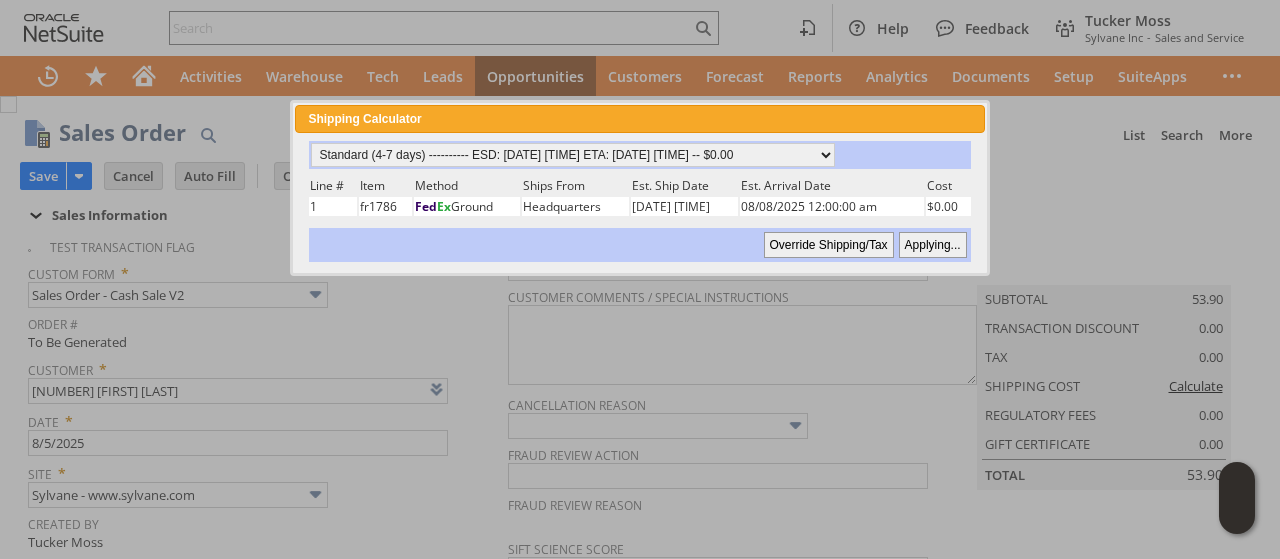 type on "Add" 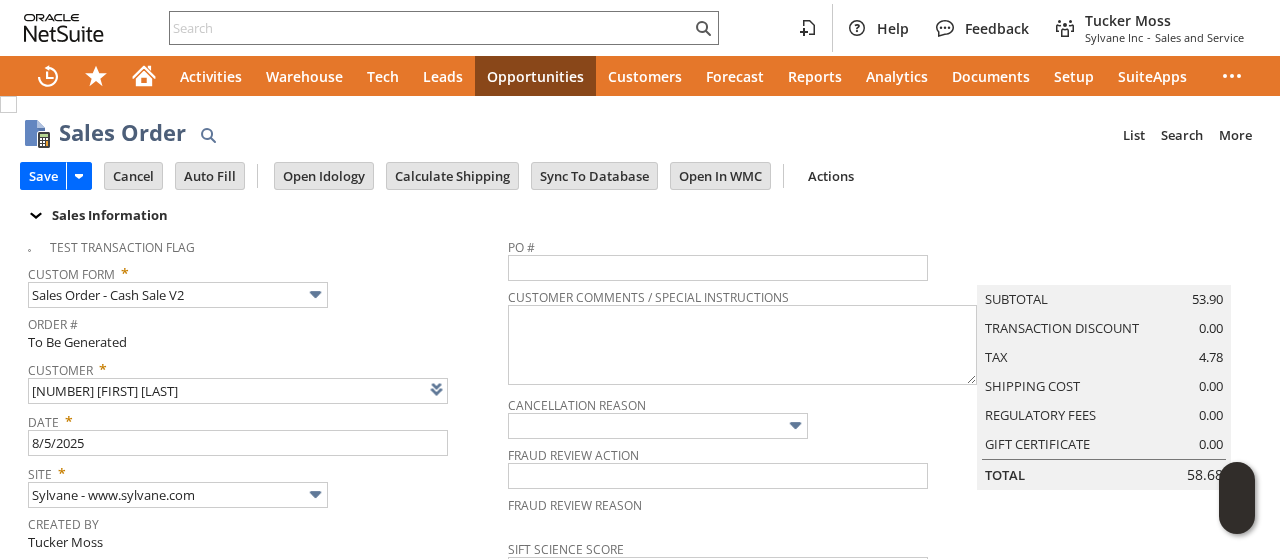 scroll, scrollTop: 100, scrollLeft: 0, axis: vertical 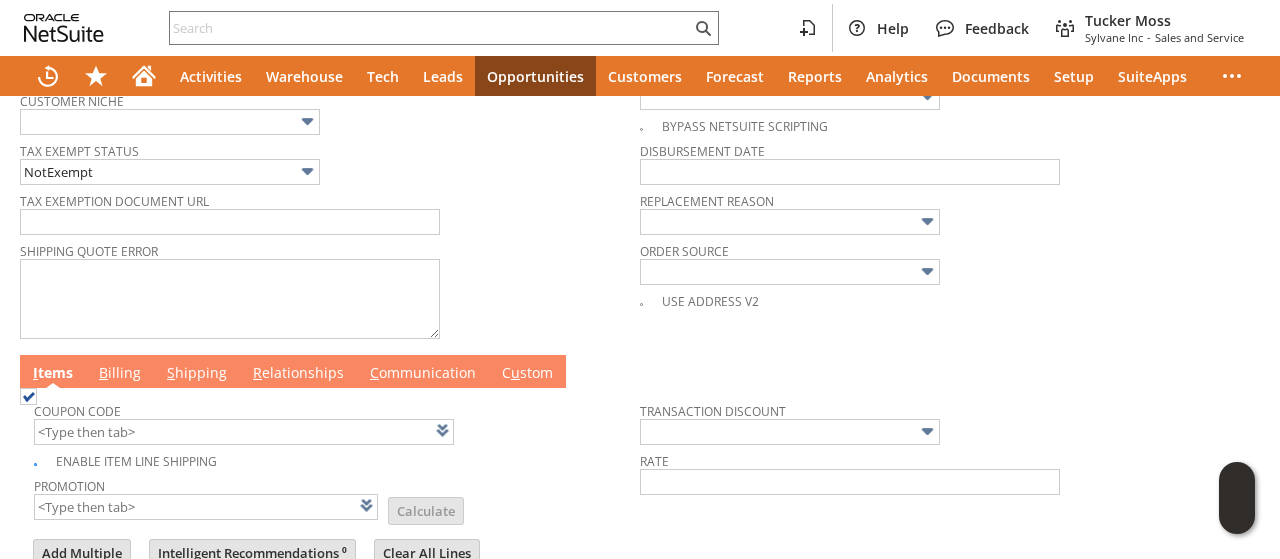 click on "S hipping" at bounding box center (197, 374) 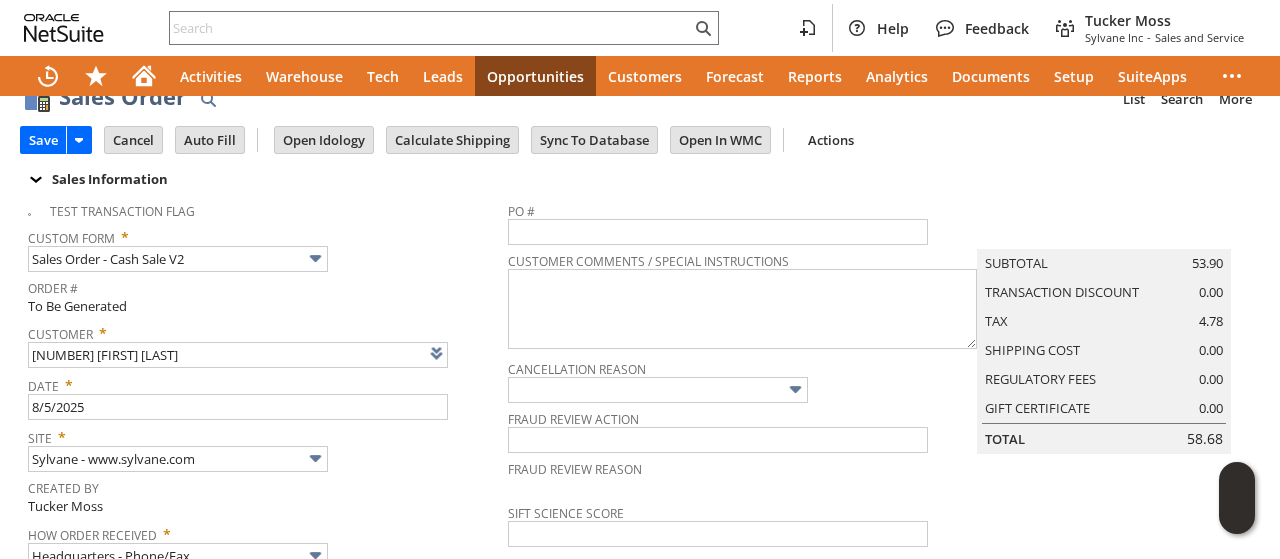 scroll, scrollTop: 836, scrollLeft: 0, axis: vertical 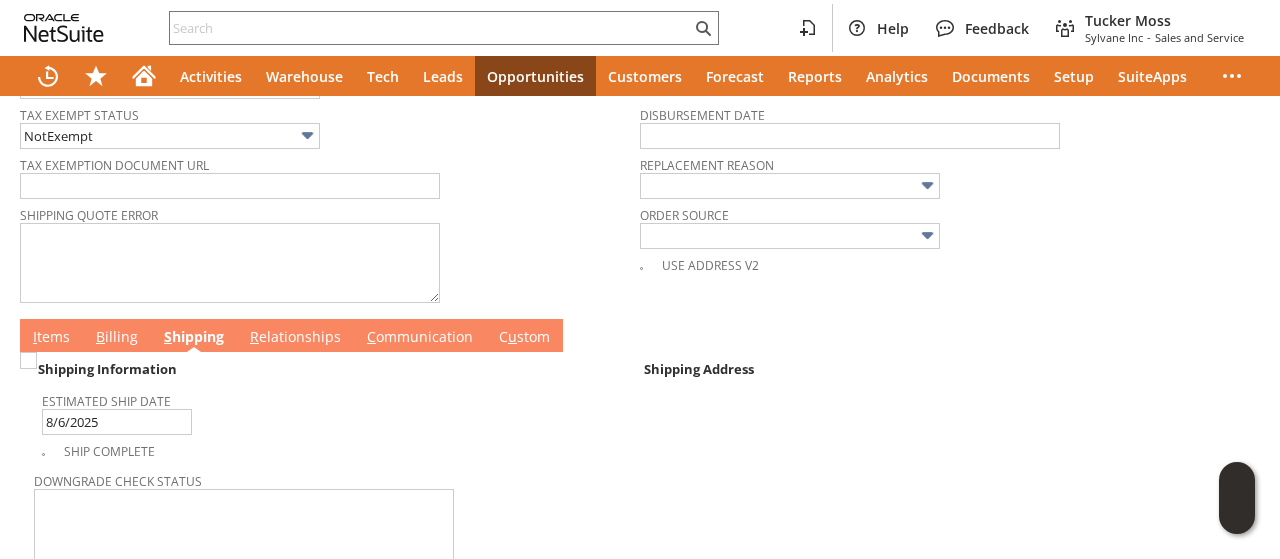 click on "B illing" at bounding box center [117, 338] 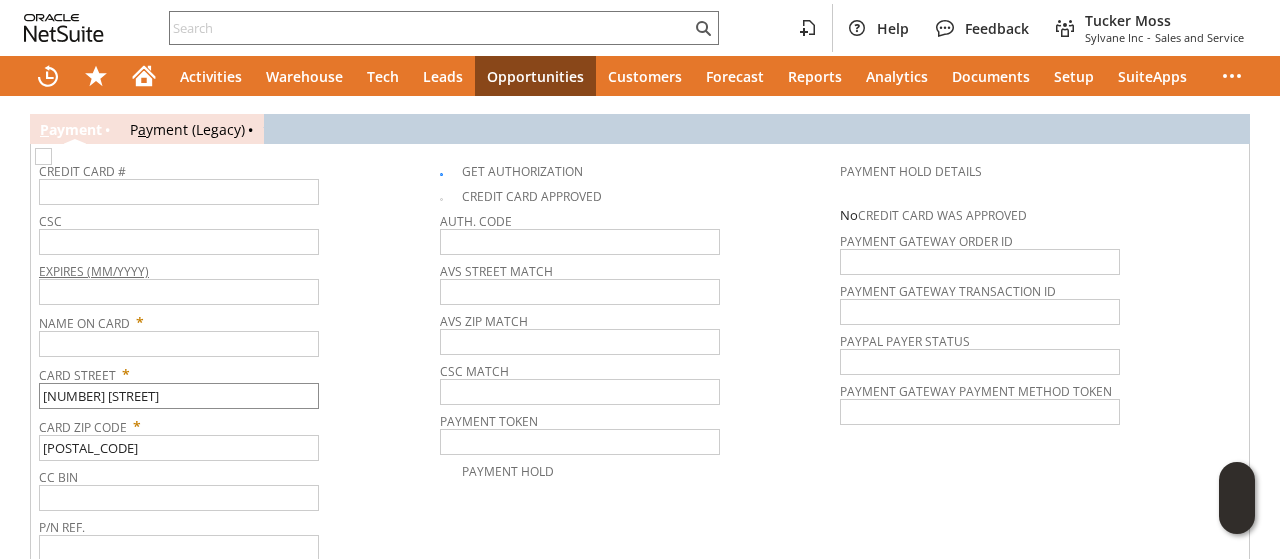 scroll, scrollTop: 1428, scrollLeft: 0, axis: vertical 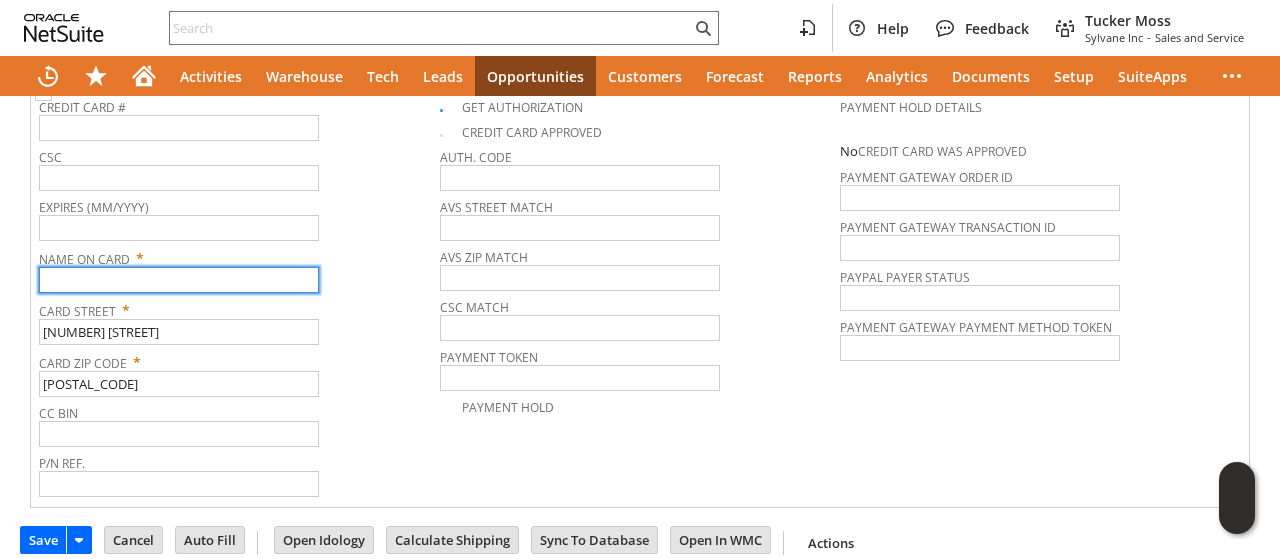paste on "Richard B Gross" 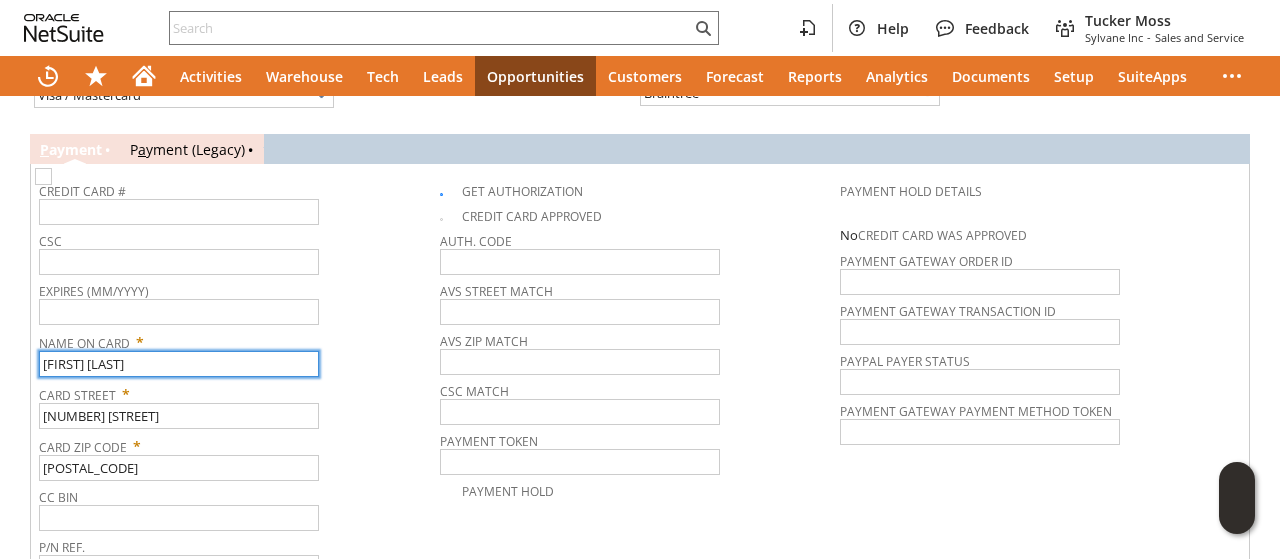 scroll, scrollTop: 1228, scrollLeft: 0, axis: vertical 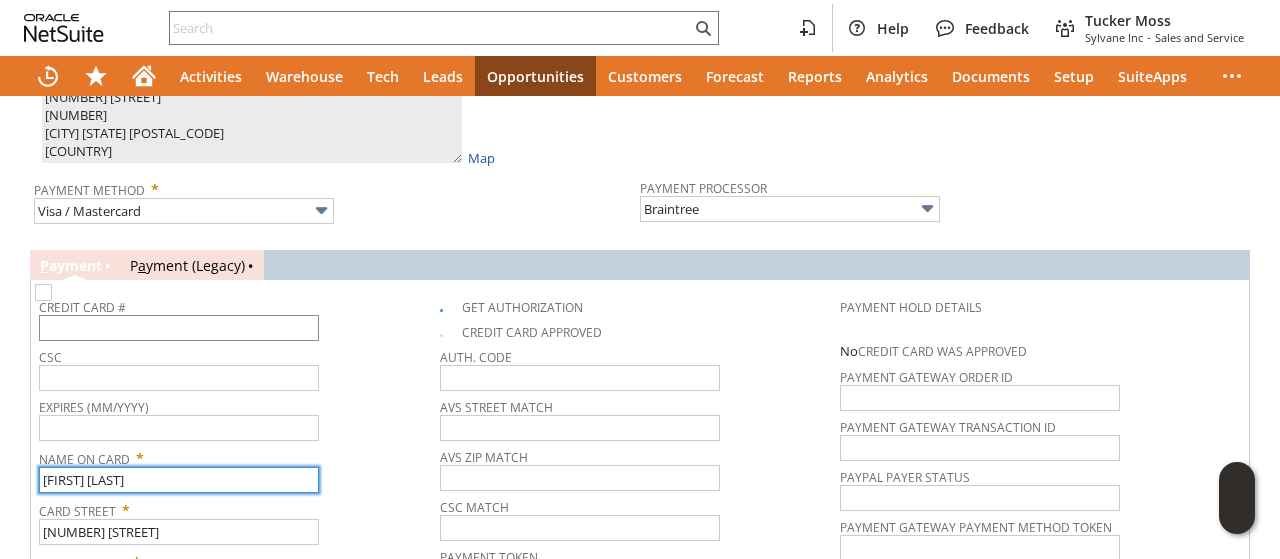 type on "Richard B Gross" 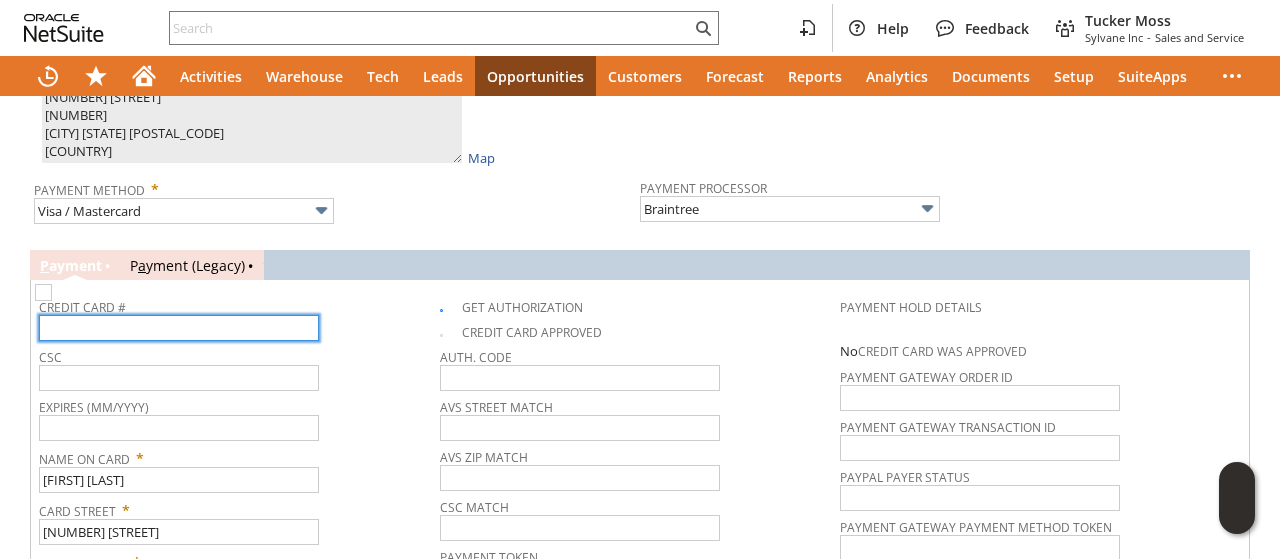 click at bounding box center (179, 328) 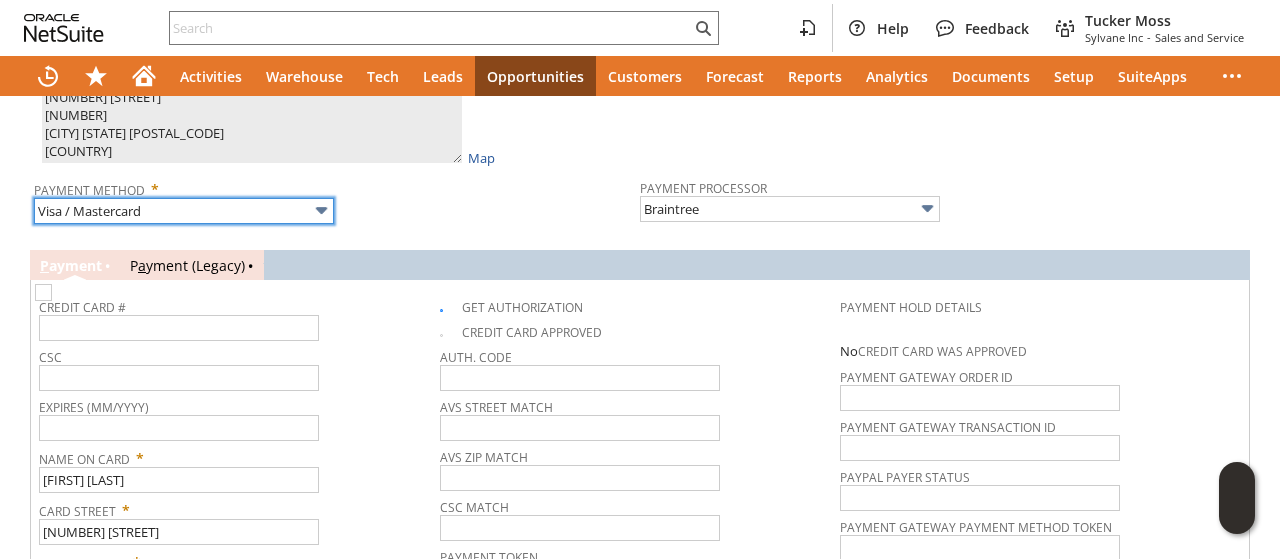 click on "Visa / Mastercard" at bounding box center [184, 211] 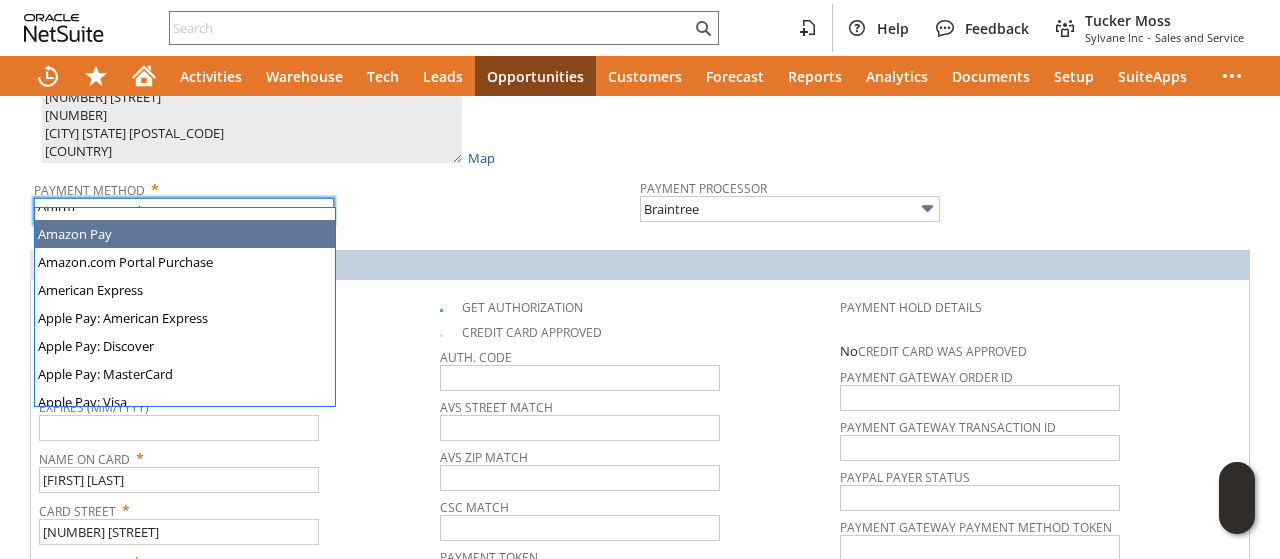 scroll, scrollTop: 0, scrollLeft: 0, axis: both 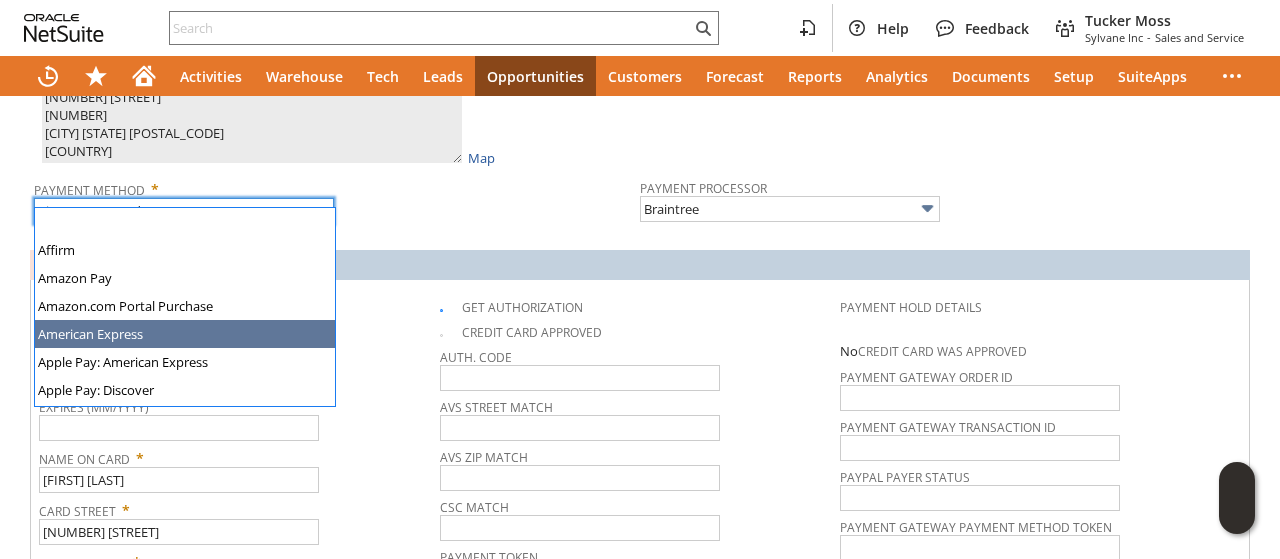 type on "American Express" 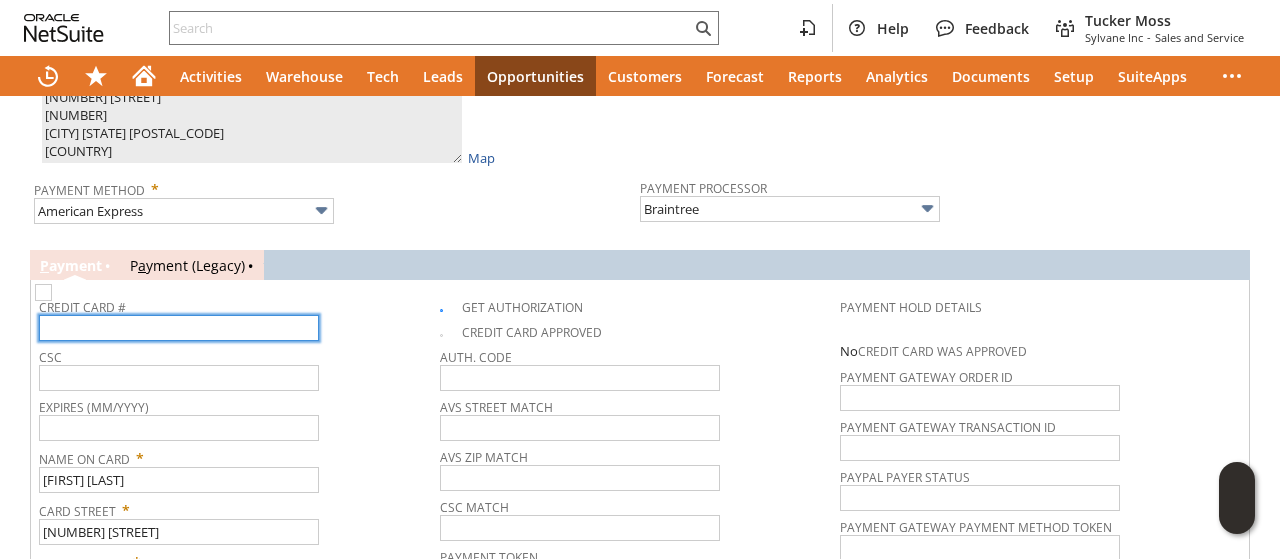 click at bounding box center [179, 328] 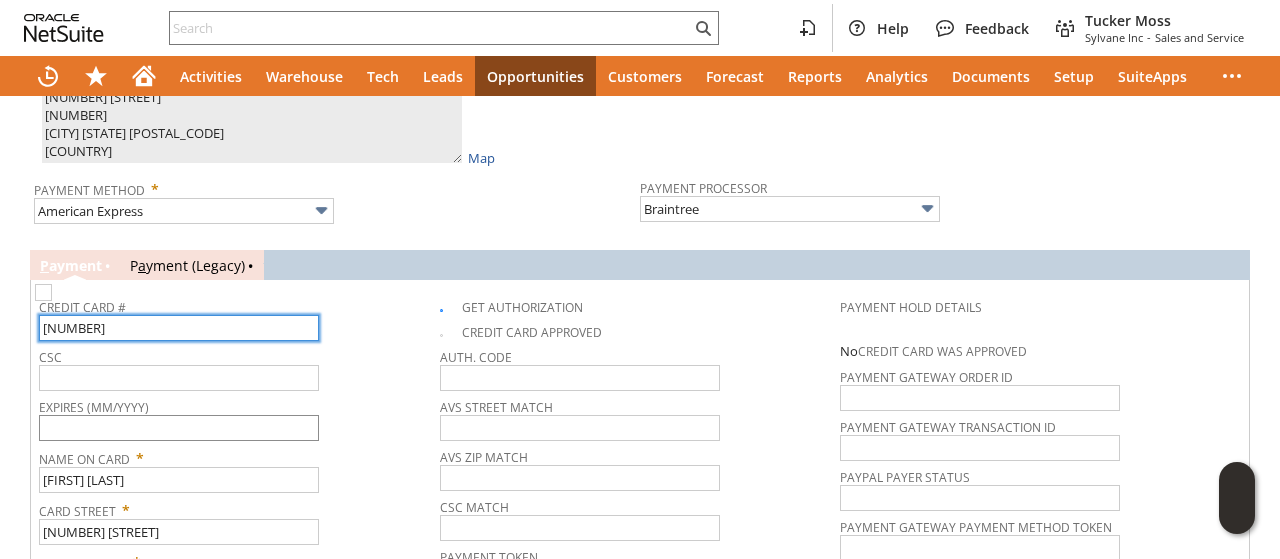 type on "371387103347003" 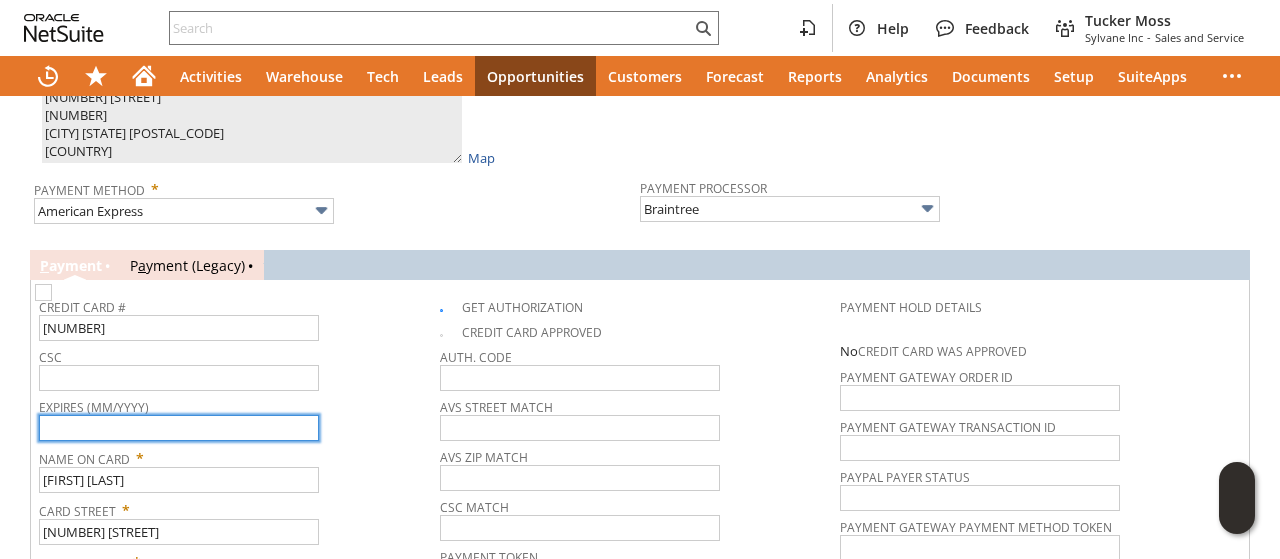 click at bounding box center (179, 428) 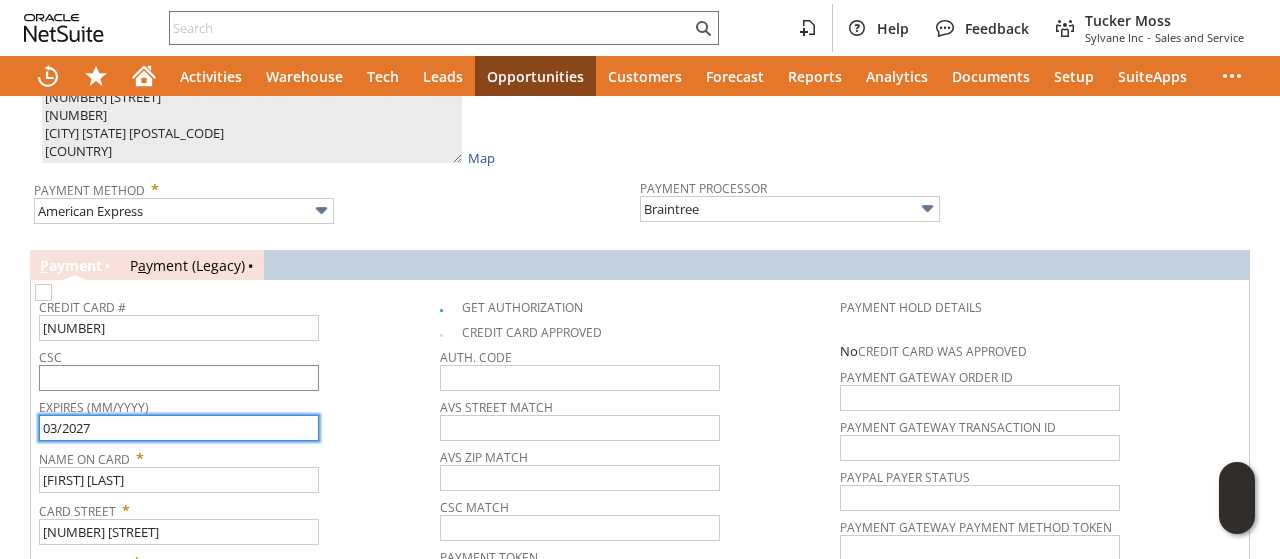 type on "03/2027" 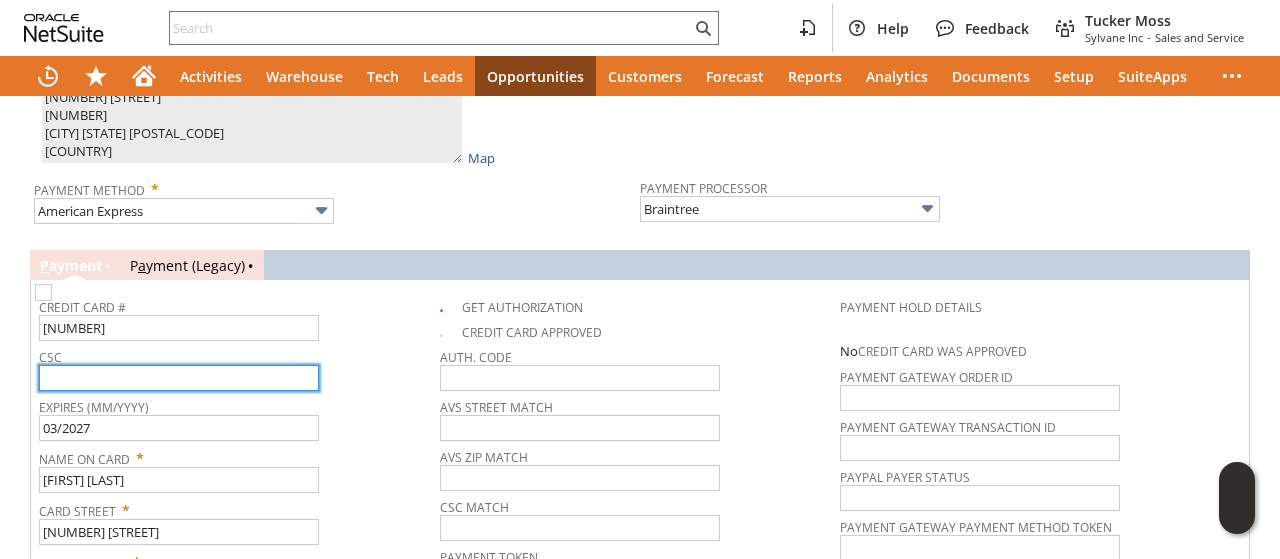 click at bounding box center (179, 378) 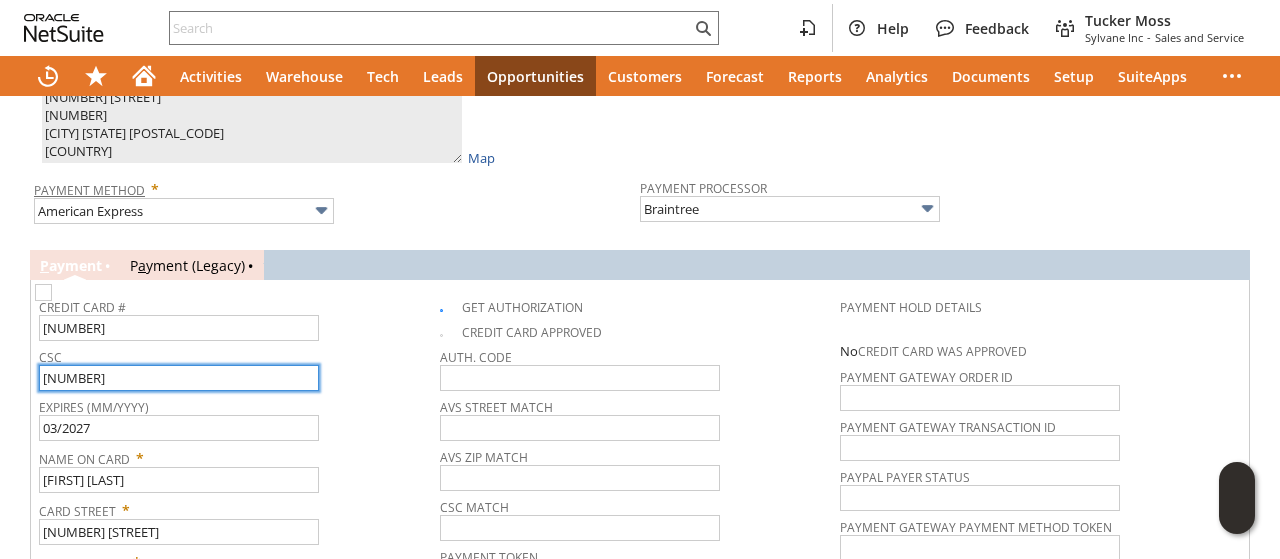 scroll, scrollTop: 1028, scrollLeft: 0, axis: vertical 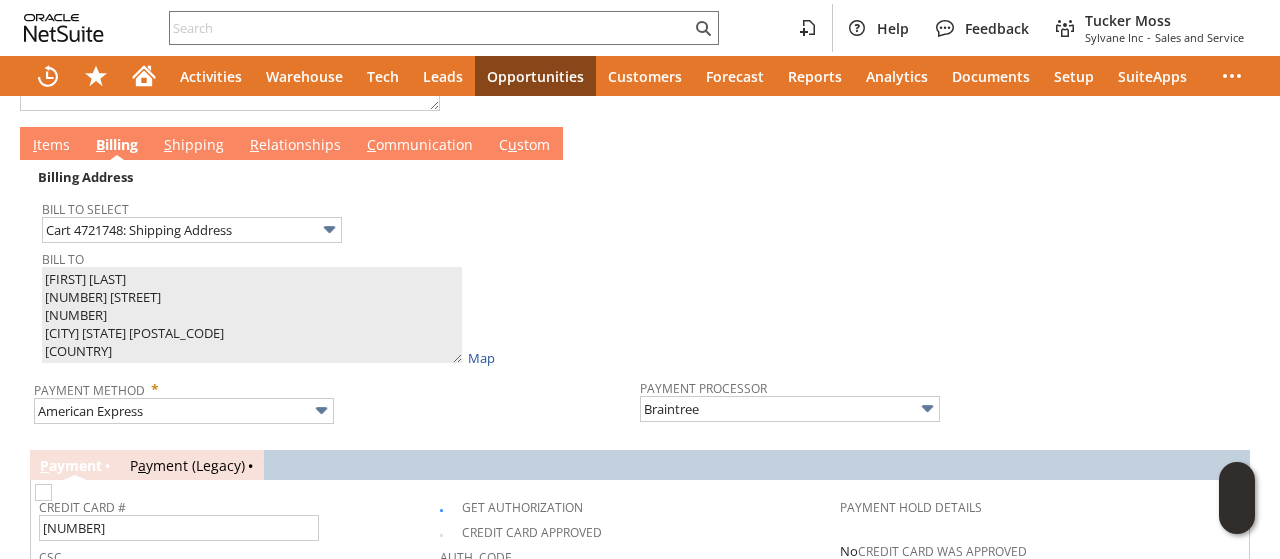 type on "3903" 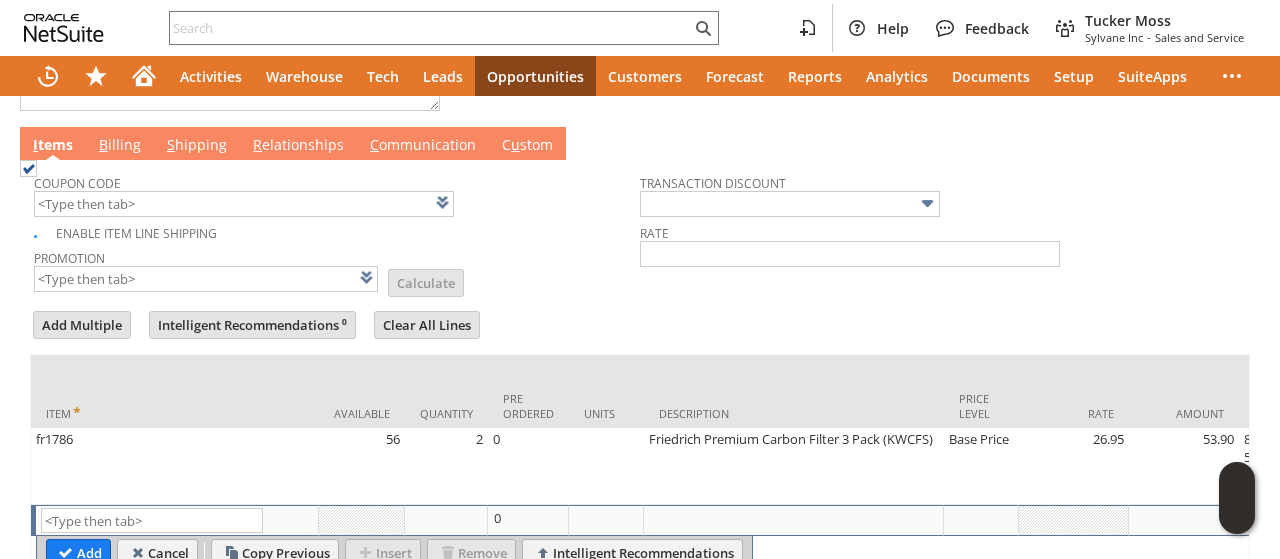 click on "C ommunication" at bounding box center [423, 146] 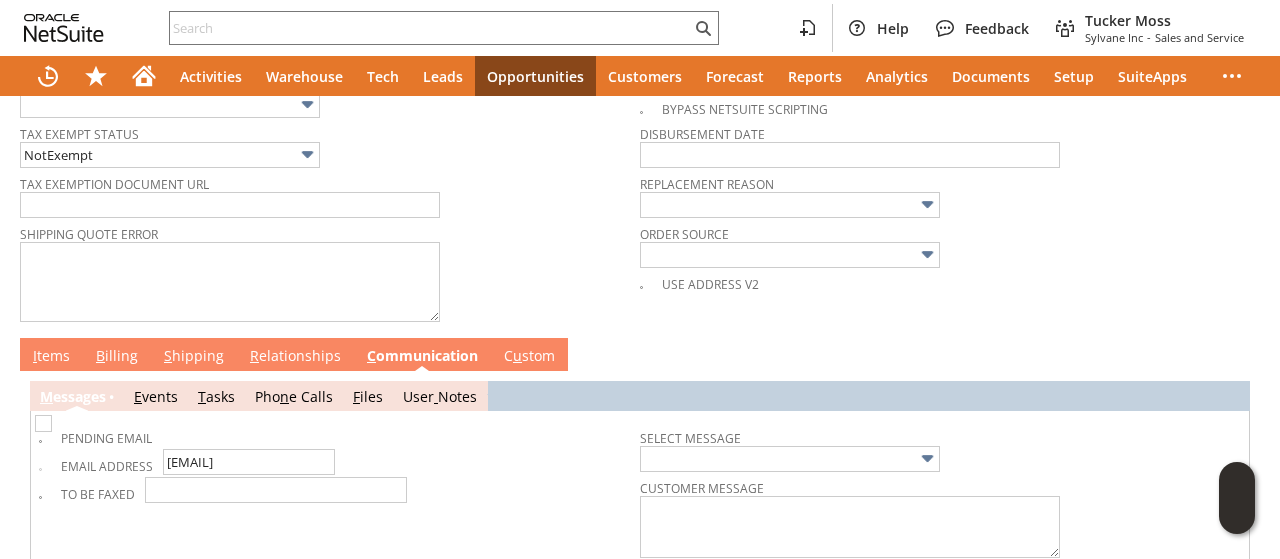 scroll, scrollTop: 788, scrollLeft: 0, axis: vertical 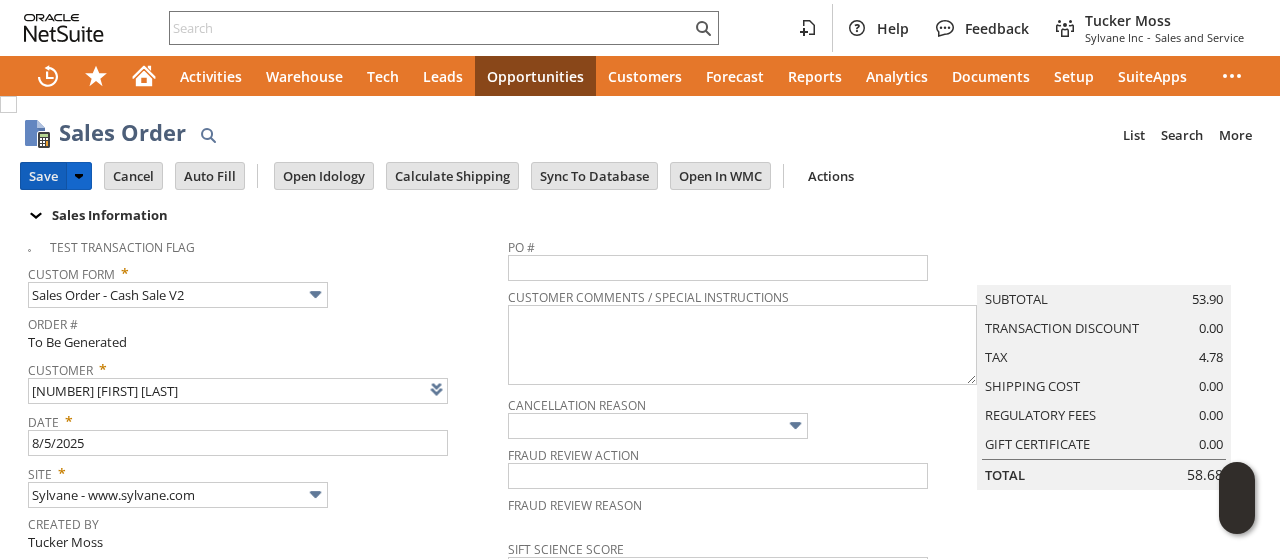 click on "Save" at bounding box center [43, 176] 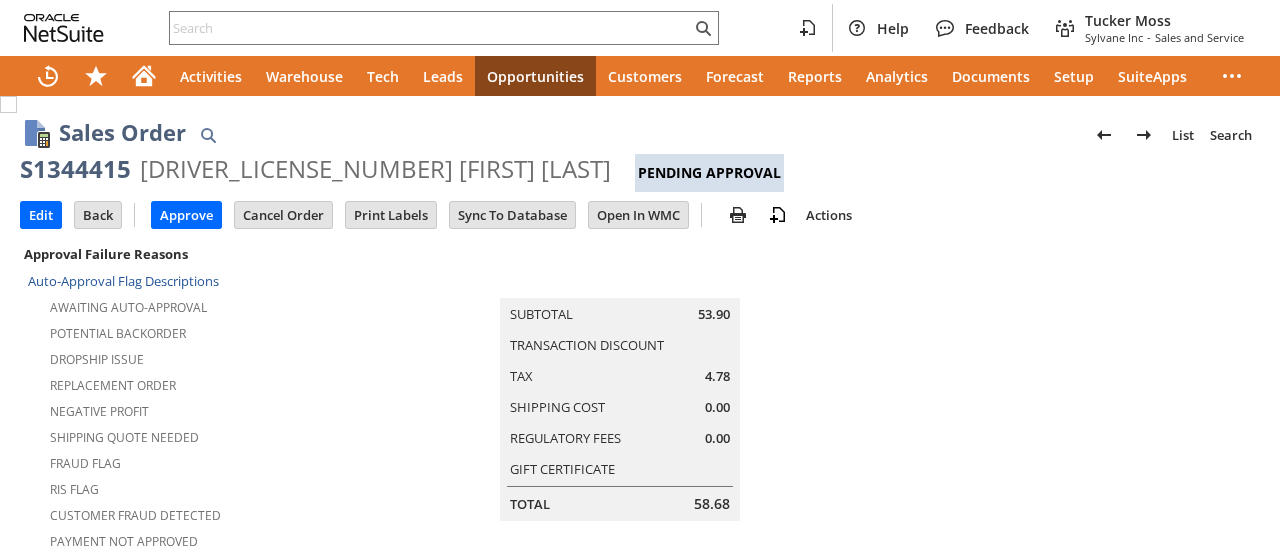 scroll, scrollTop: 0, scrollLeft: 0, axis: both 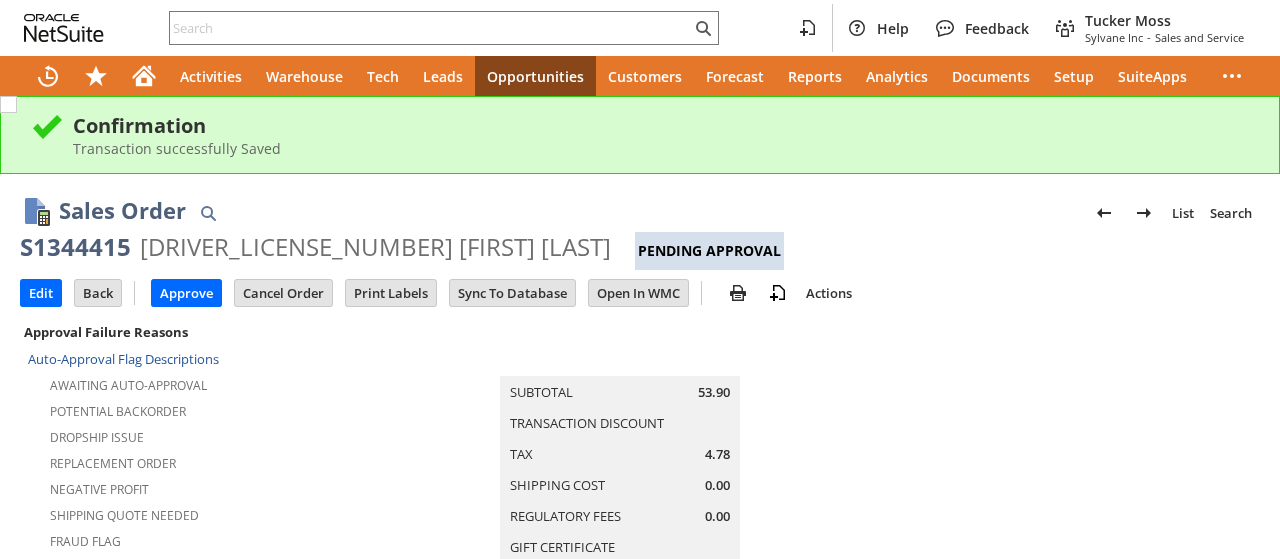 click on "Summary
Subtotal
53.90
Transaction Discount
Tax
4.78
Shipping Cost
0.00
Regulatory Fees
0.00
Gift Certificate
Total
58.68" at bounding box center [639, 459] 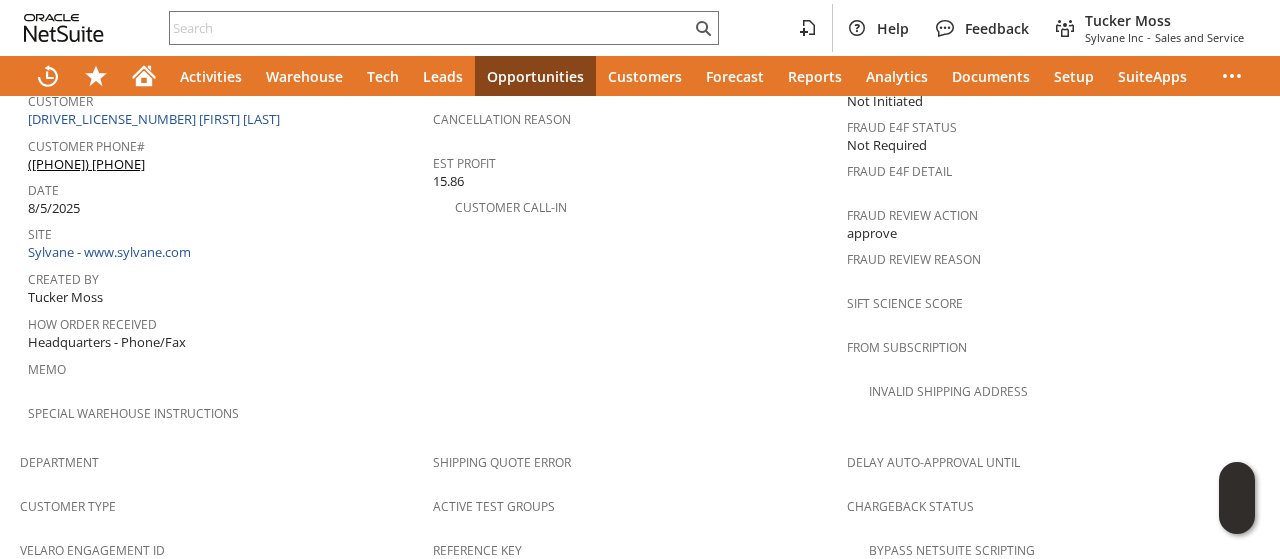 scroll, scrollTop: 900, scrollLeft: 0, axis: vertical 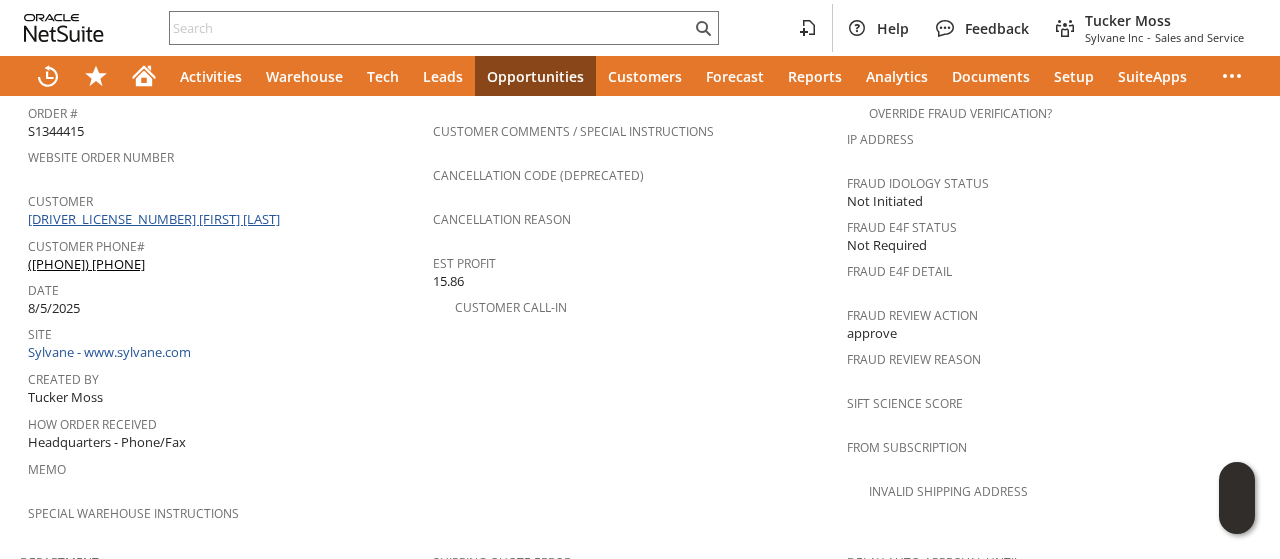 click on "[DRIVER_LICENSE_NUMBER] [FIRST] [LAST]" at bounding box center (156, 219) 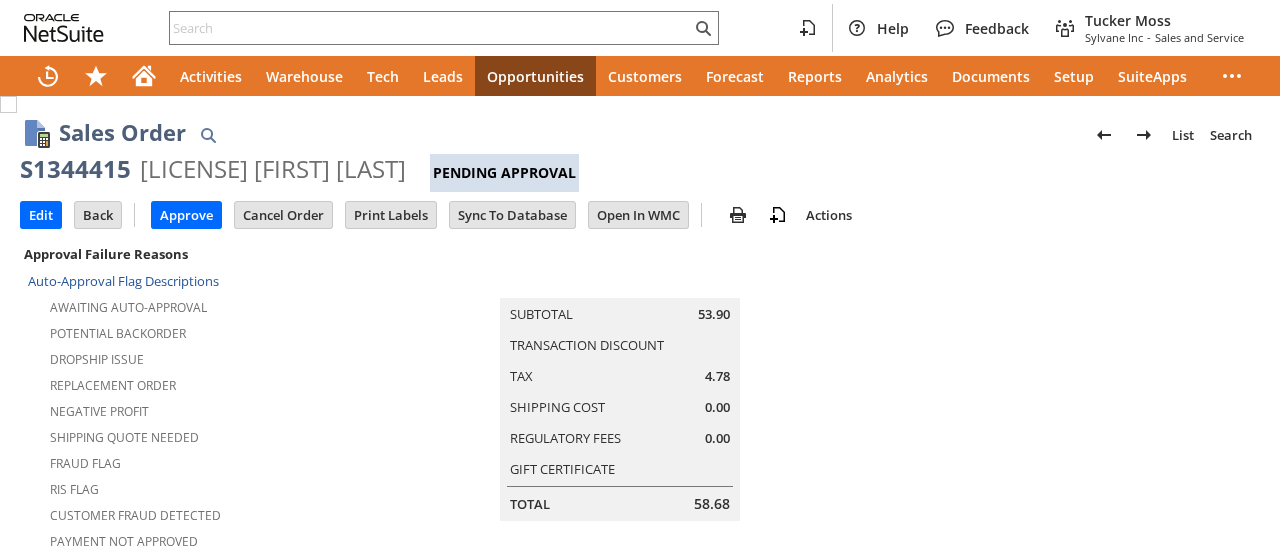 scroll, scrollTop: 0, scrollLeft: 0, axis: both 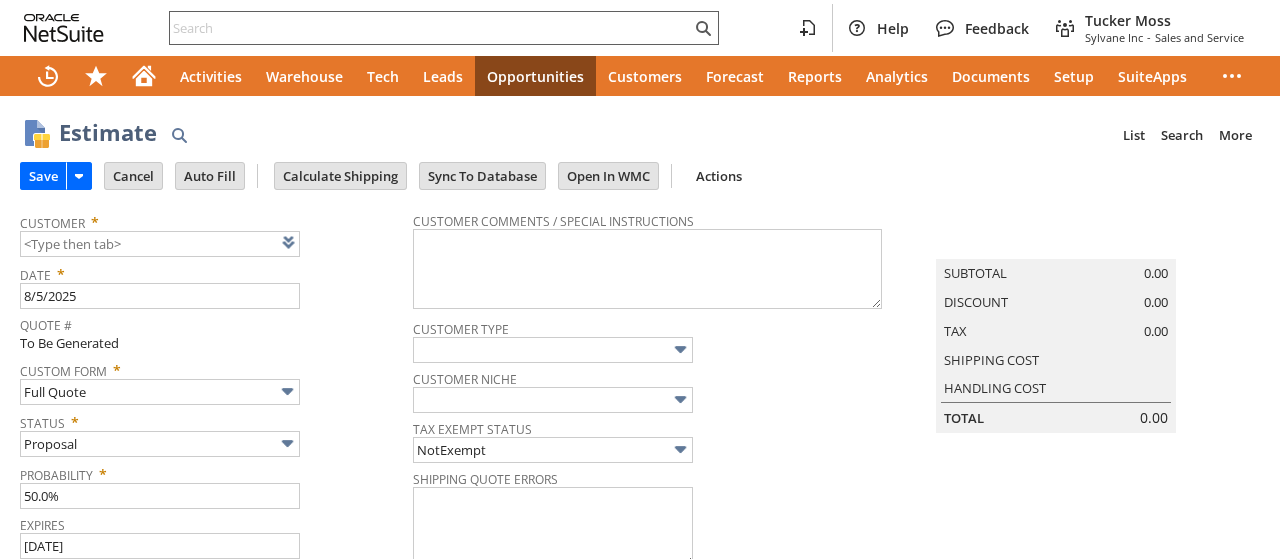type on "[DATE]" 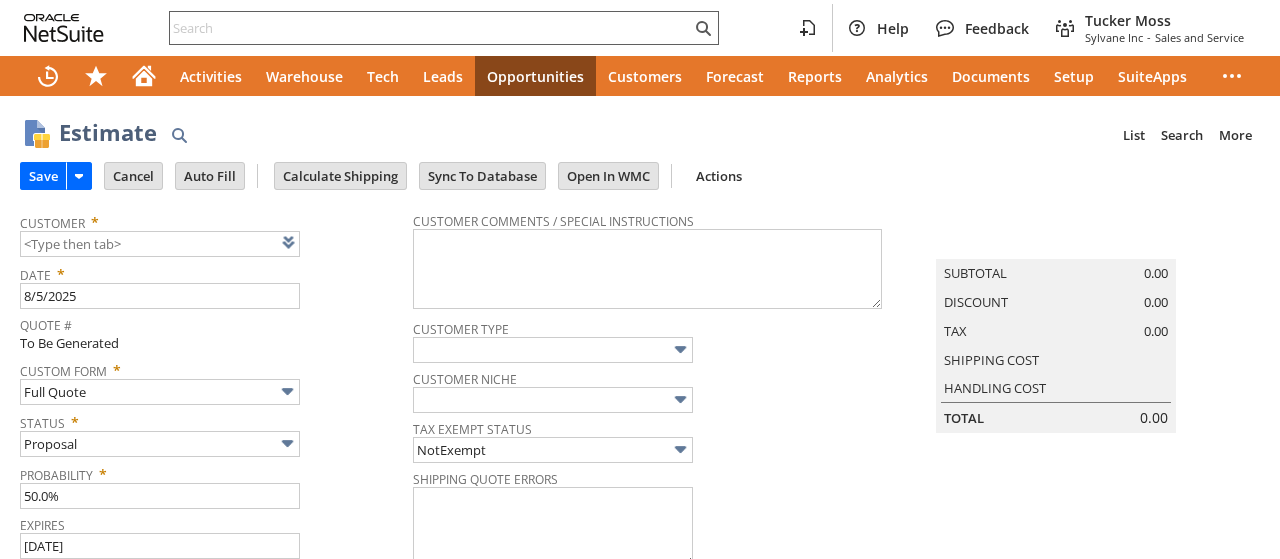 type on "8/5/2025" 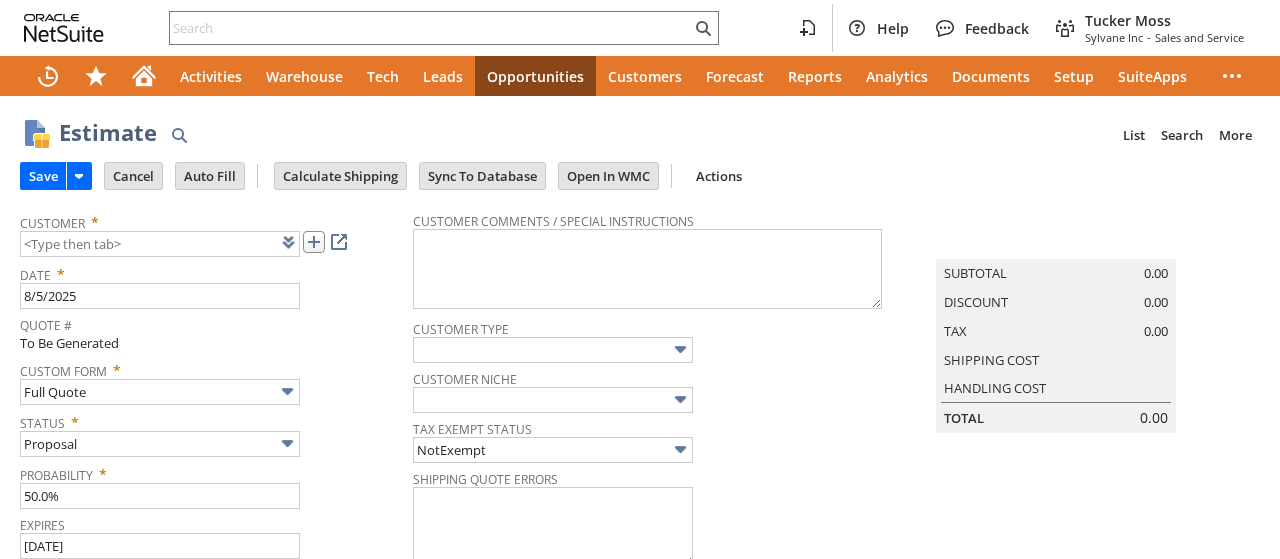 click at bounding box center (314, 242) 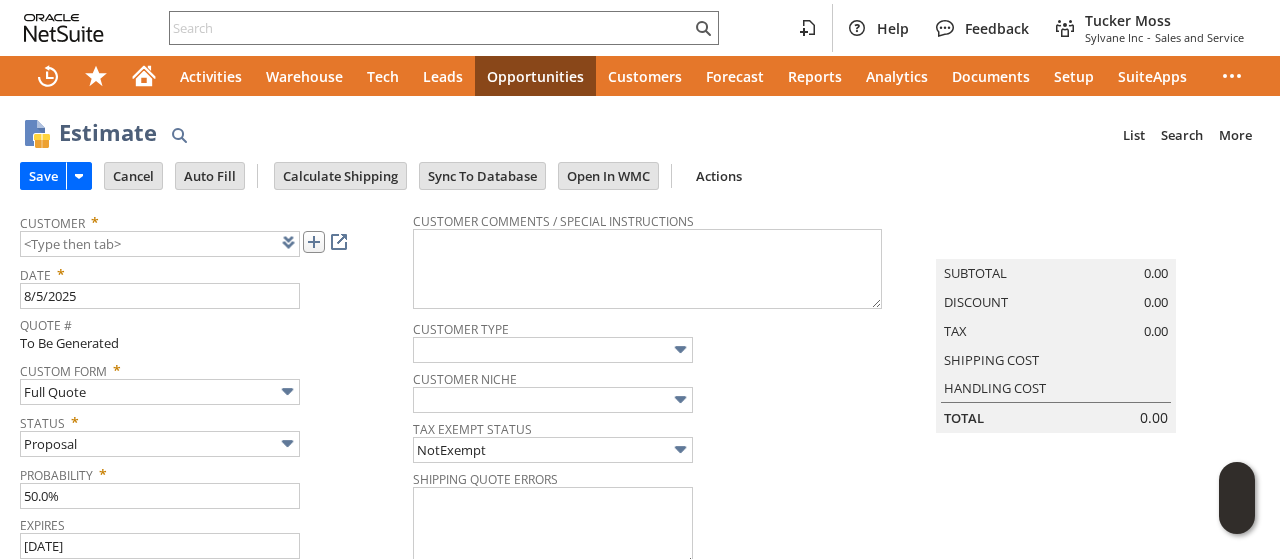 type on "[TRACKING_NUMBER] [FIRST] [MIDDLE] [LAST]" 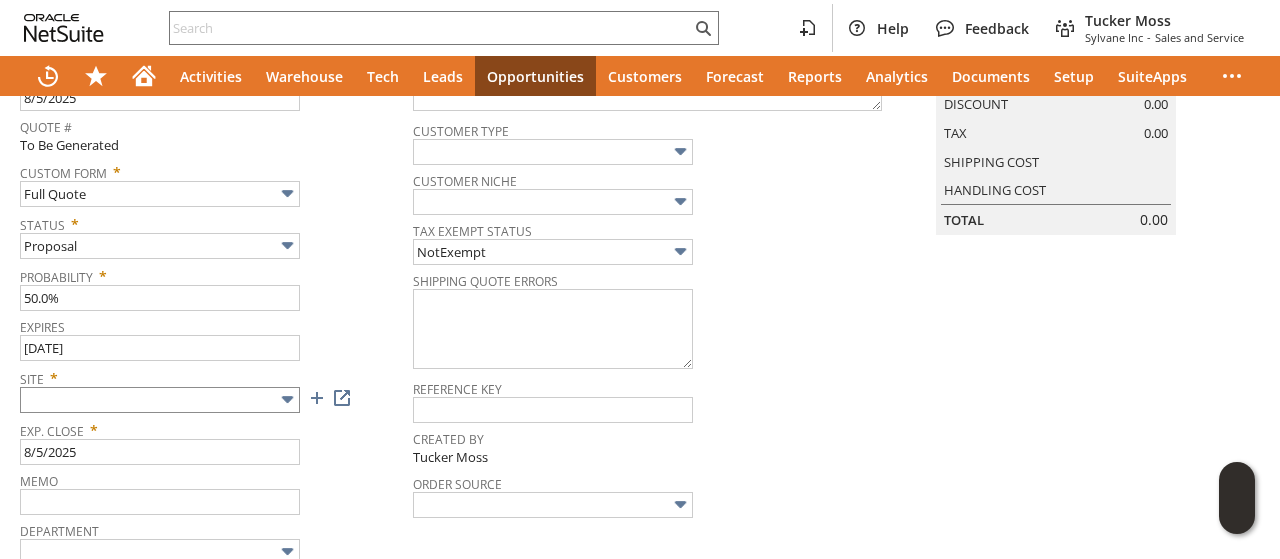 scroll, scrollTop: 200, scrollLeft: 0, axis: vertical 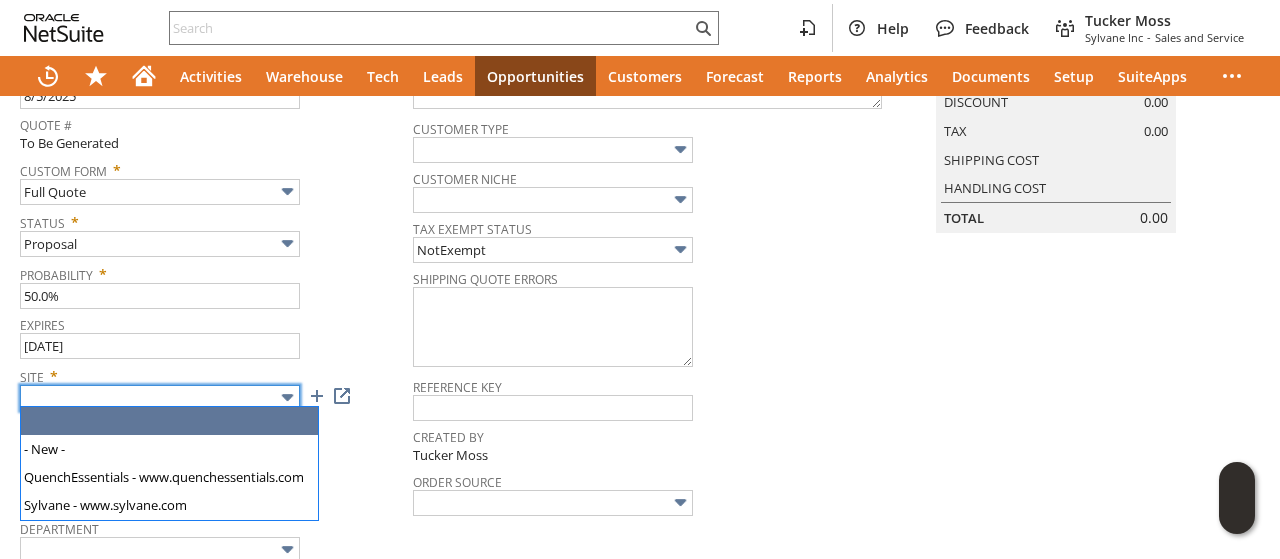 click at bounding box center (160, 398) 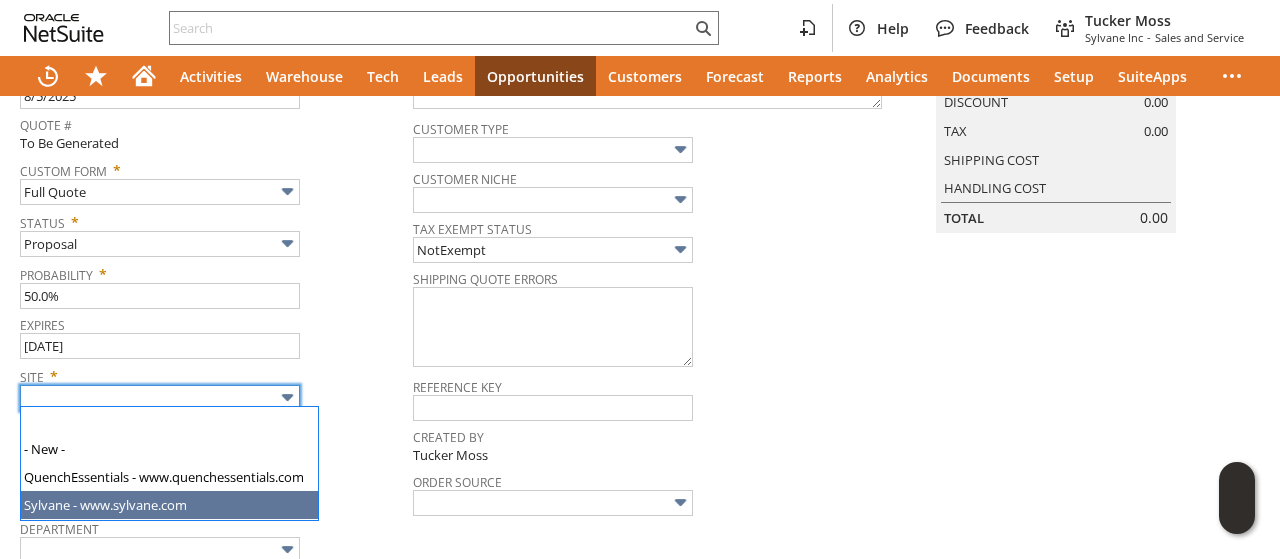 type on "Sylvane - www.sylvane.com" 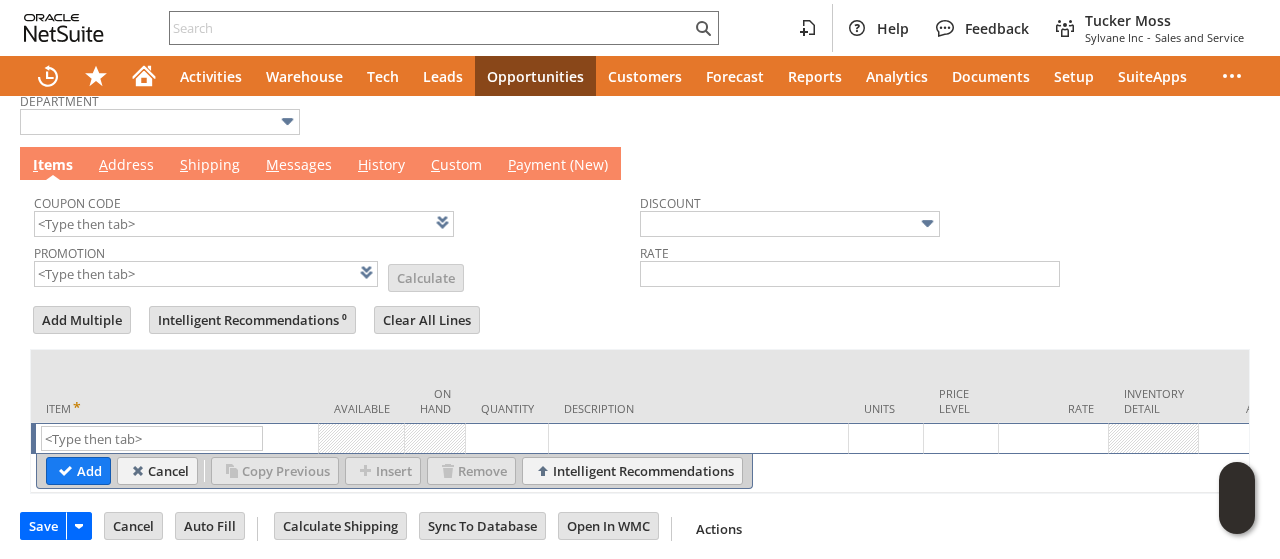 scroll, scrollTop: 641, scrollLeft: 0, axis: vertical 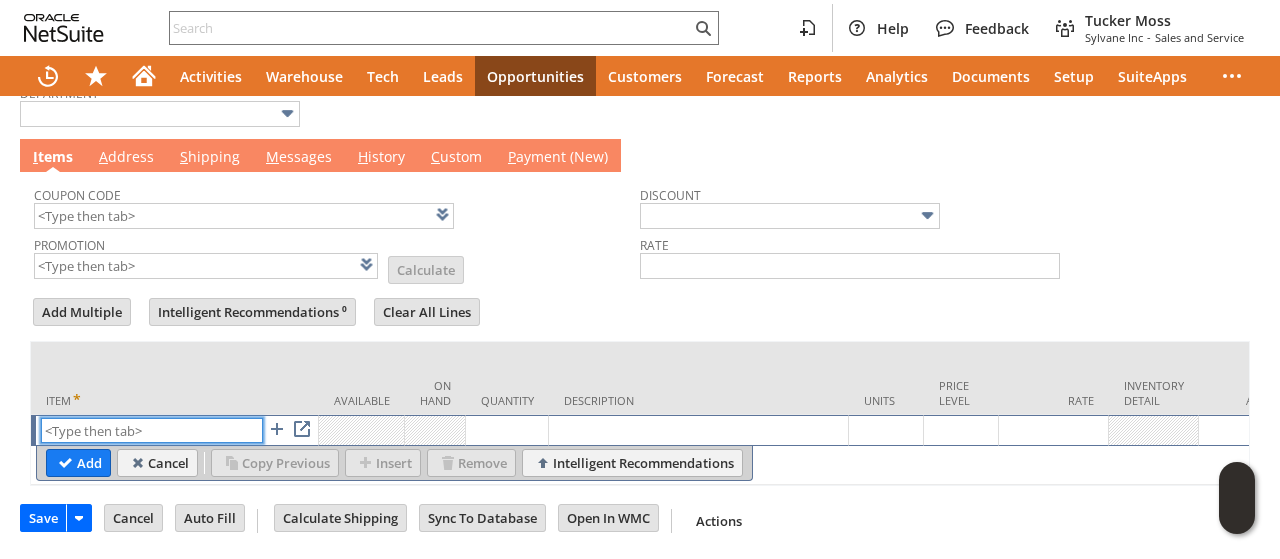 paste on "au1381" 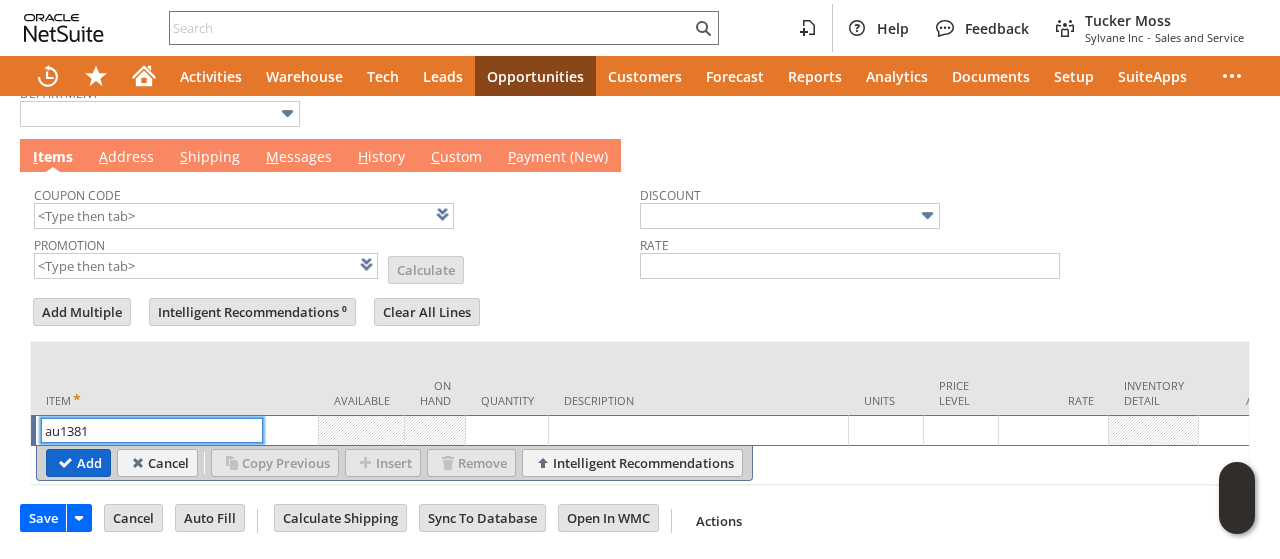 type on "au1381" 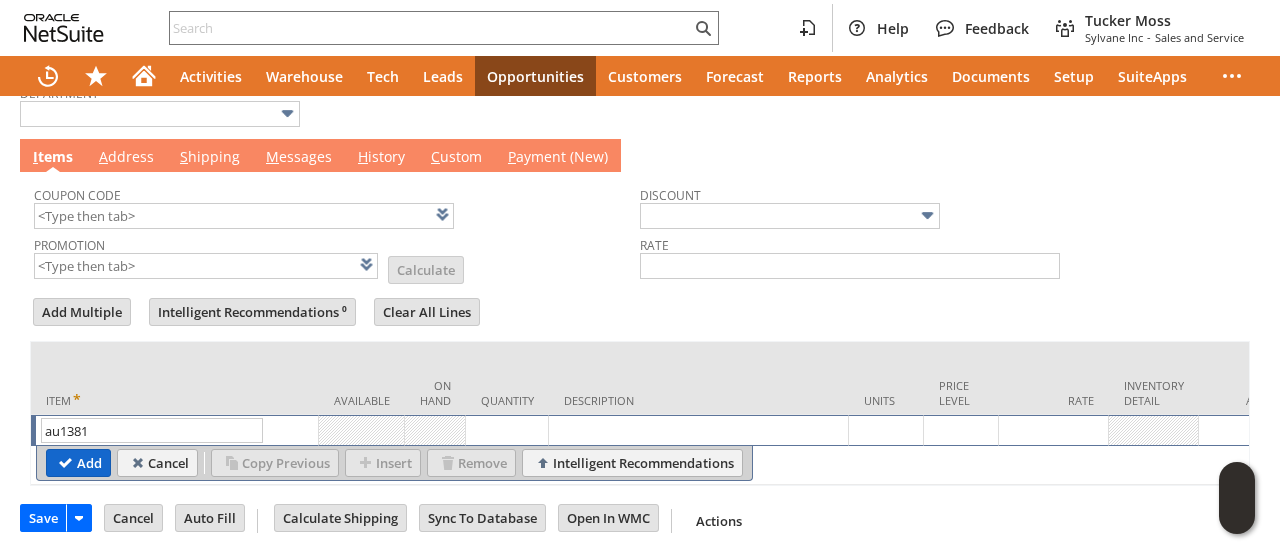 click on "Add" at bounding box center (78, 463) 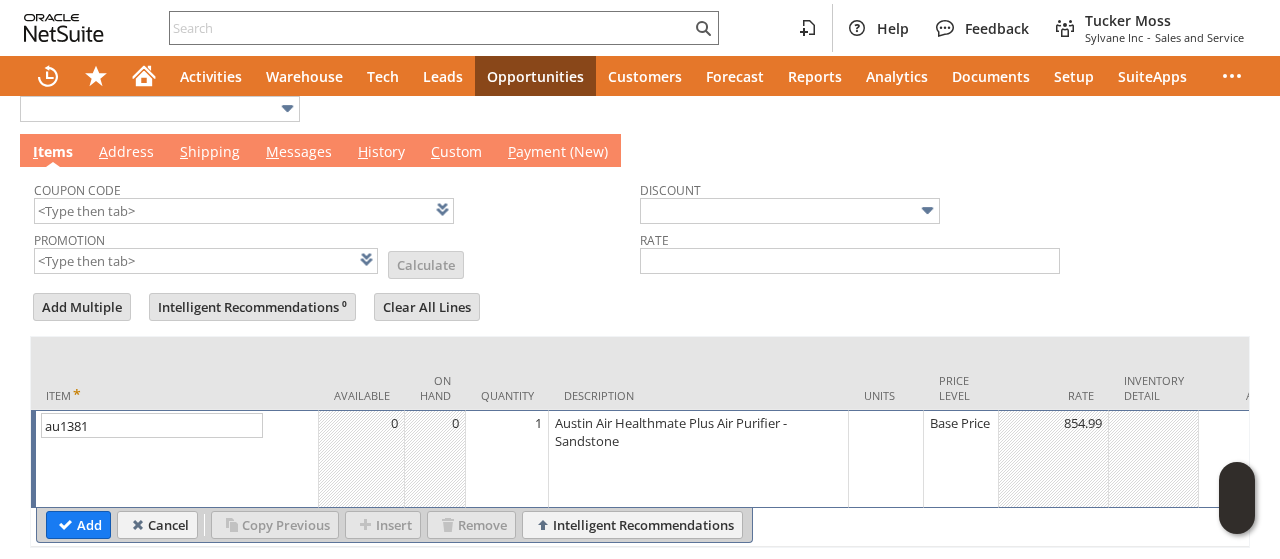 click on "1" at bounding box center [507, 459] 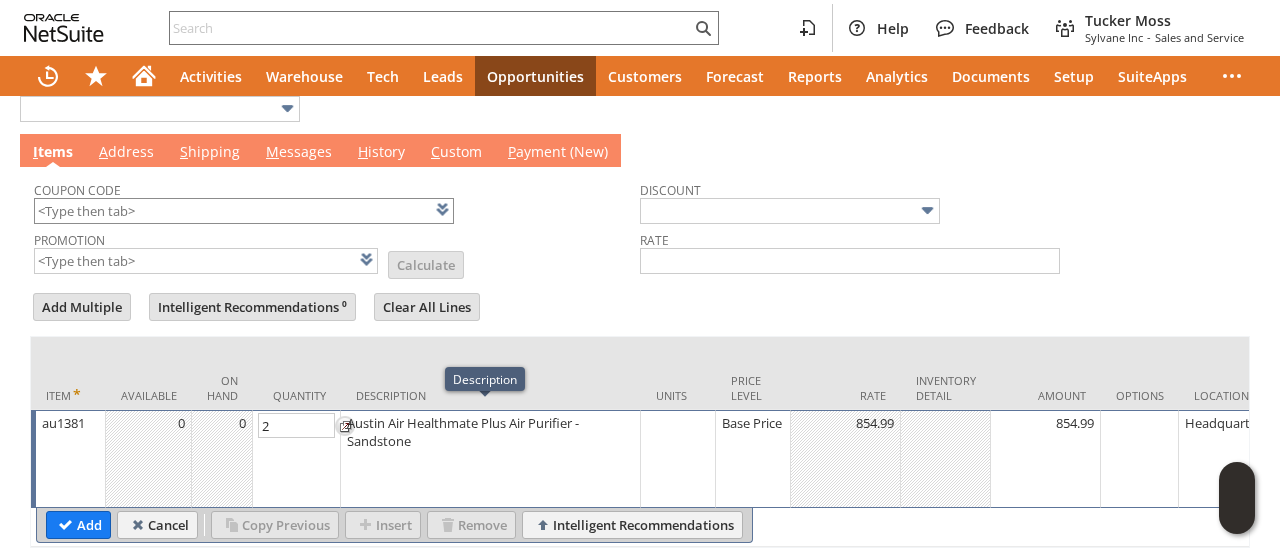 type on "2" 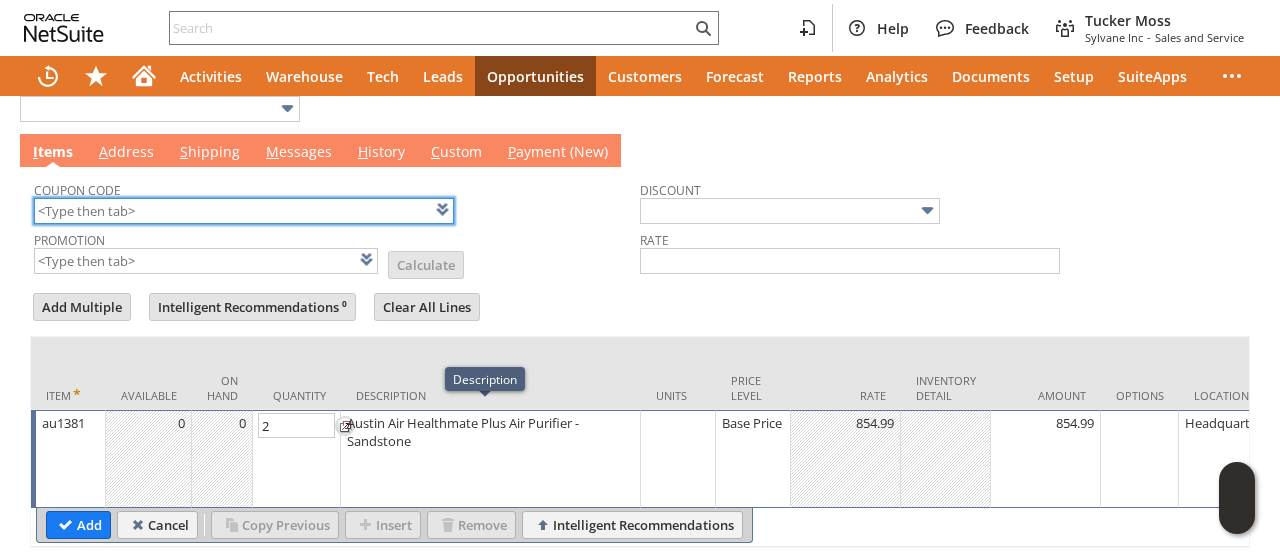 click at bounding box center [244, 211] 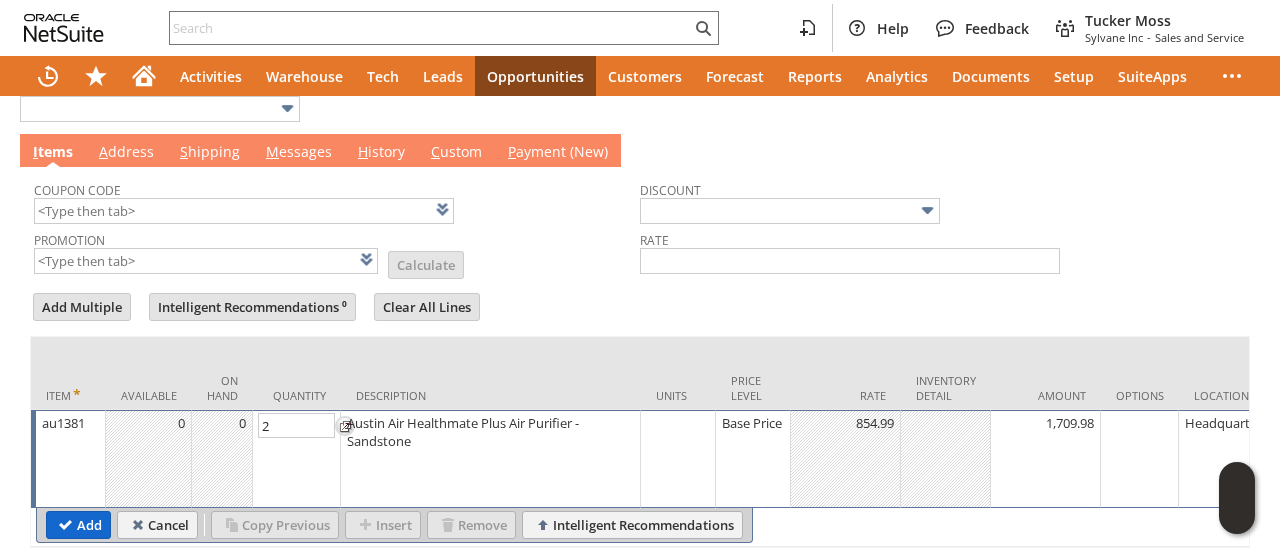 click on "Add" at bounding box center [78, 525] 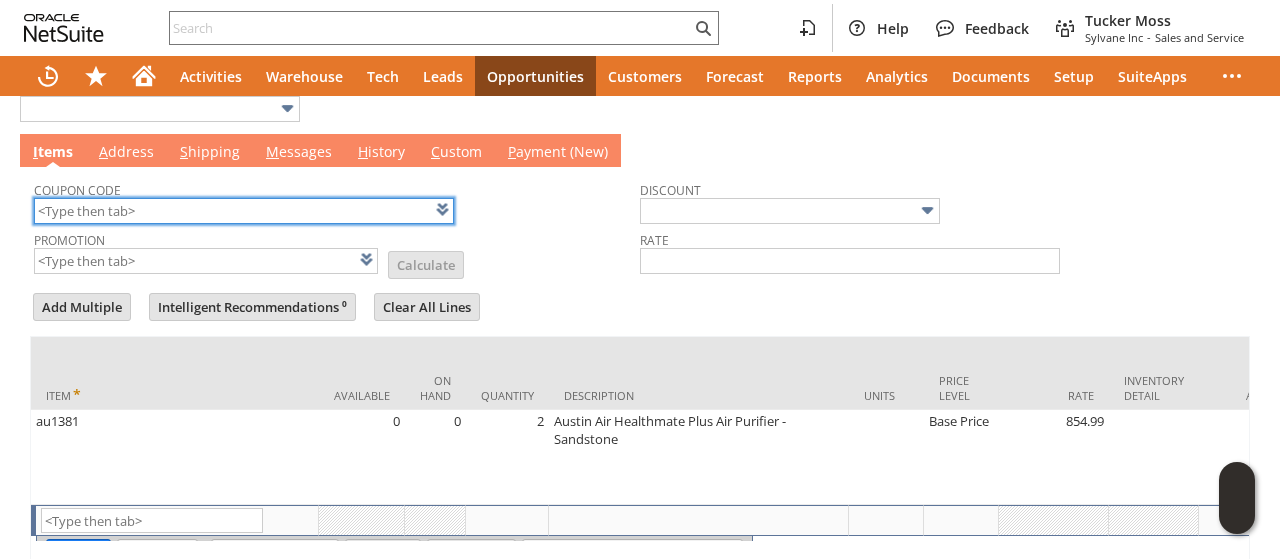 click at bounding box center (244, 211) 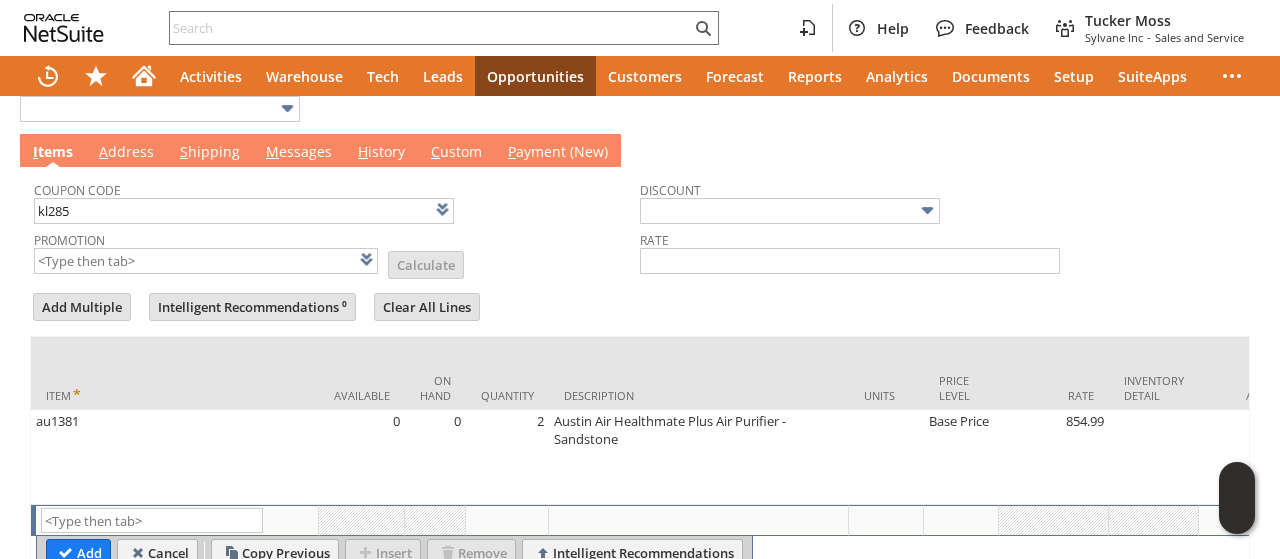 click on "Add Multiple
Intelligent Recommendations ⁰
Clear All Lines
Line Items
All
Item
*
Available
On Hand
Quantity
Description
Units
Price Level" at bounding box center [640, 433] 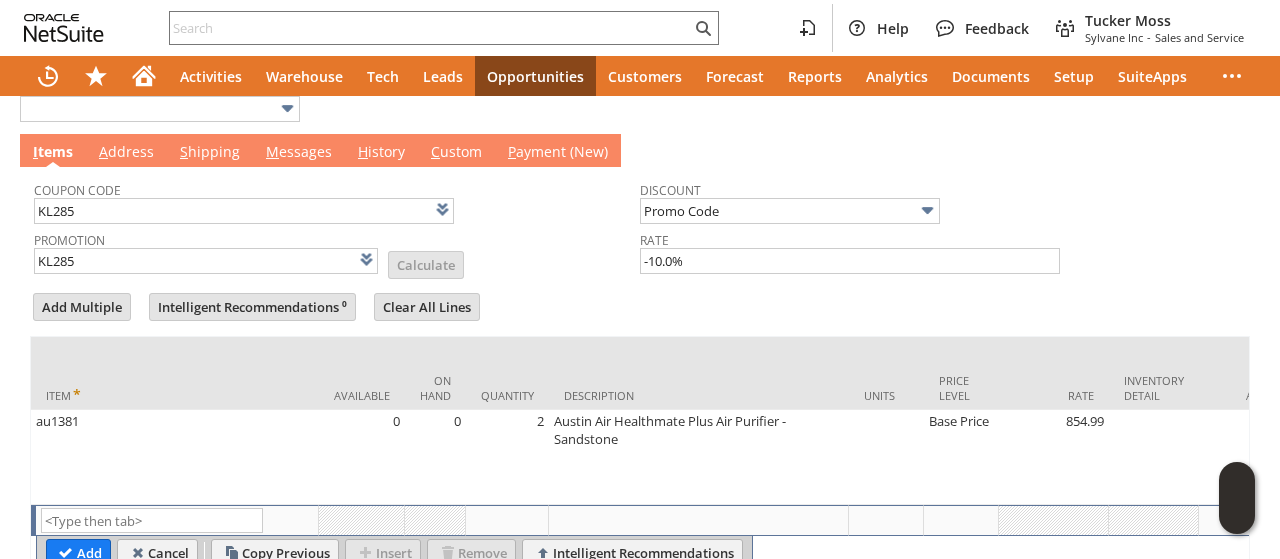 scroll, scrollTop: 0, scrollLeft: 0, axis: both 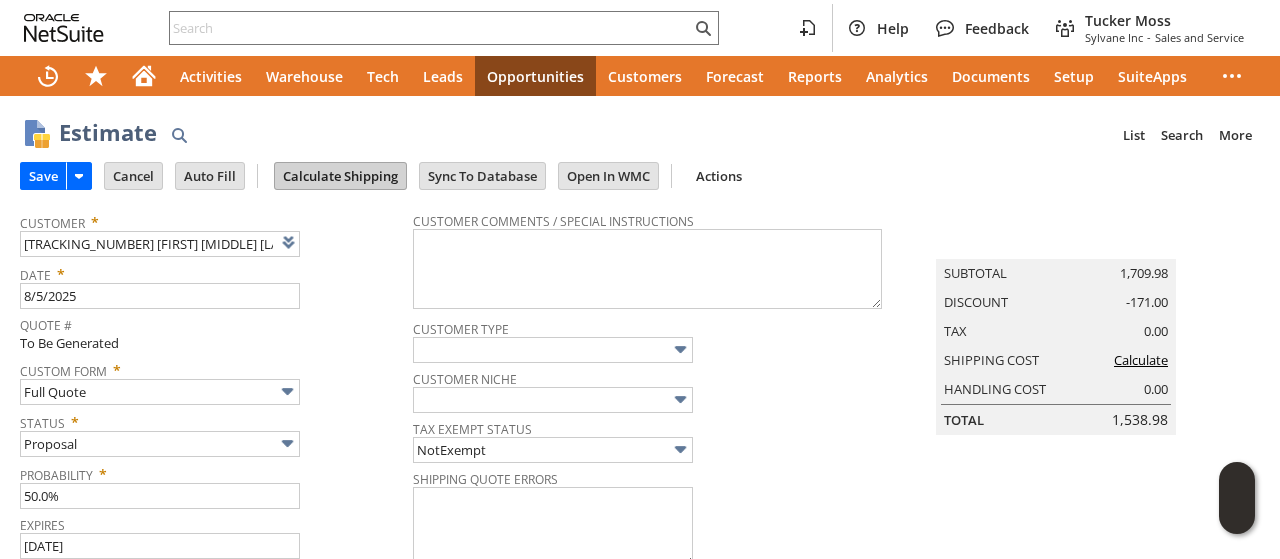 click on "Calculate Shipping" at bounding box center [340, 176] 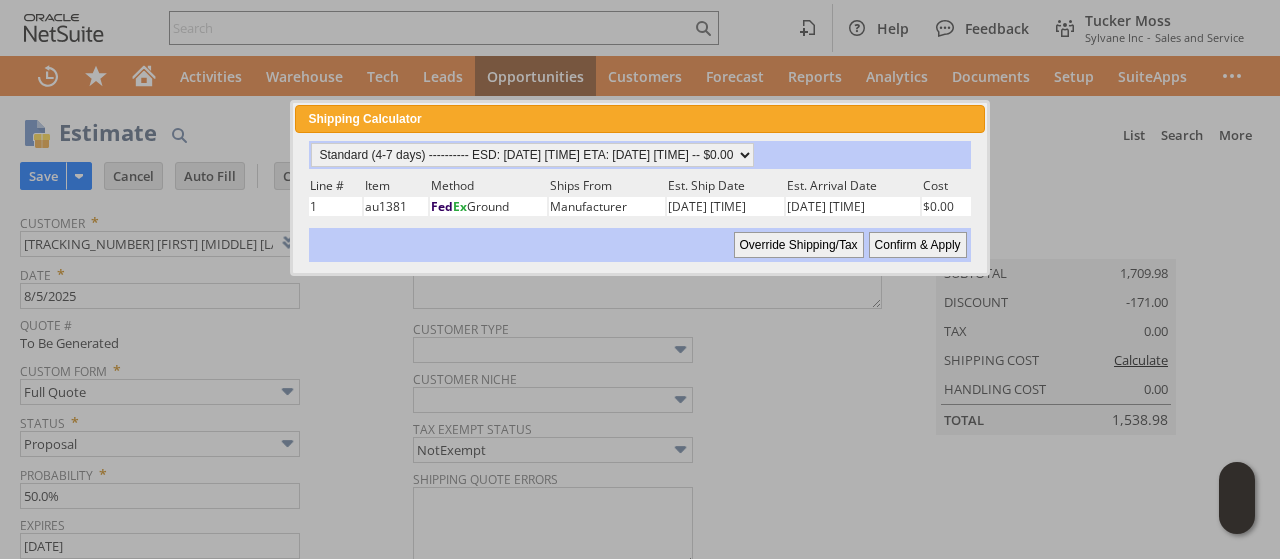 click on "Confirm & Apply" at bounding box center (918, 245) 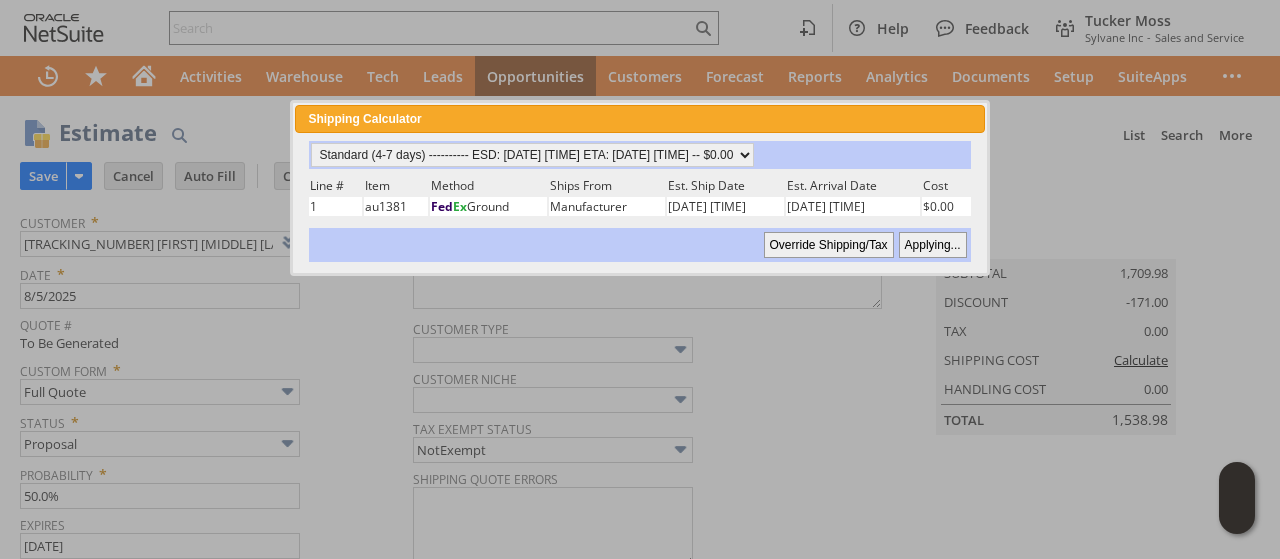 type 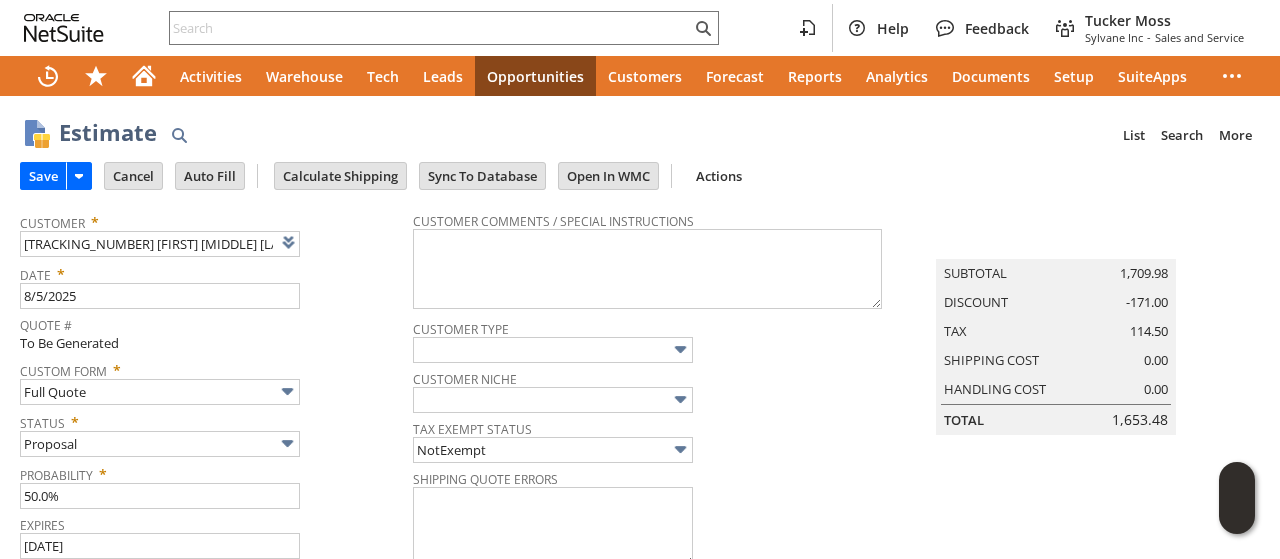 scroll, scrollTop: 735, scrollLeft: 0, axis: vertical 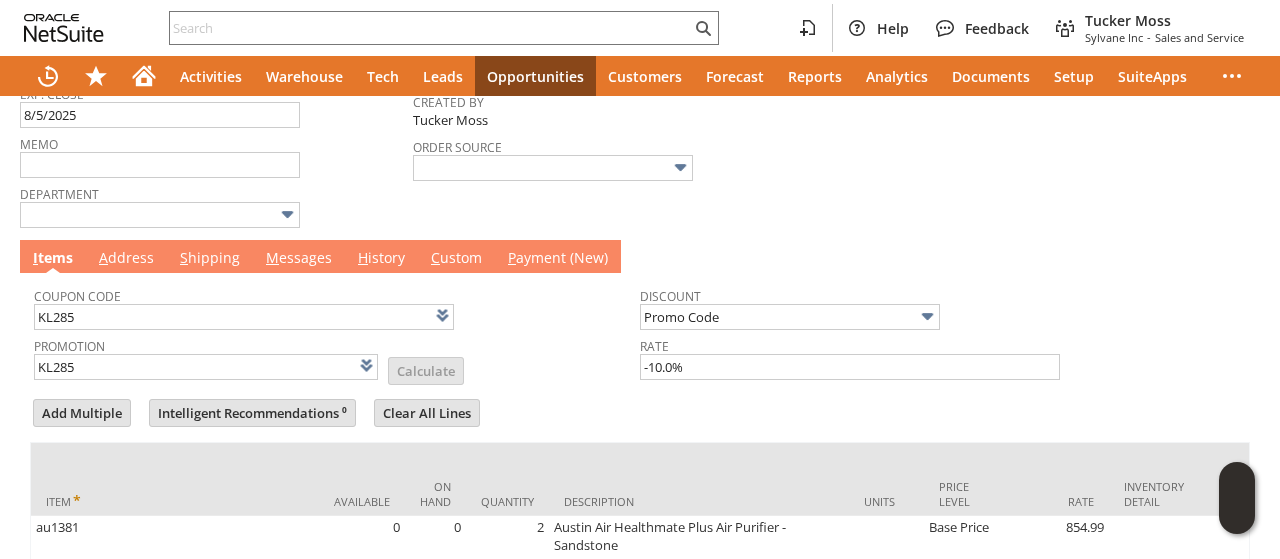 click on "M essages" at bounding box center (299, 259) 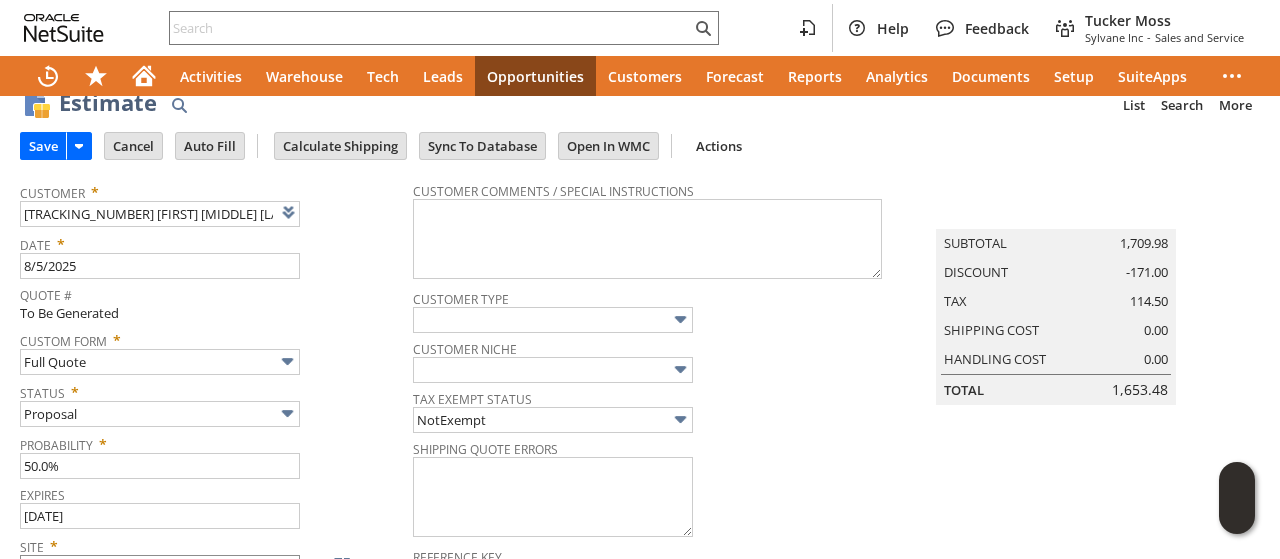 scroll, scrollTop: 0, scrollLeft: 0, axis: both 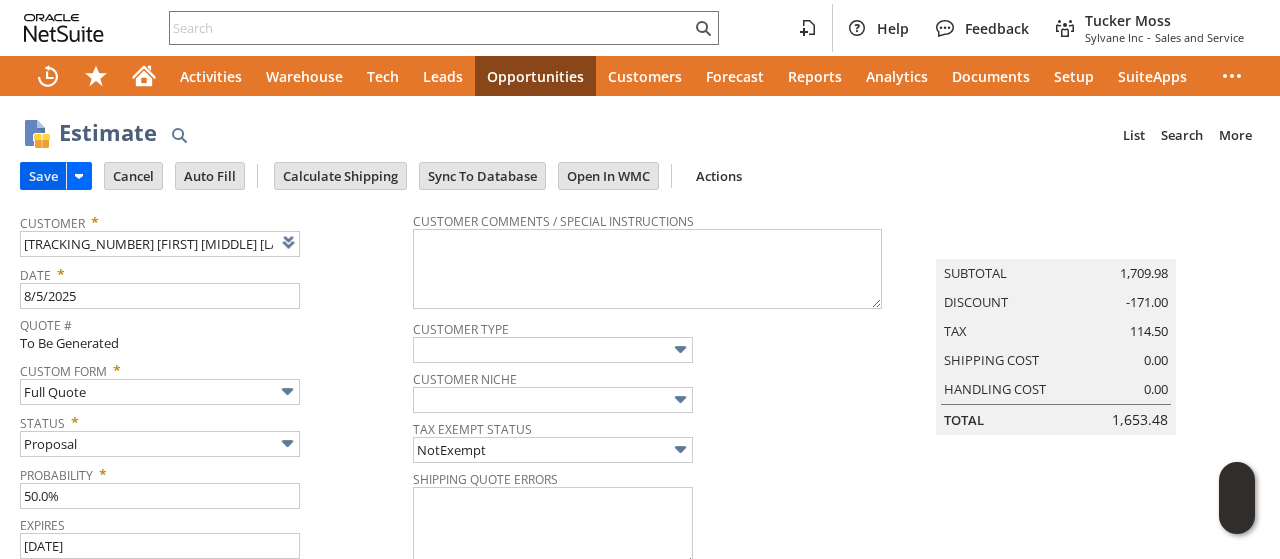 click on "Save" at bounding box center [43, 176] 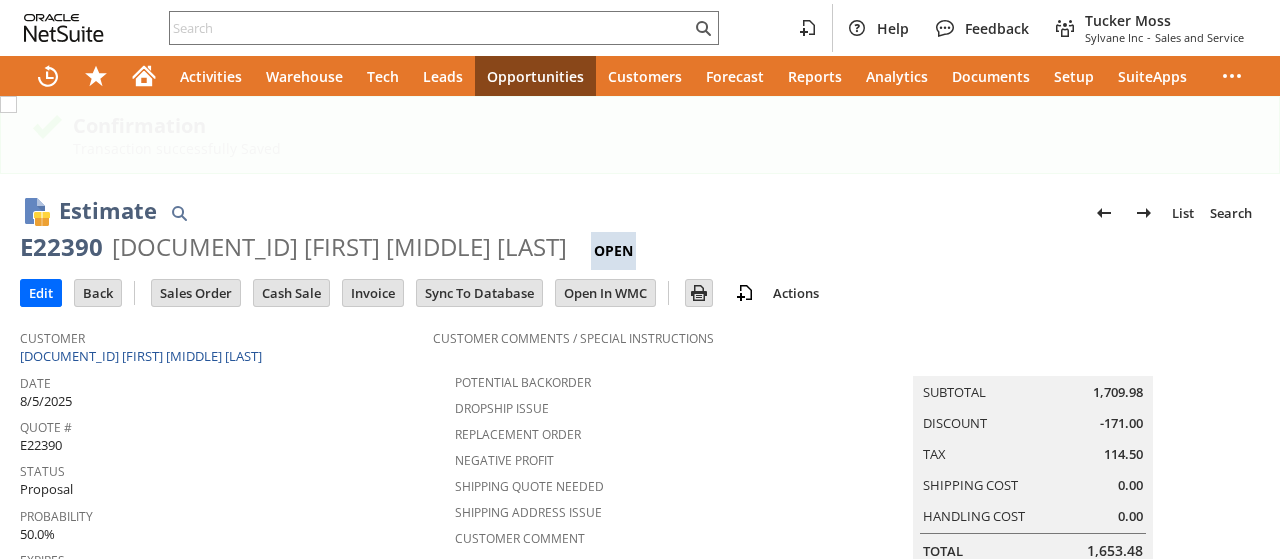 scroll, scrollTop: 0, scrollLeft: 0, axis: both 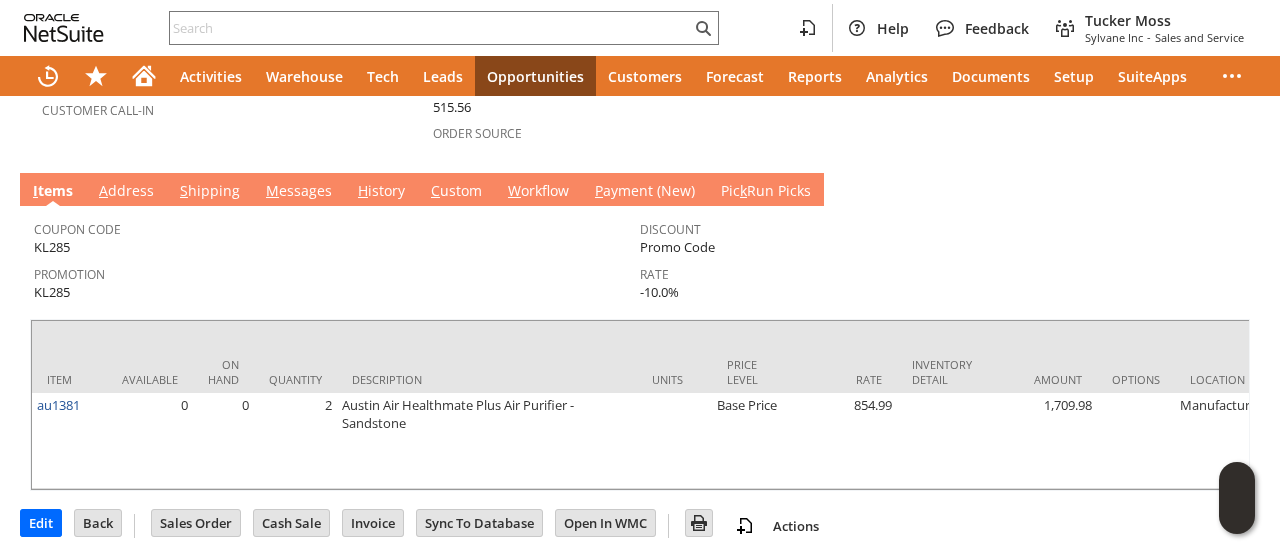 click on "M essages" at bounding box center [299, 192] 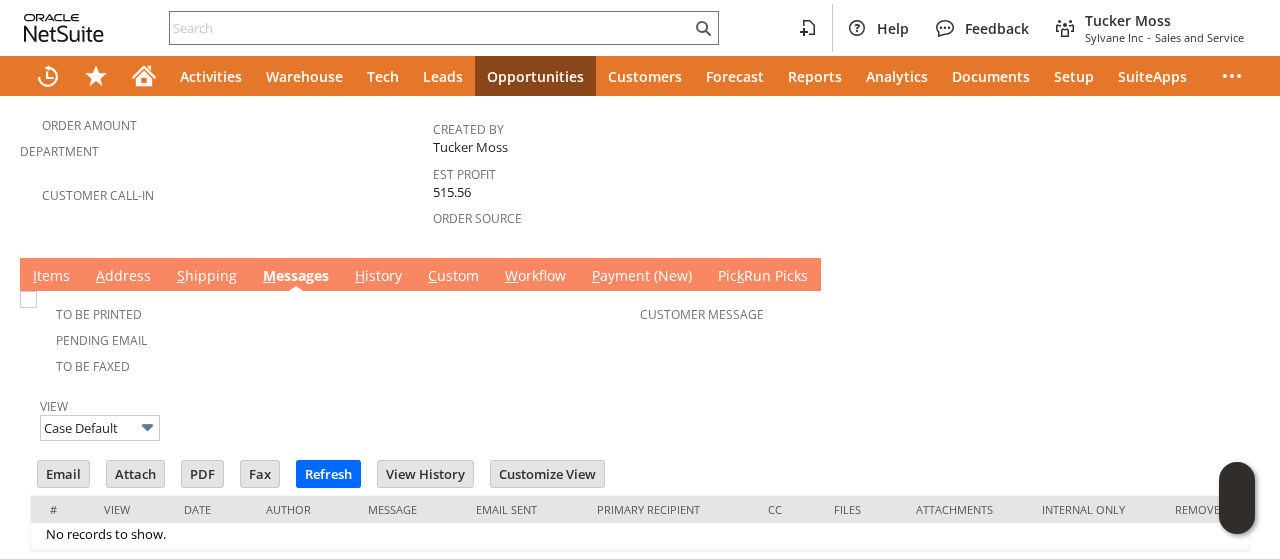 scroll, scrollTop: 684, scrollLeft: 0, axis: vertical 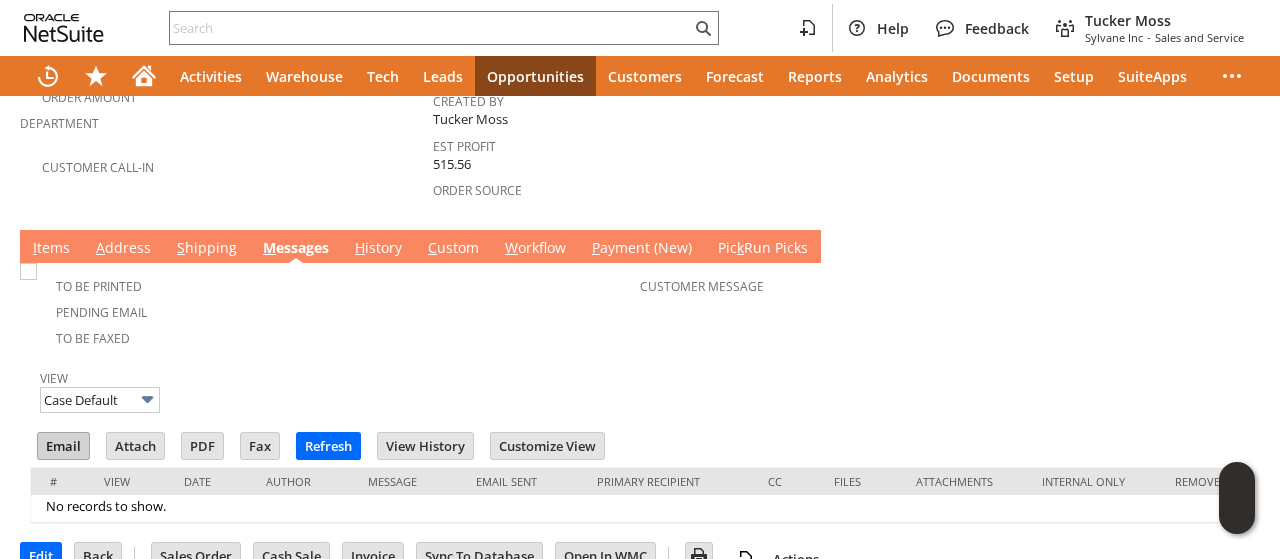 click on "Email" at bounding box center (63, 446) 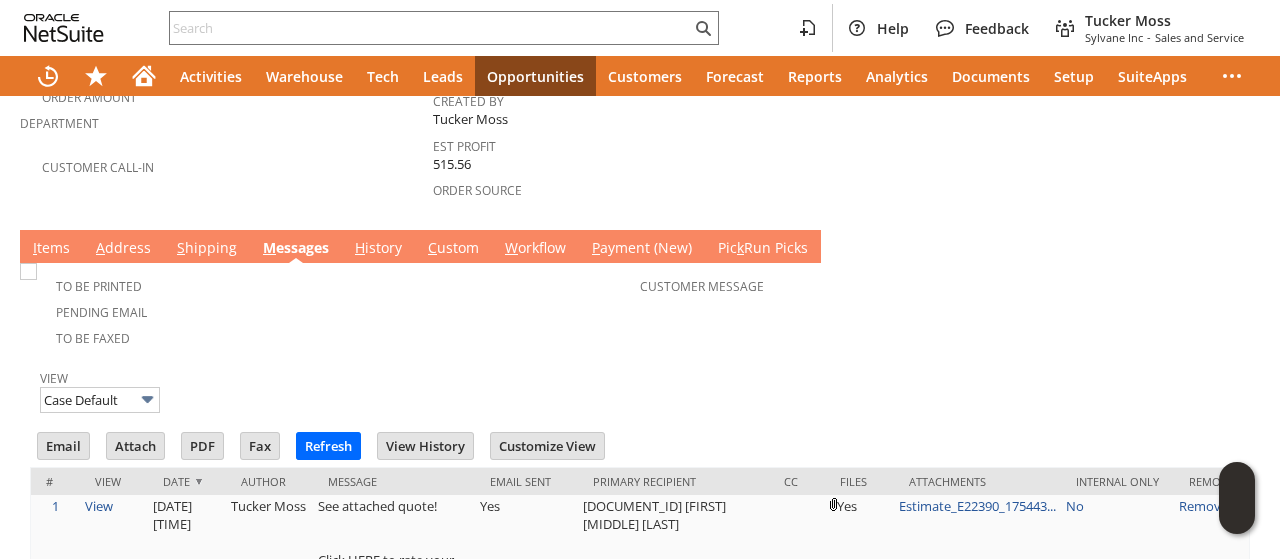 scroll, scrollTop: 0, scrollLeft: 0, axis: both 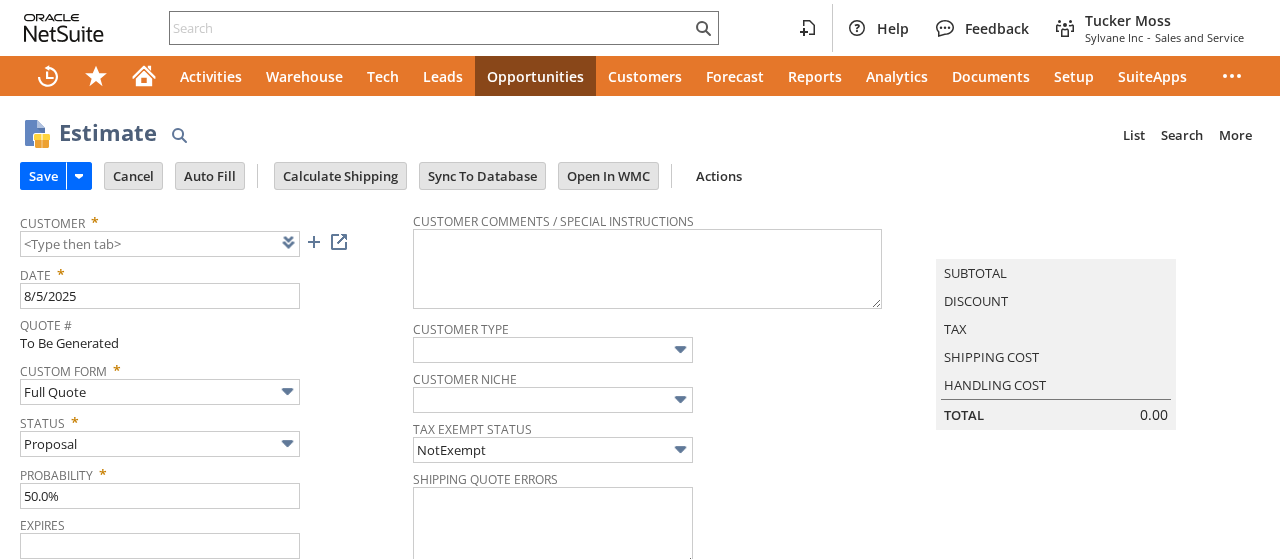click on "Save
Save
Save & New
Save & Print
Cancel
Auto Fill
Calculate Shipping" at bounding box center (640, 177) 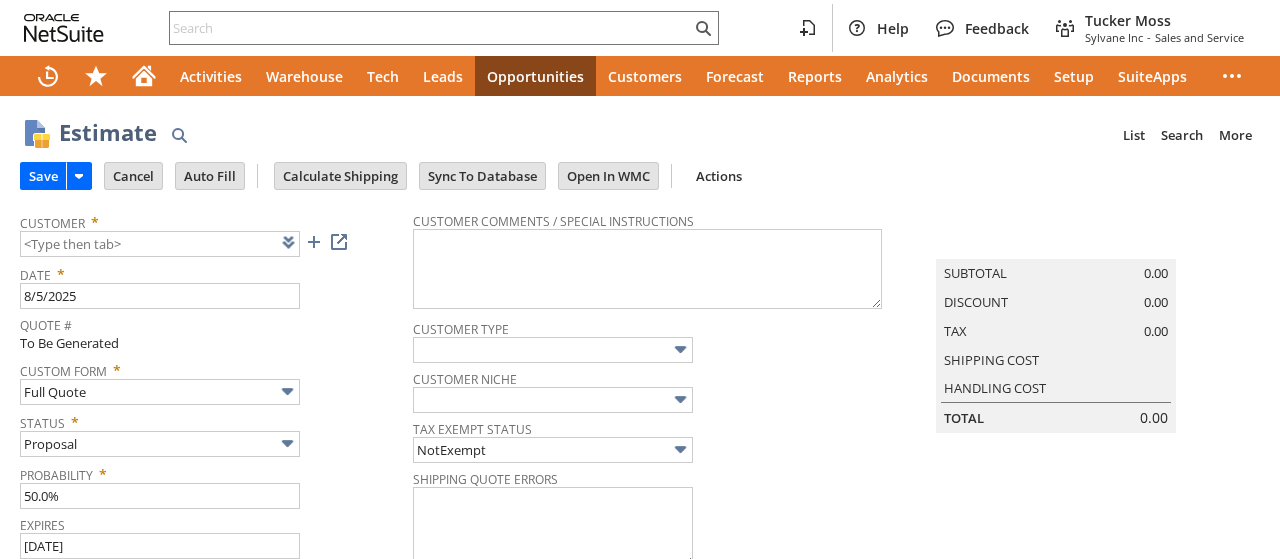 type on "[DATE]" 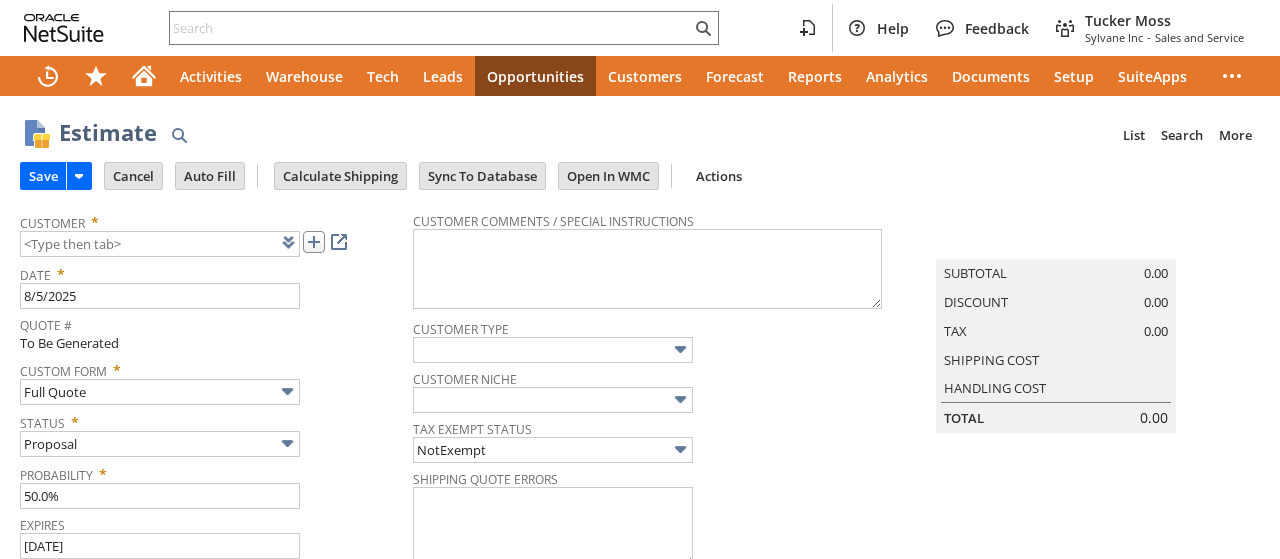 click at bounding box center [314, 242] 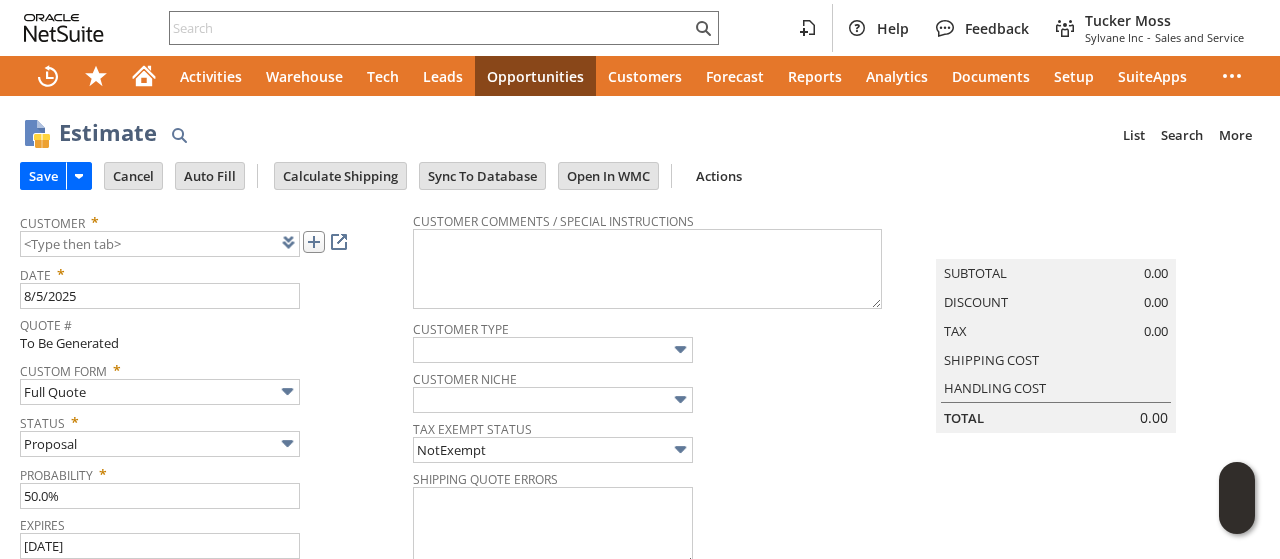 type on "CU1232325 [REGION] School District" 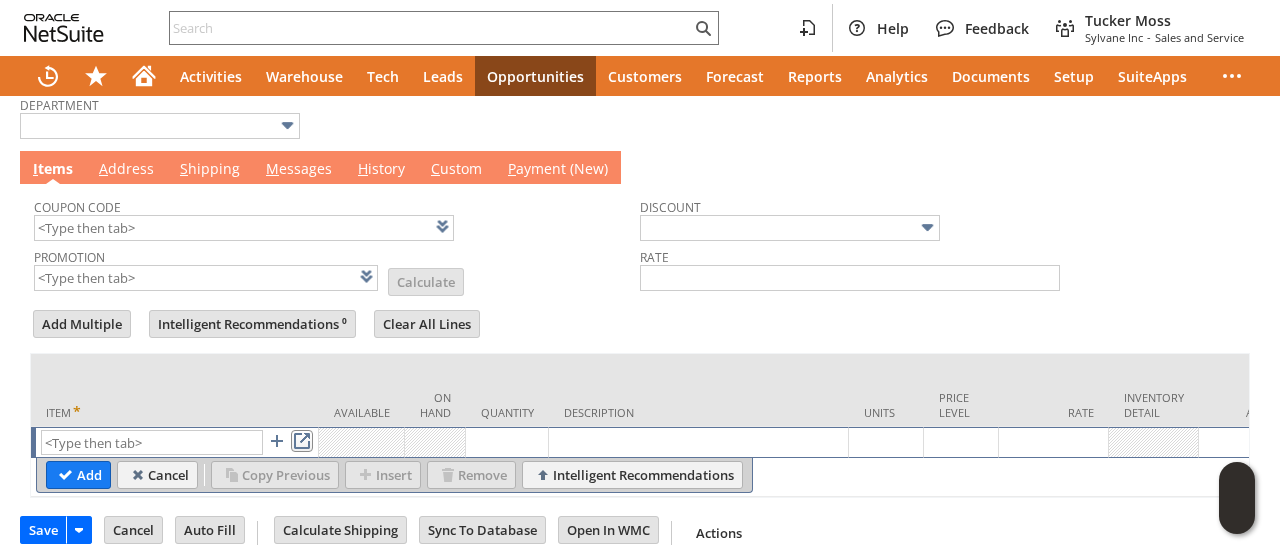 scroll, scrollTop: 641, scrollLeft: 0, axis: vertical 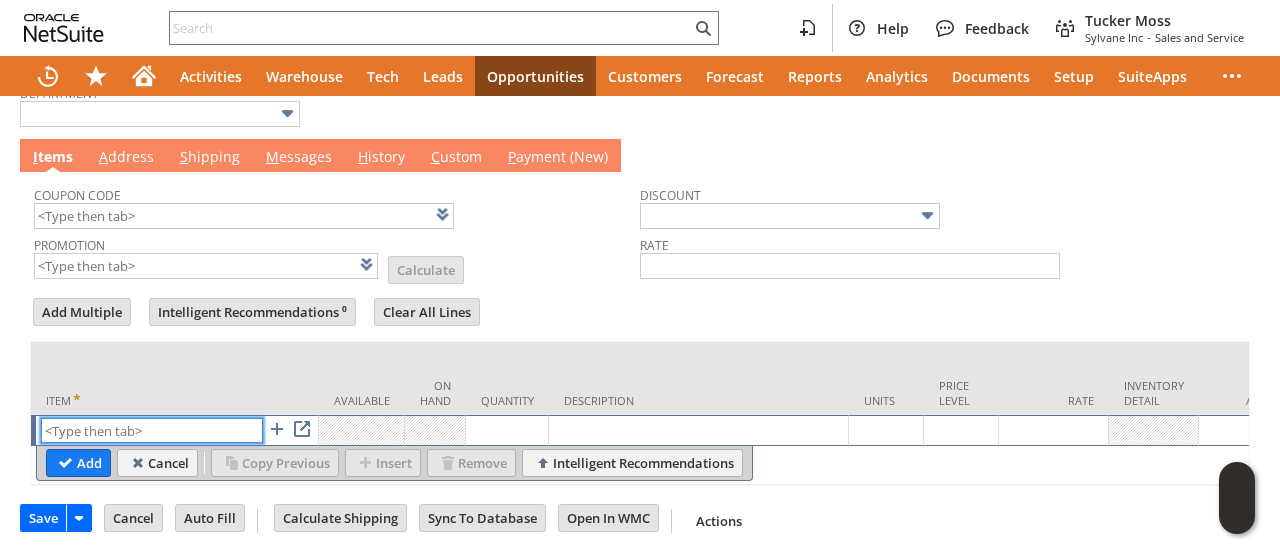 paste on "dr2545" 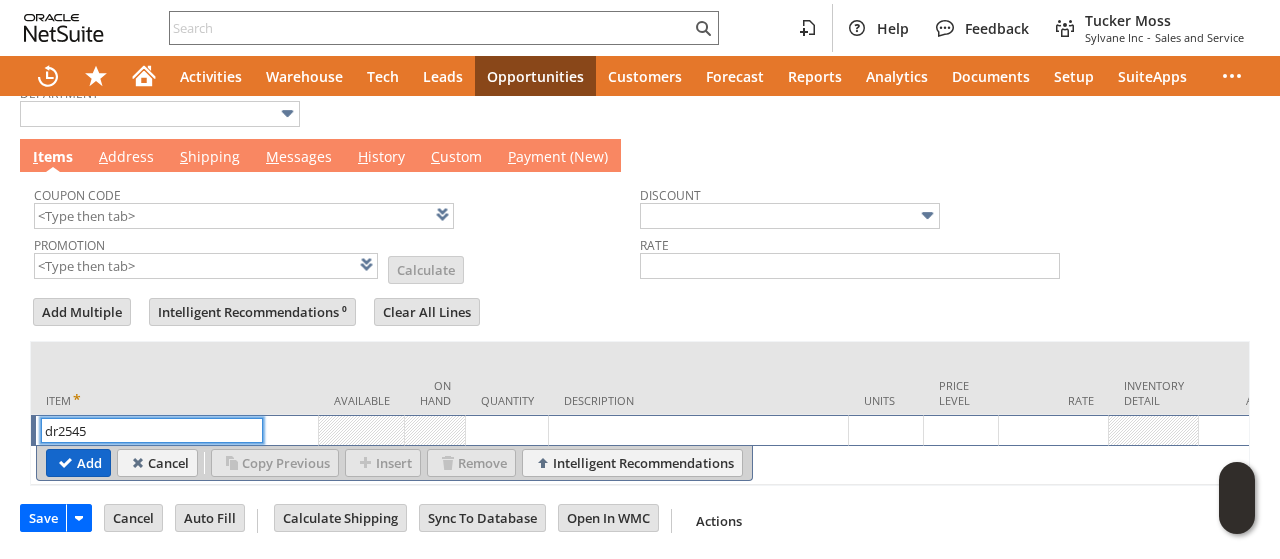 type on "dr2545" 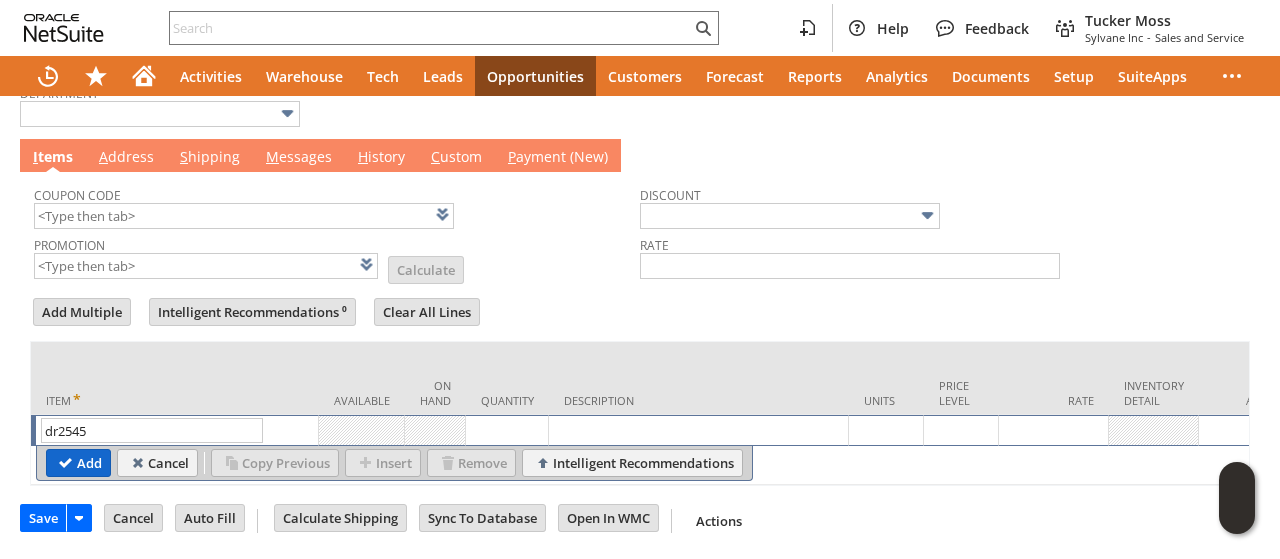click on "Add" at bounding box center (78, 463) 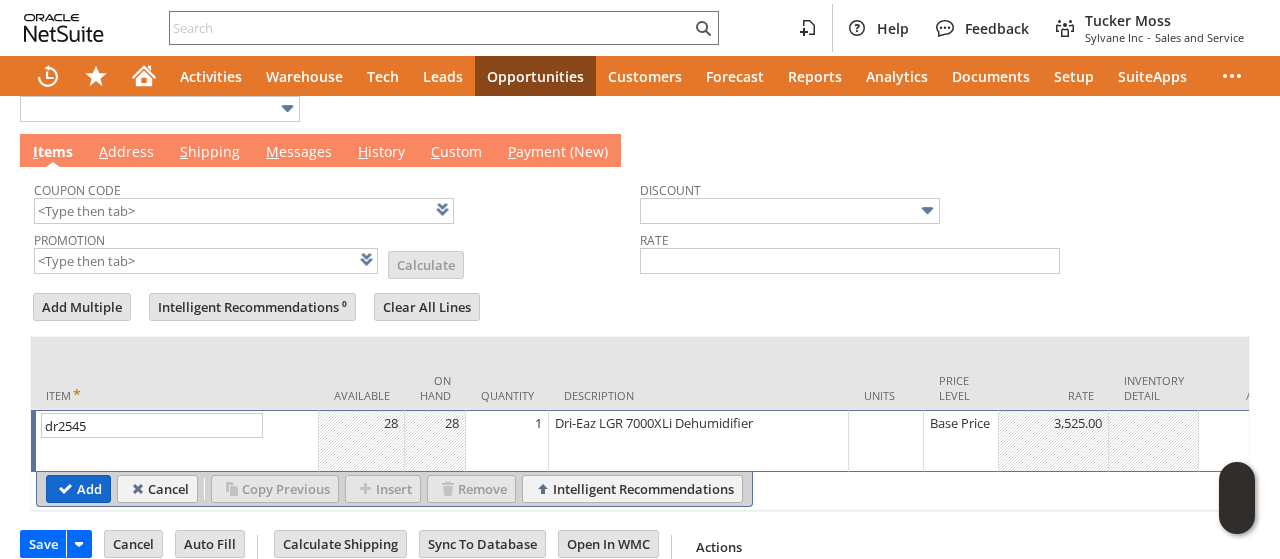 type on "1" 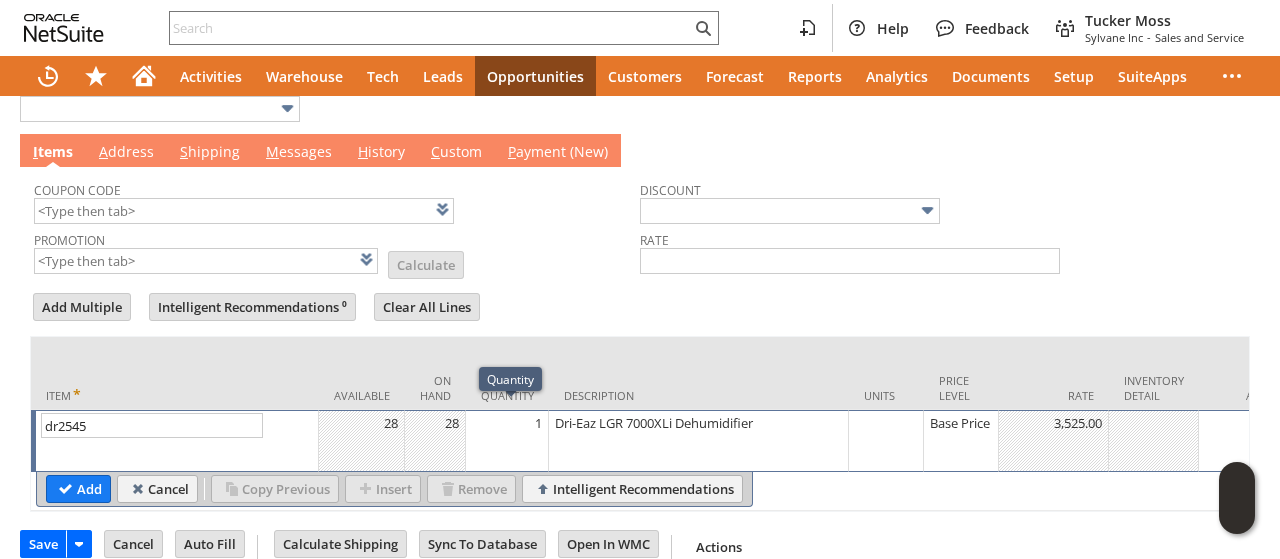 drag, startPoint x: 78, startPoint y: 456, endPoint x: 515, endPoint y: 413, distance: 439.11047 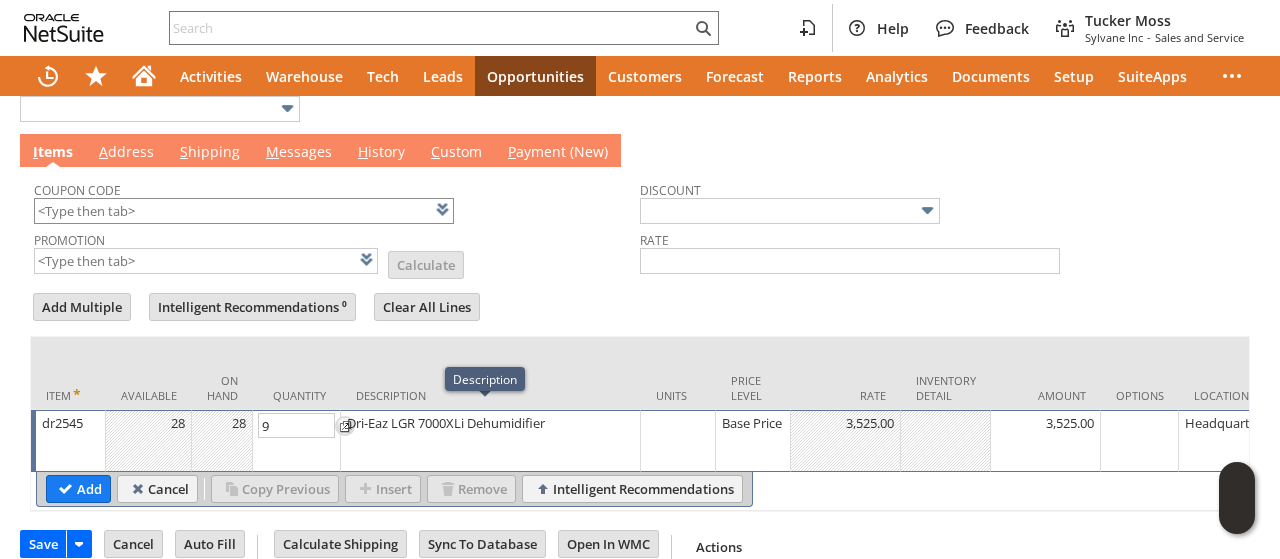 type on "9" 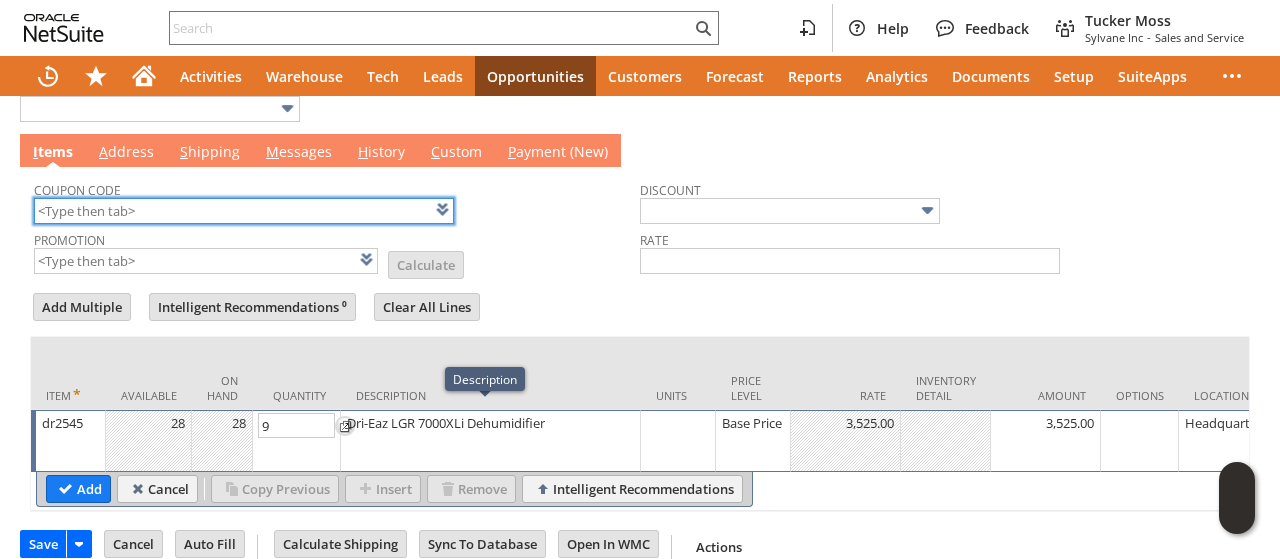 click at bounding box center [244, 211] 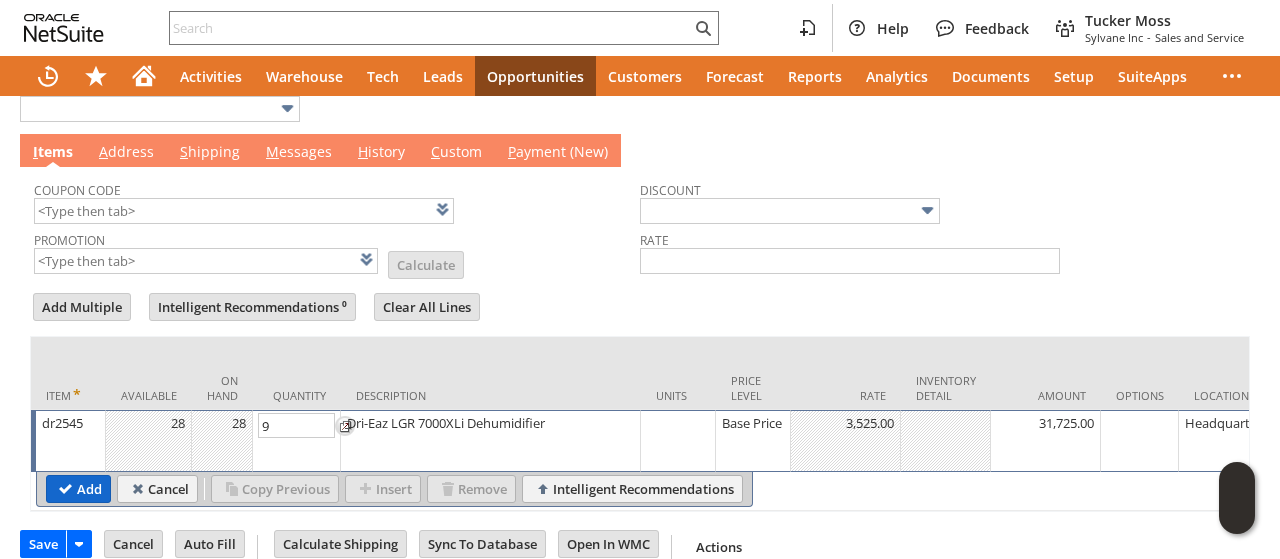 click on "Add" at bounding box center (78, 489) 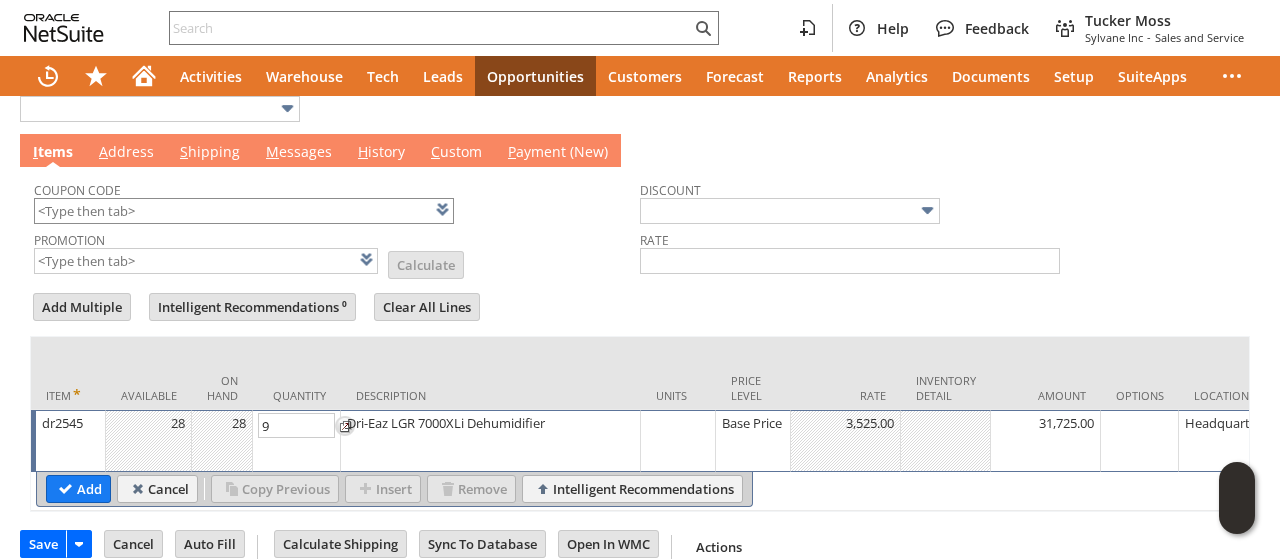 type 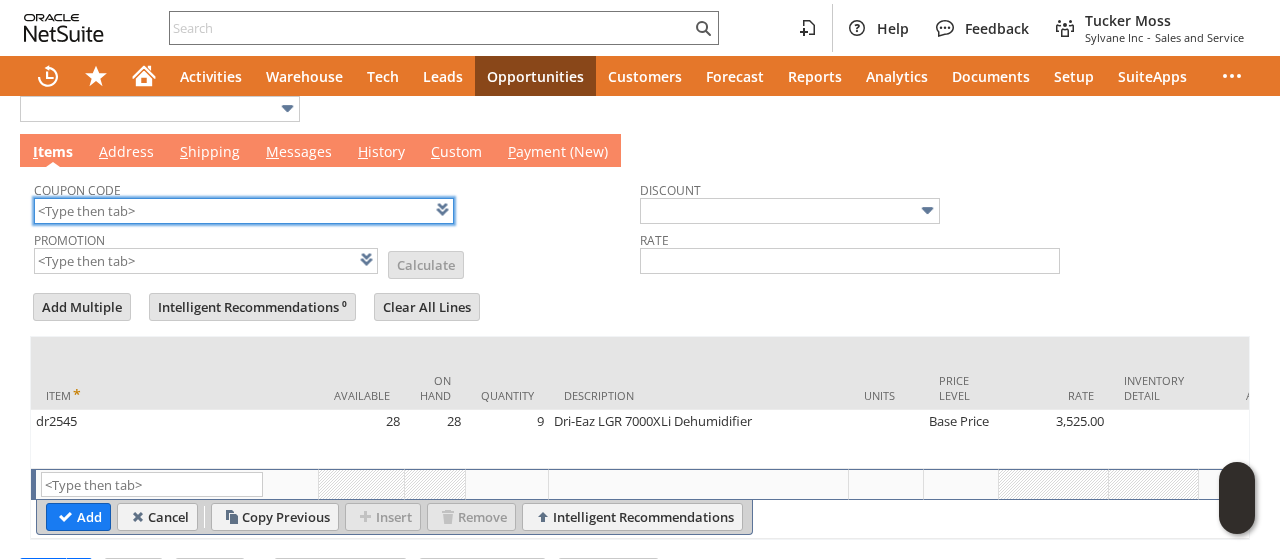 click at bounding box center (244, 211) 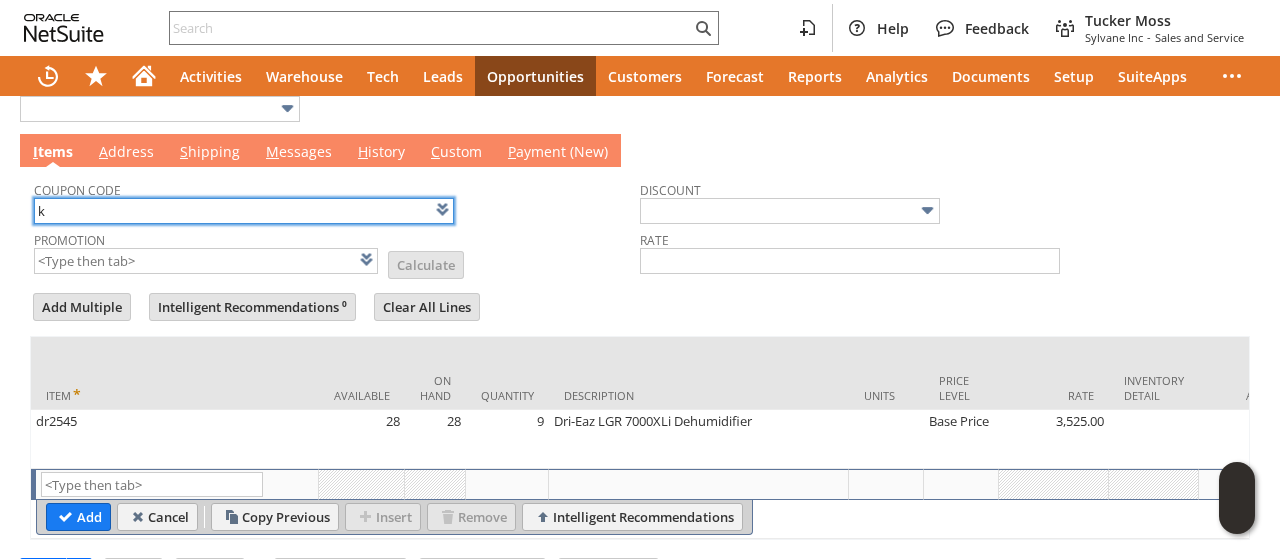 type on "Intelligent Recommendations¹⁰" 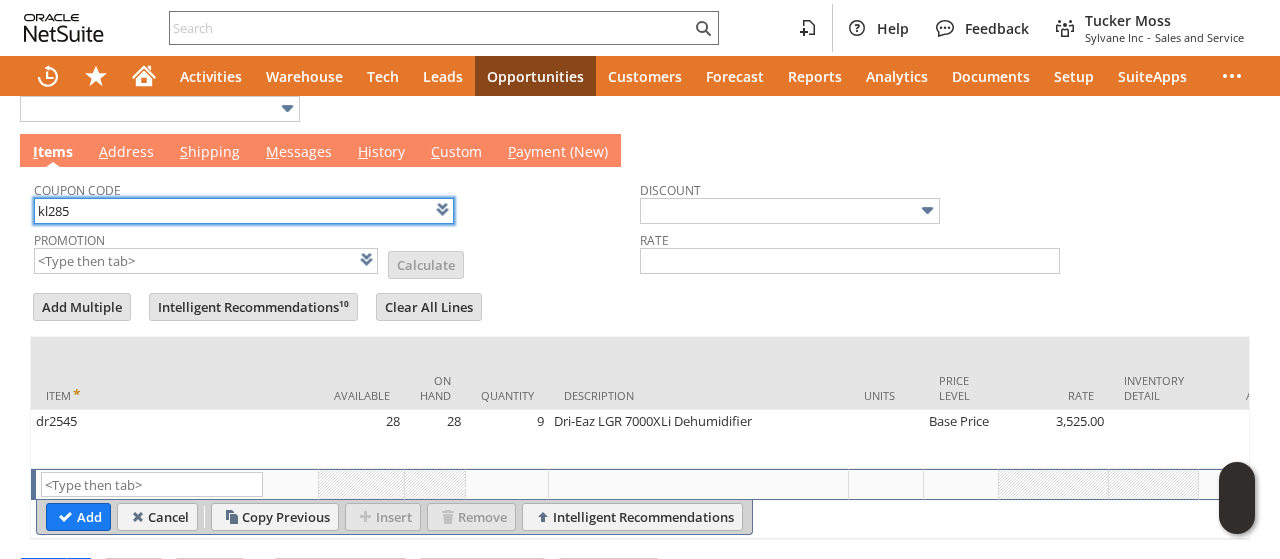 scroll, scrollTop: 41, scrollLeft: 0, axis: vertical 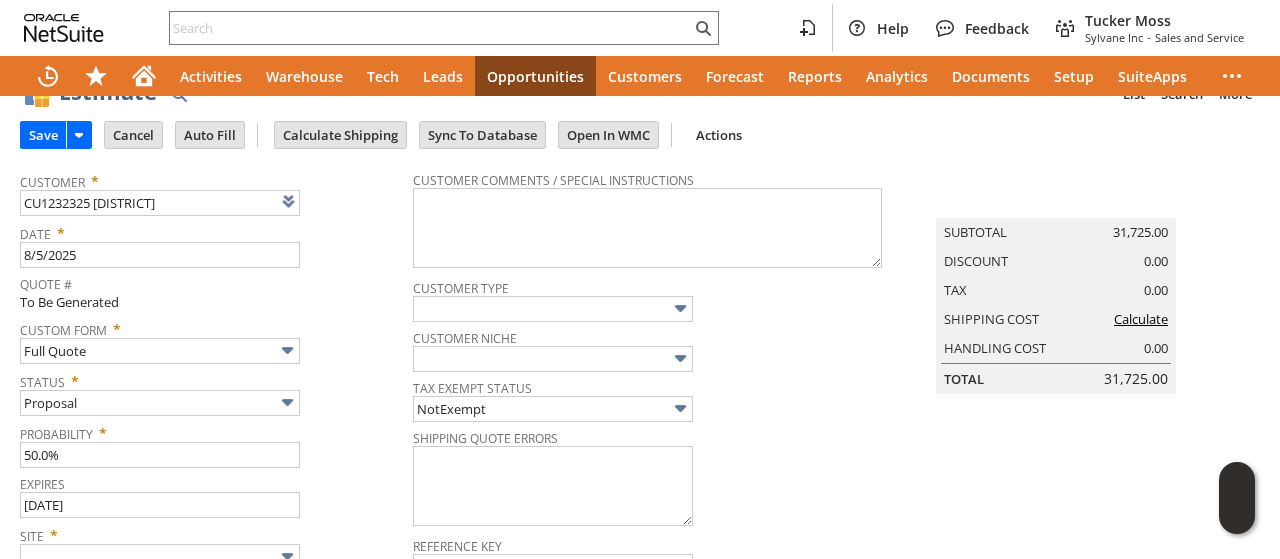 click on "Custom Form
*
Full Quote" at bounding box center (211, 339) 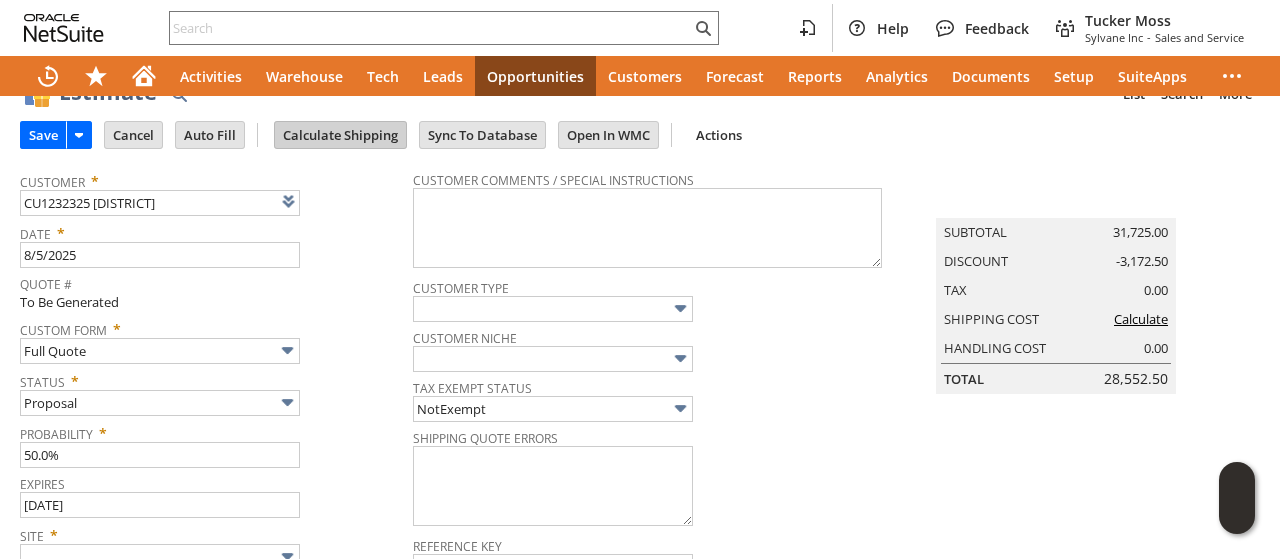 click on "Calculate Shipping" at bounding box center [340, 135] 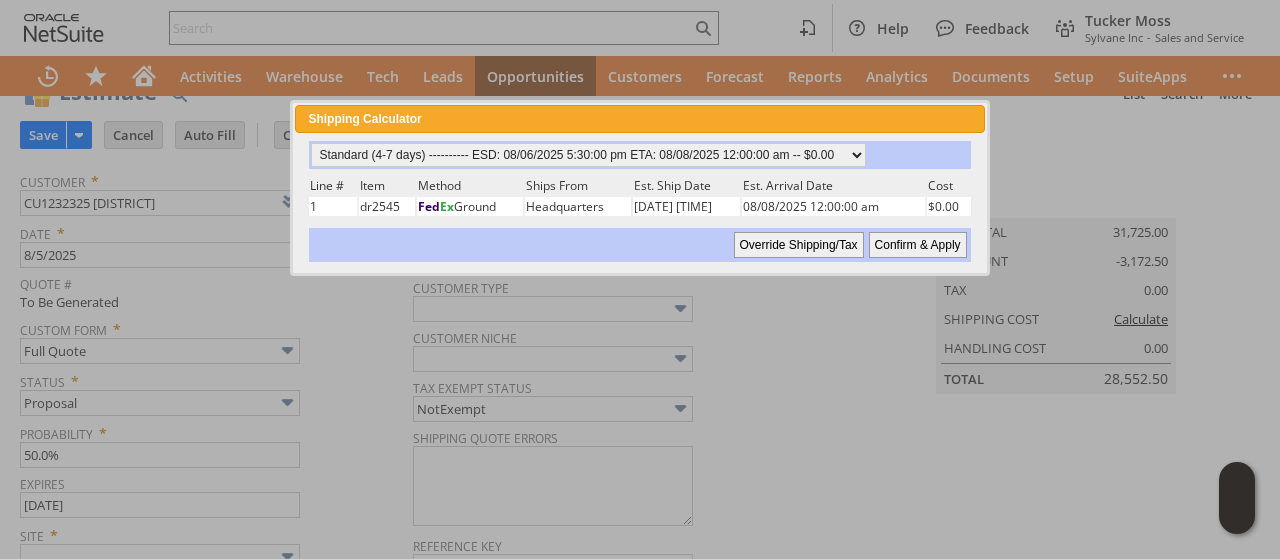 click on "Confirm & Apply" at bounding box center [918, 245] 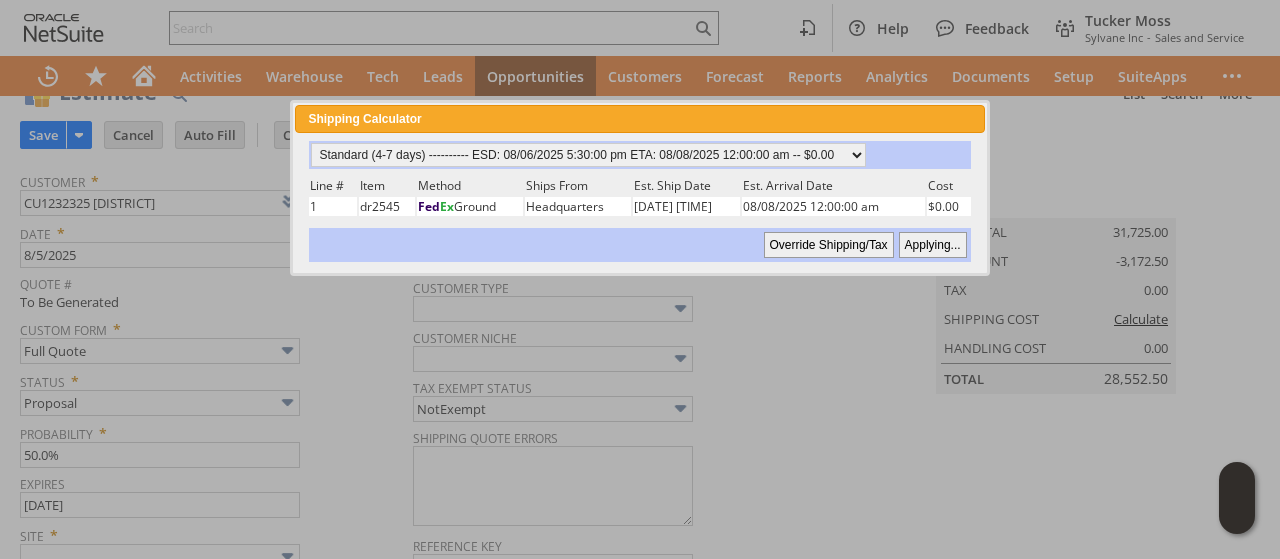 type 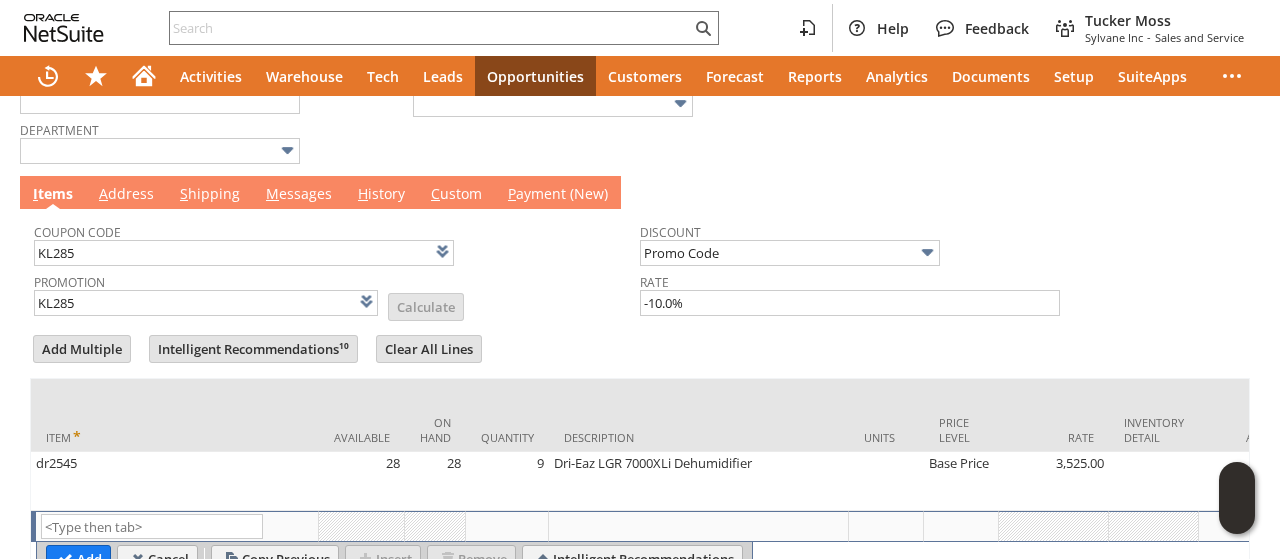 click on "M essages" at bounding box center [299, 195] 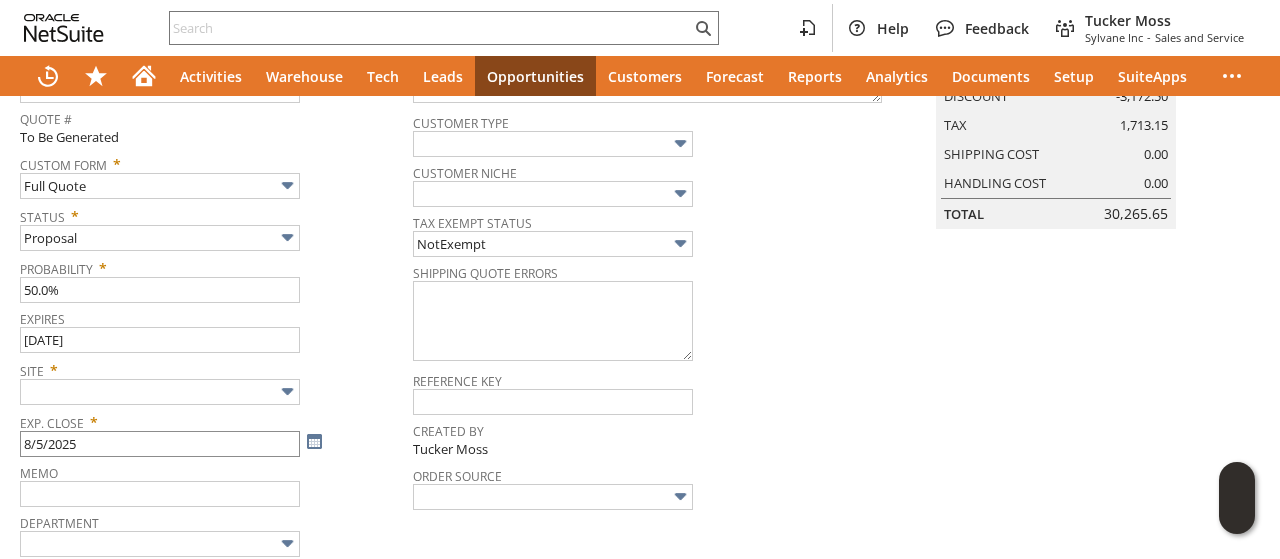 scroll, scrollTop: 300, scrollLeft: 0, axis: vertical 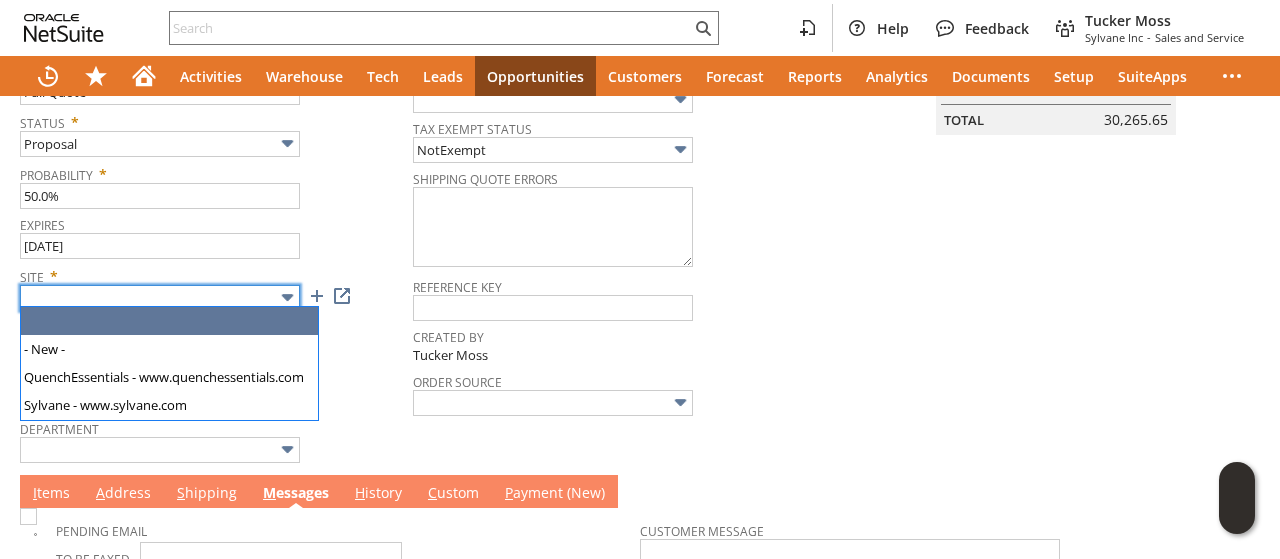 click at bounding box center [160, 298] 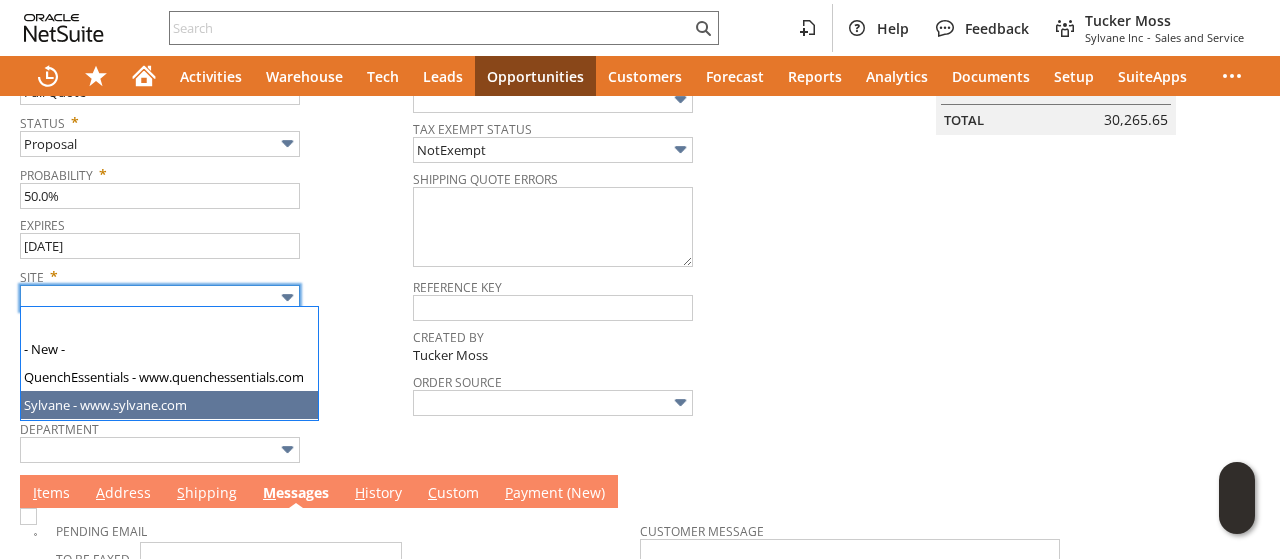 type on "Sylvane - www.sylvane.com" 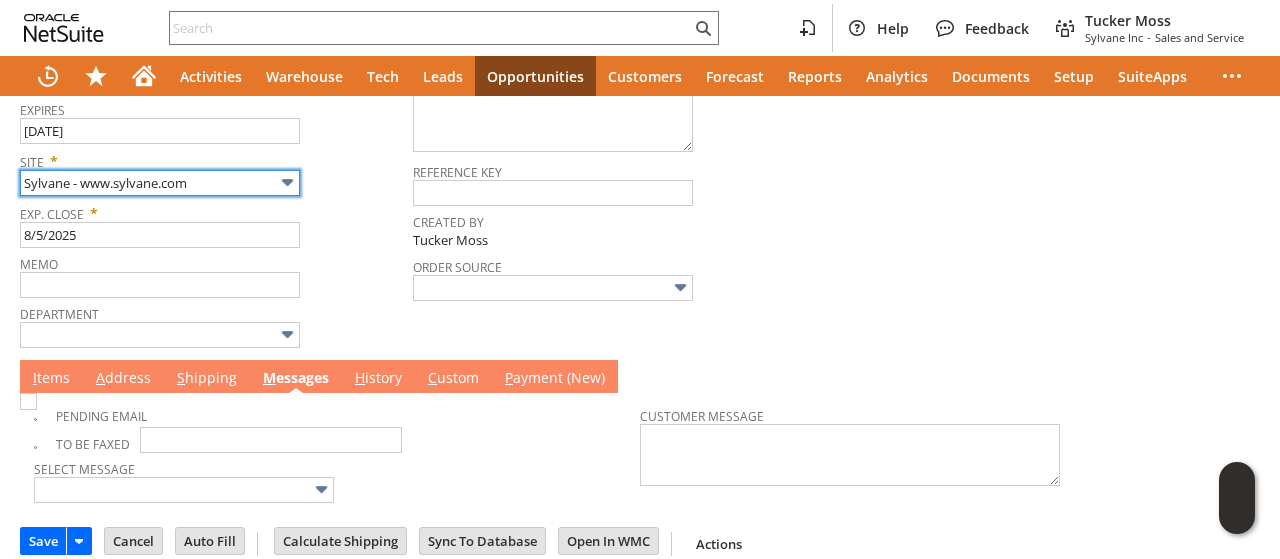 scroll, scrollTop: 429, scrollLeft: 0, axis: vertical 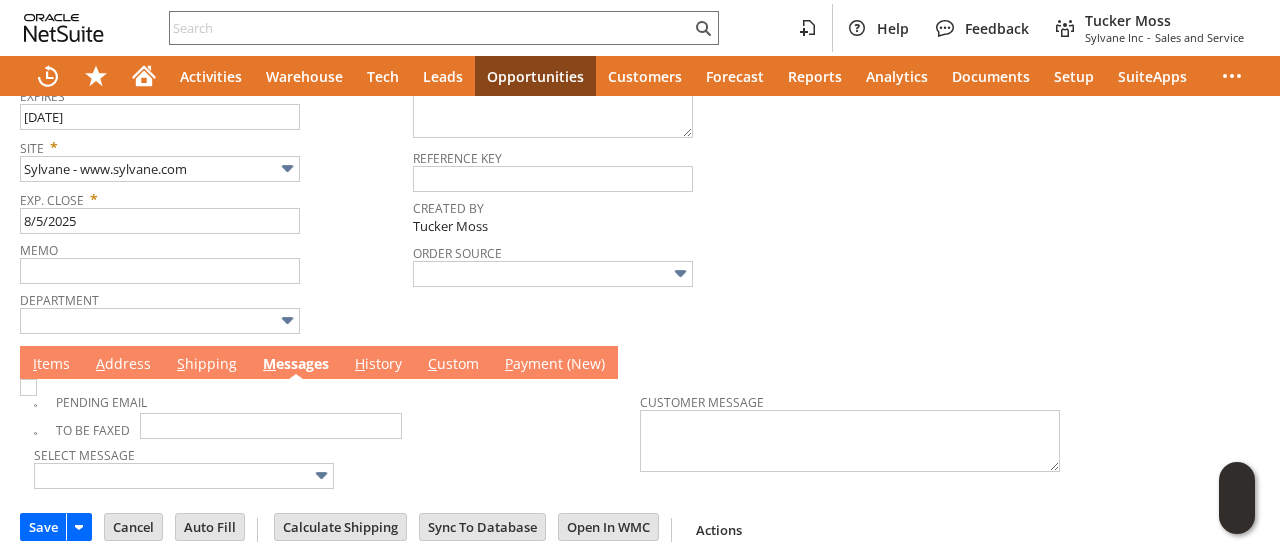 click on "I tems" at bounding box center (51, 365) 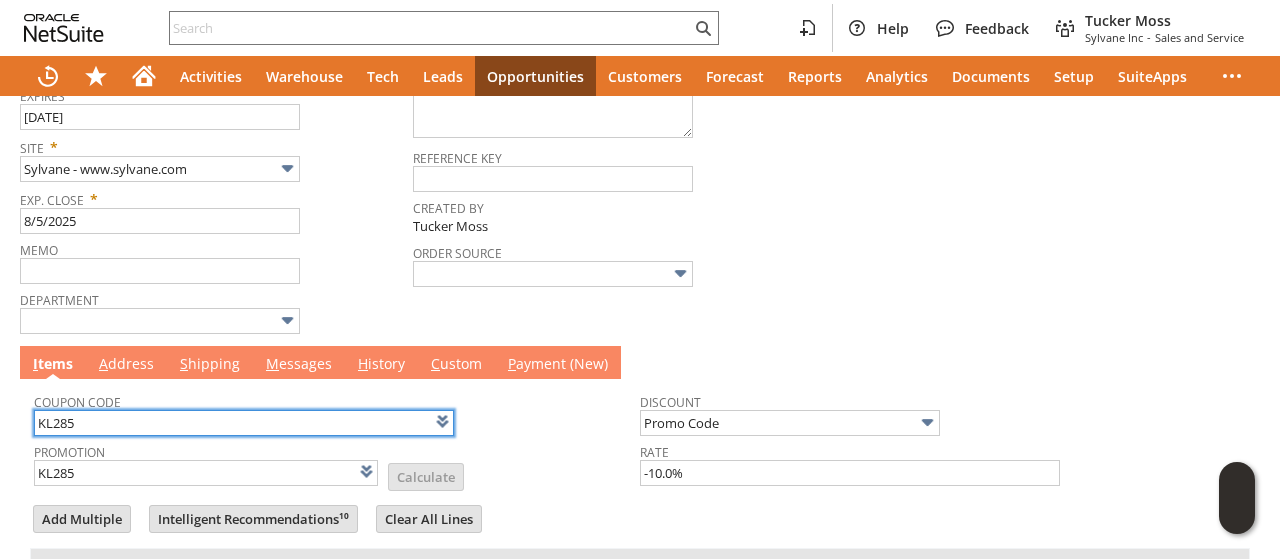 scroll, scrollTop: 700, scrollLeft: 0, axis: vertical 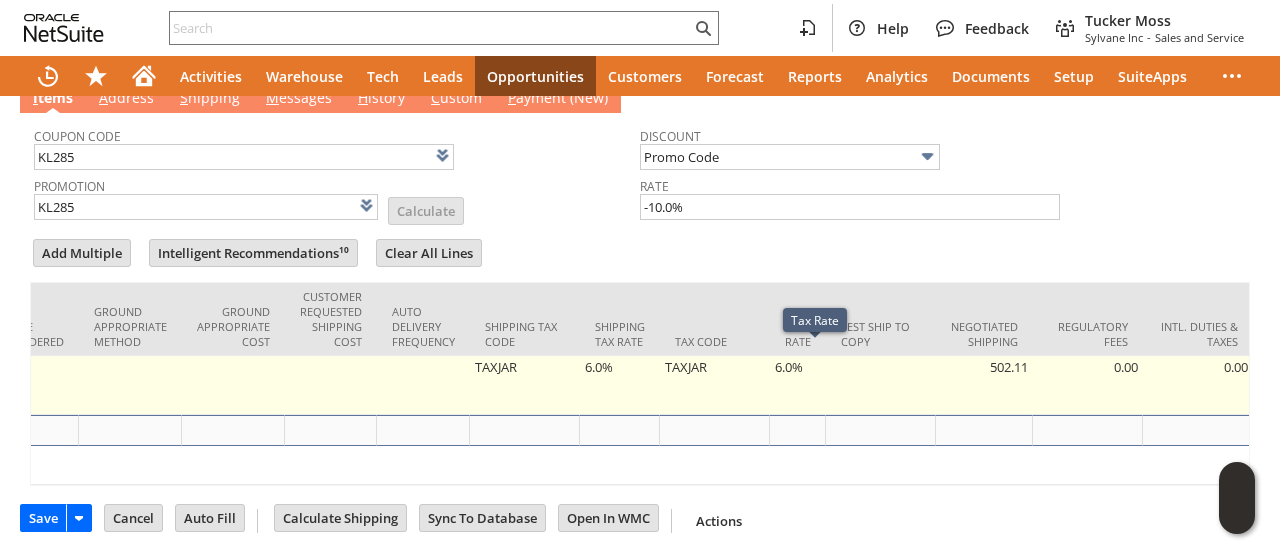 click on "6.0%" at bounding box center (798, 385) 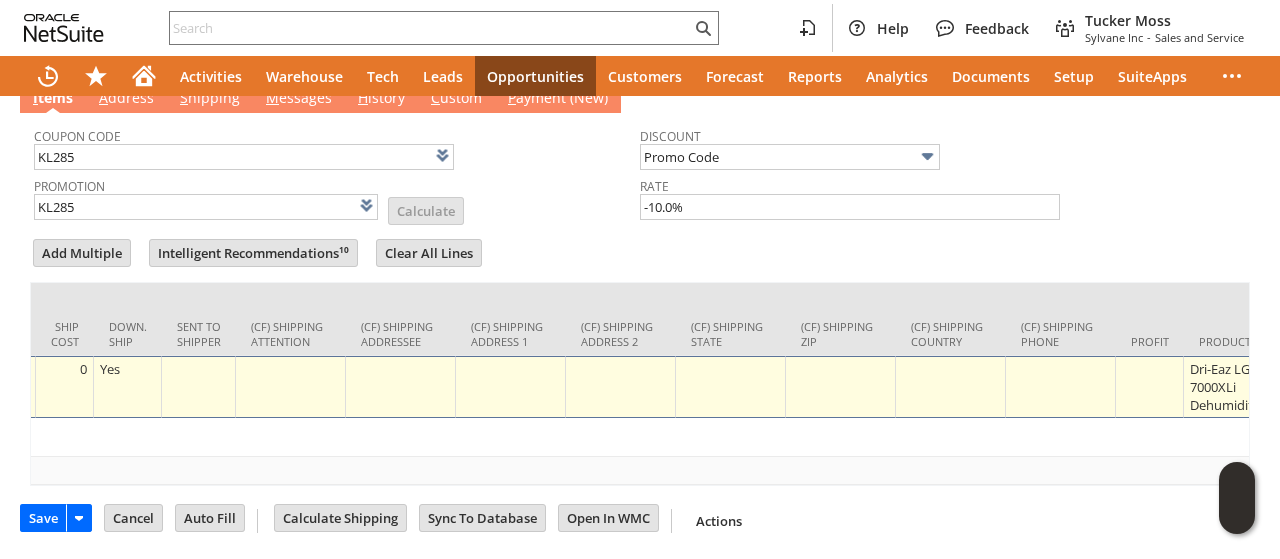 scroll, scrollTop: 0, scrollLeft: 0, axis: both 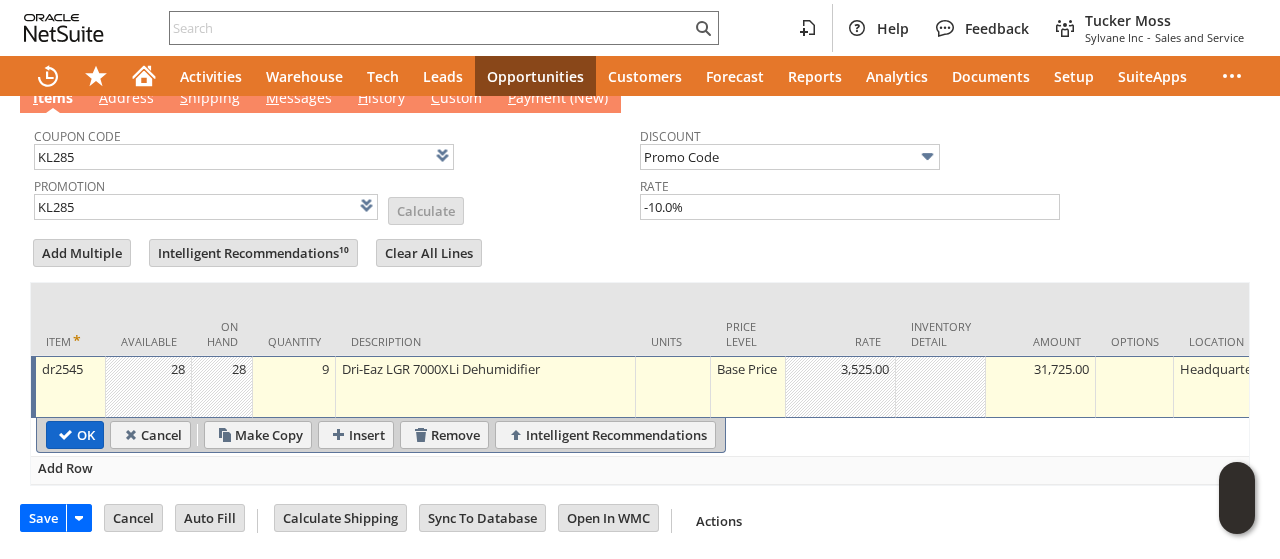type on "0.0%" 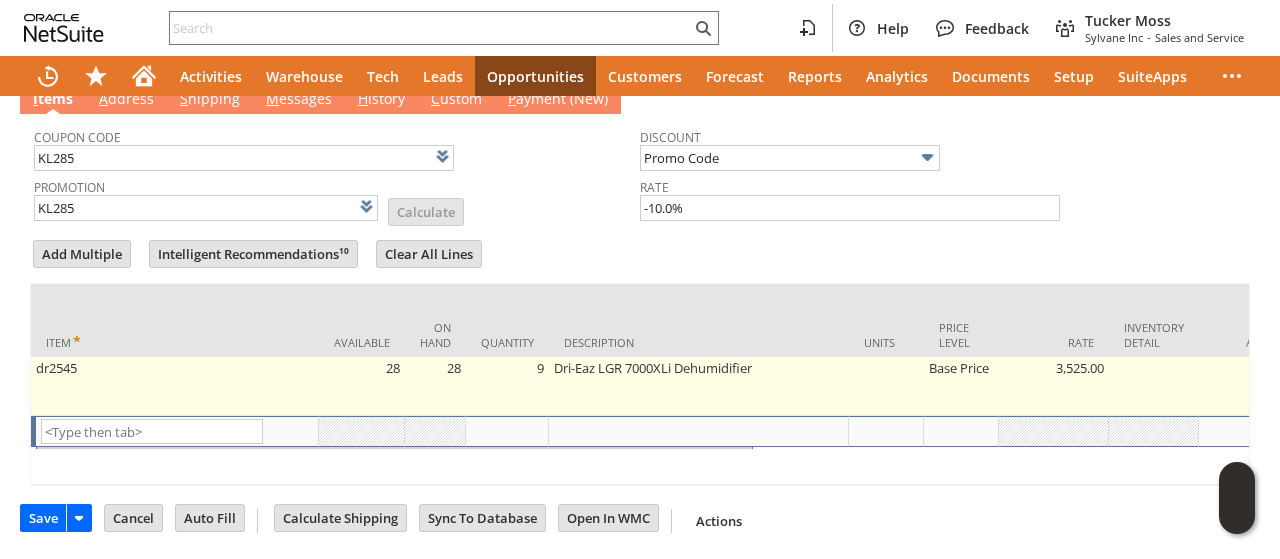 scroll, scrollTop: 699, scrollLeft: 0, axis: vertical 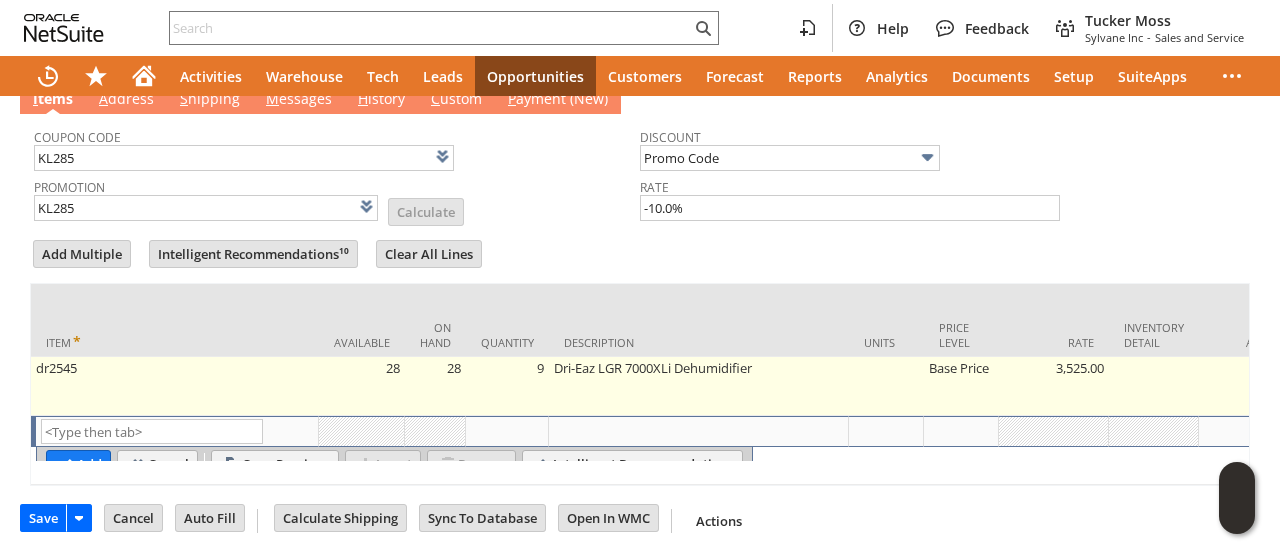 click on "9" at bounding box center [507, 386] 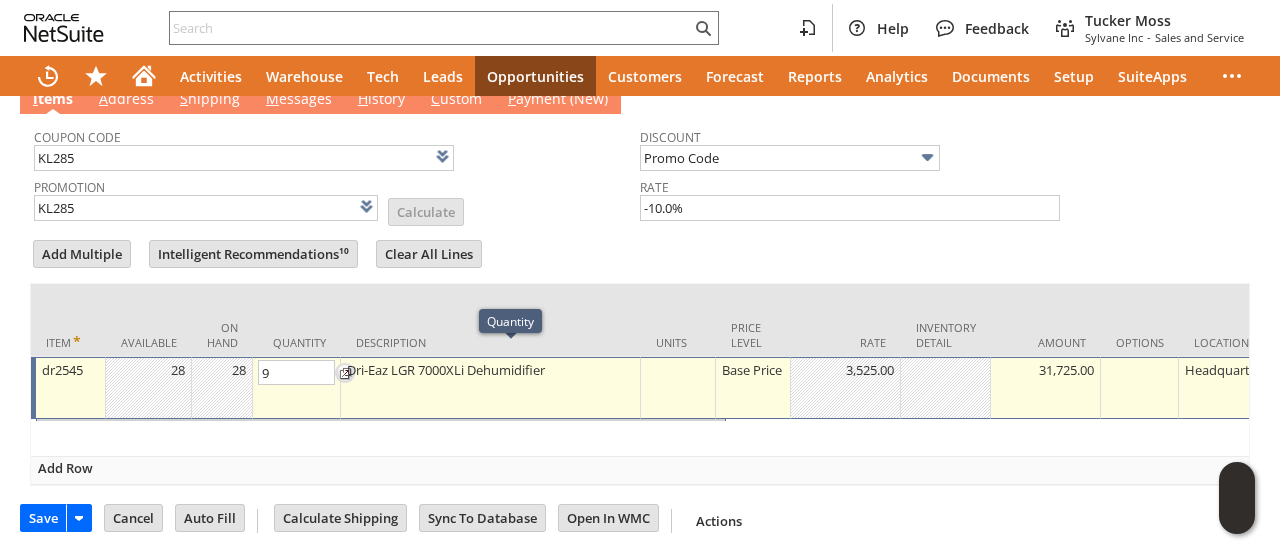 click at bounding box center [678, 388] 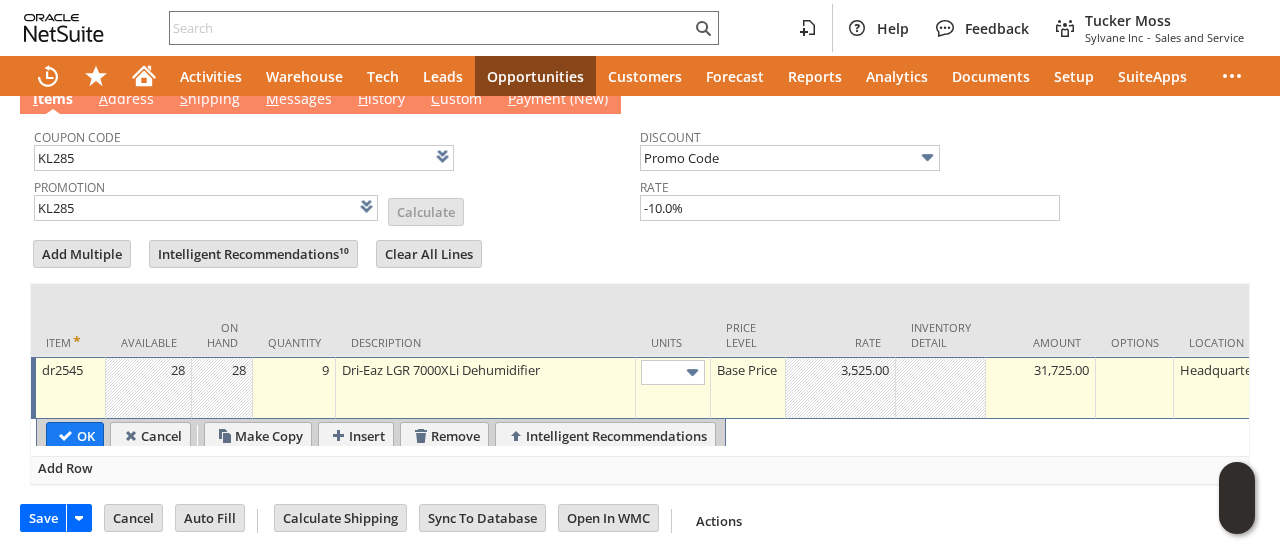 click on "Dri-Eaz LGR 7000XLi Dehumidifier" at bounding box center (485, 370) 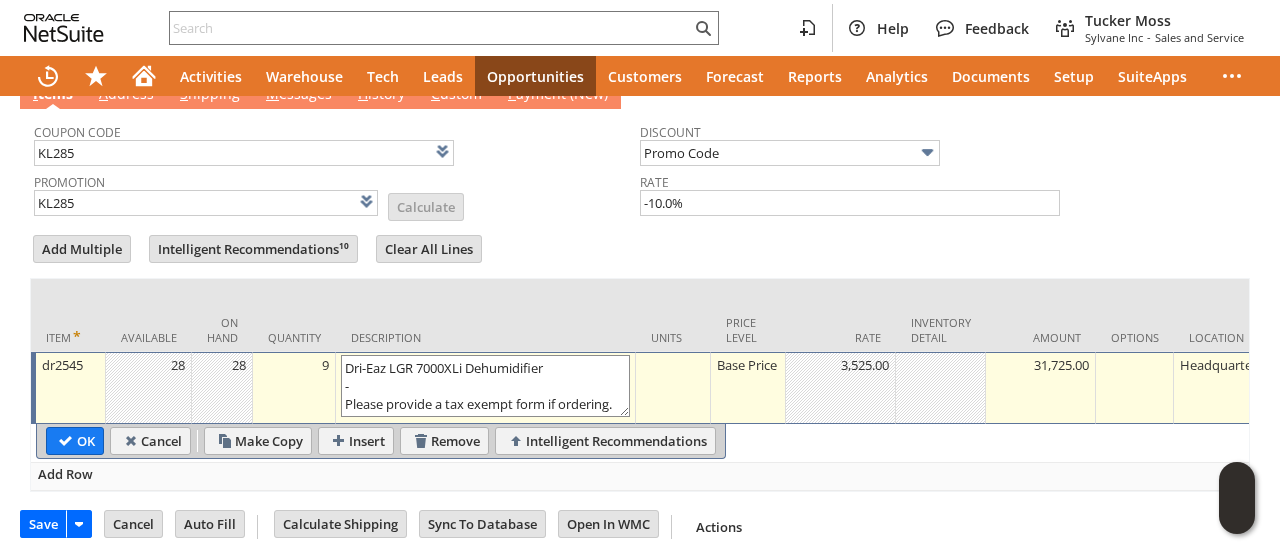 scroll, scrollTop: 15, scrollLeft: 0, axis: vertical 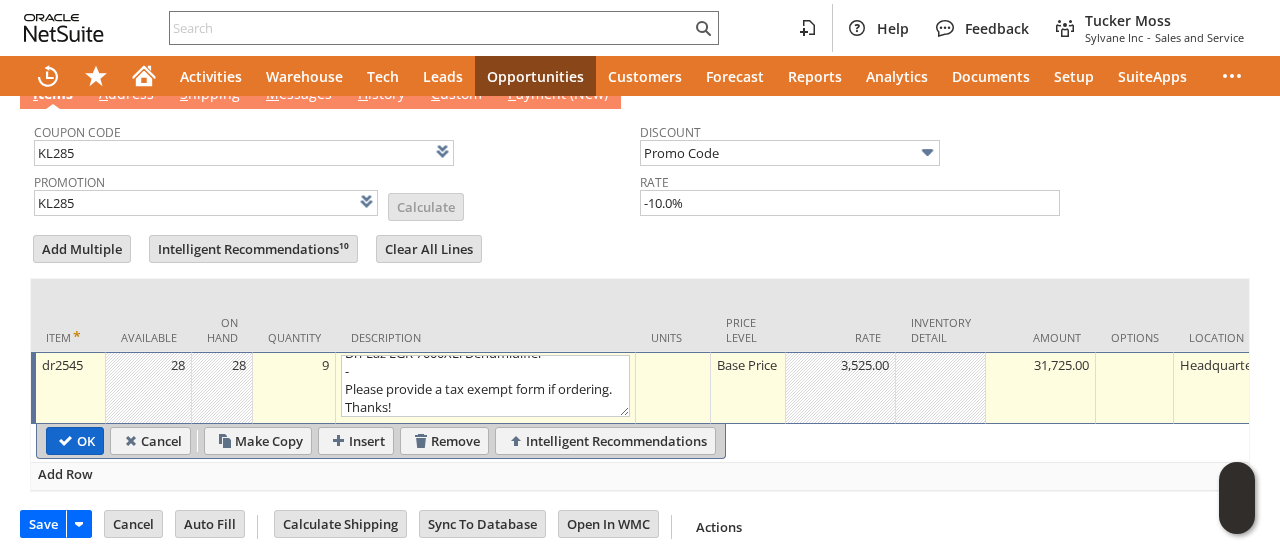 type on "Dri-Eaz LGR 7000XLi Dehumidifier
-
Please provide a tax exempt form if ordering. Thanks!" 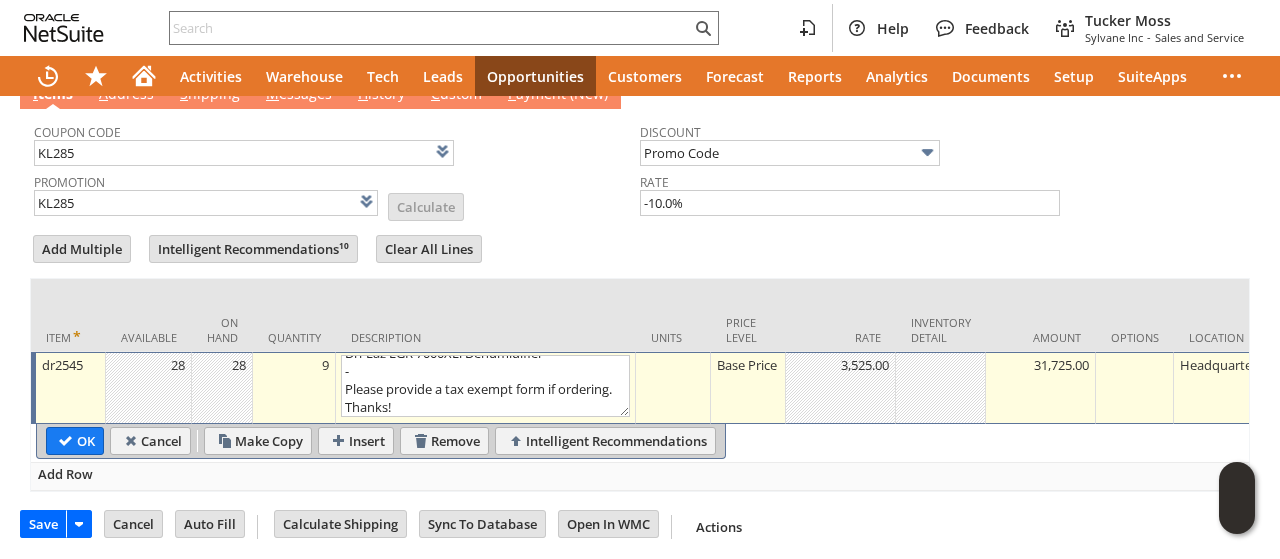 type 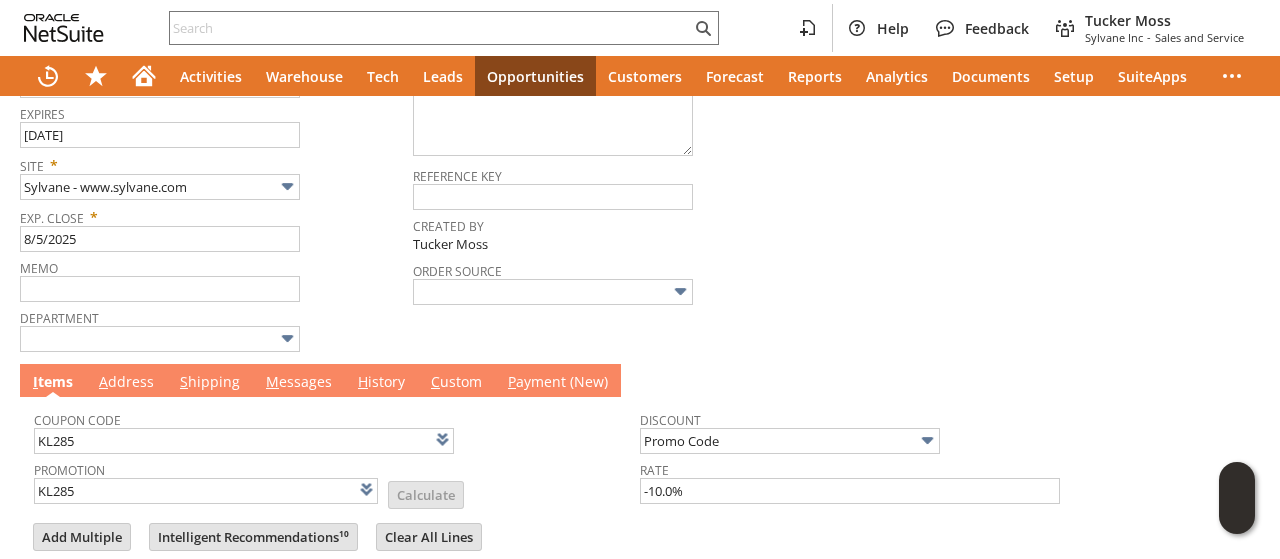scroll, scrollTop: 17, scrollLeft: 0, axis: vertical 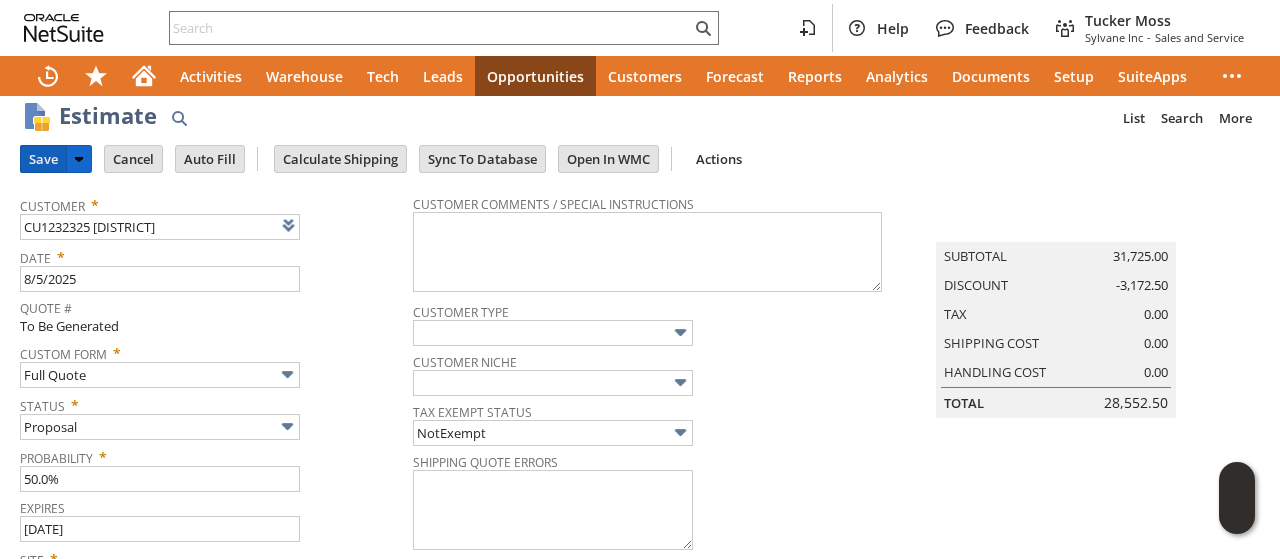 click on "Save" at bounding box center (43, 159) 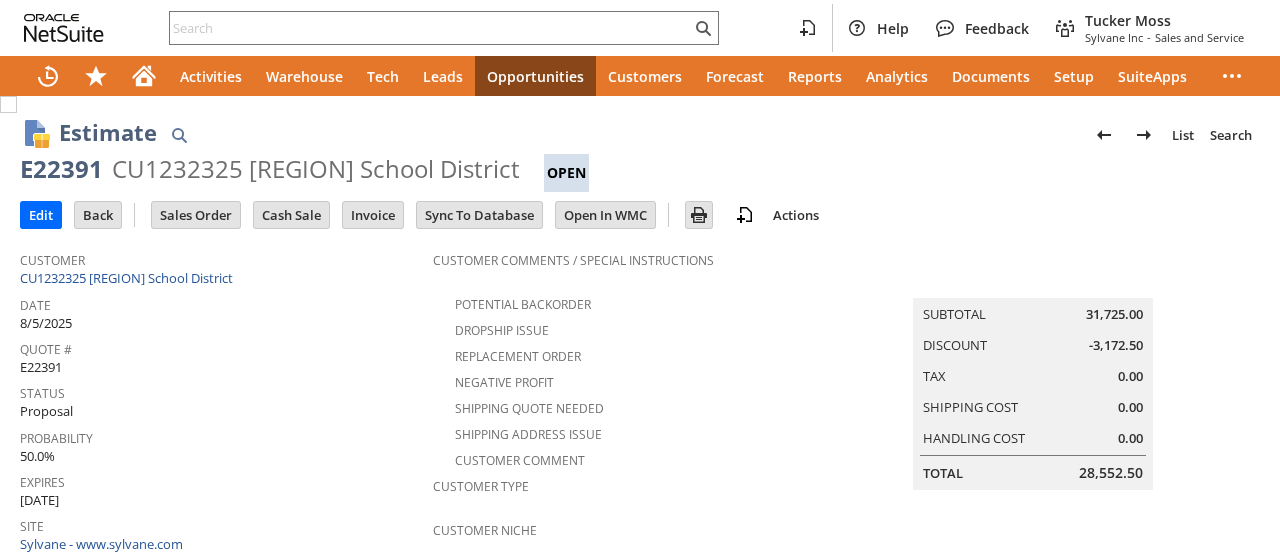 scroll, scrollTop: 0, scrollLeft: 0, axis: both 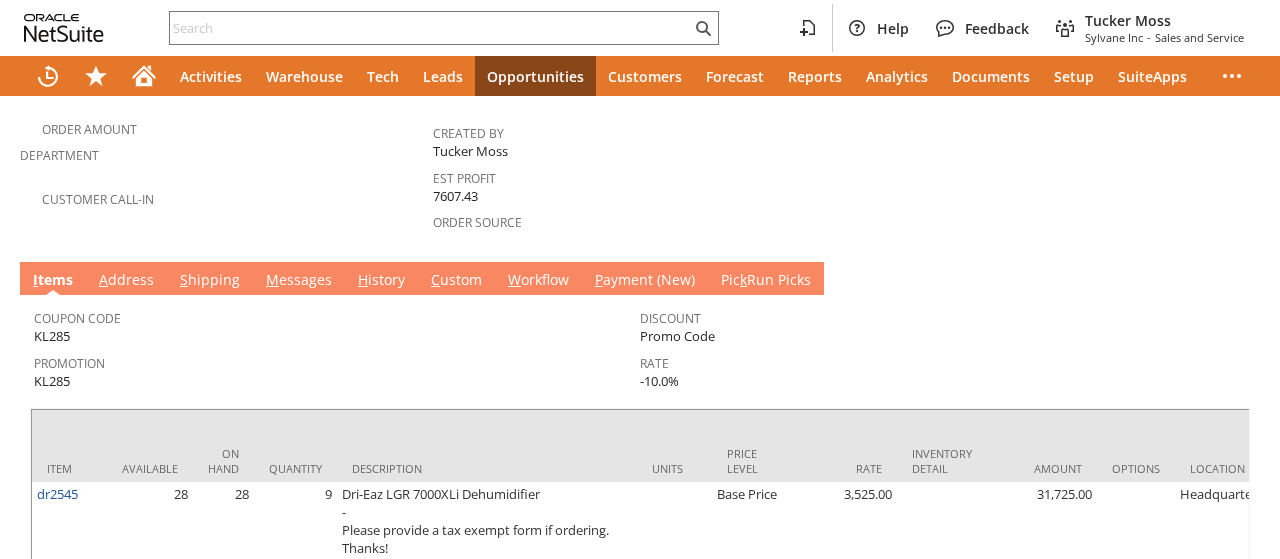 click on "M essages" at bounding box center (299, 281) 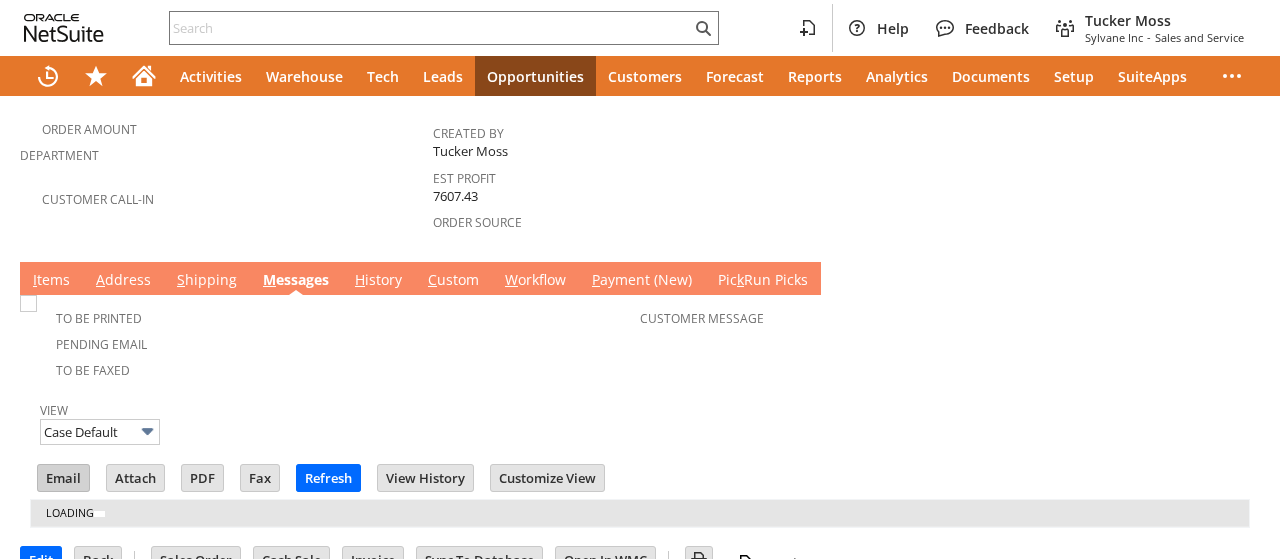 click on "Email" at bounding box center (63, 478) 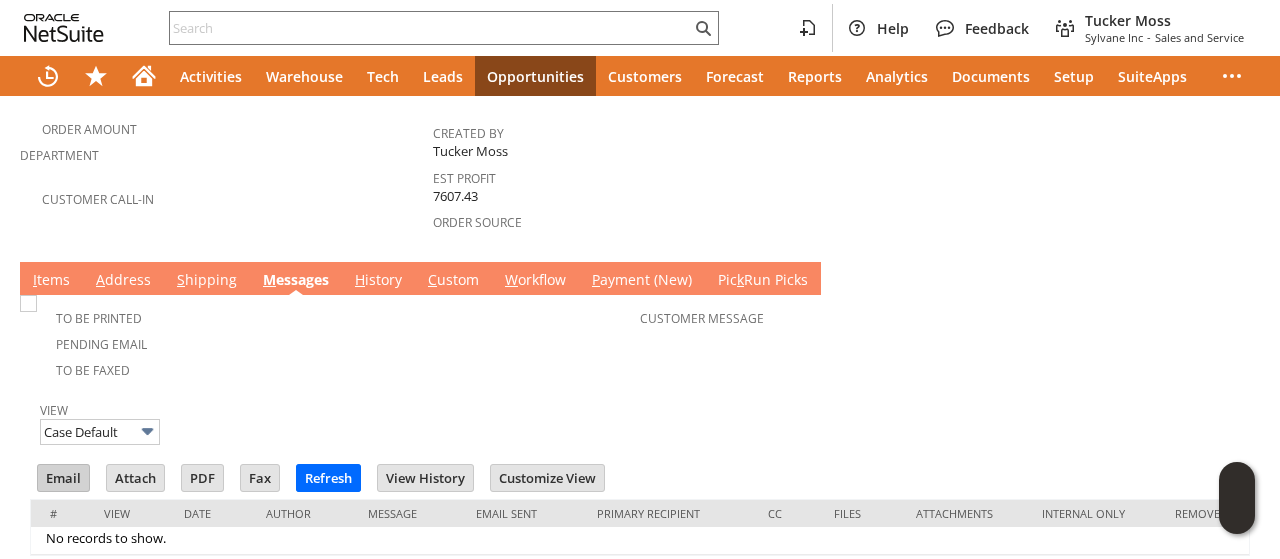 scroll, scrollTop: 0, scrollLeft: 0, axis: both 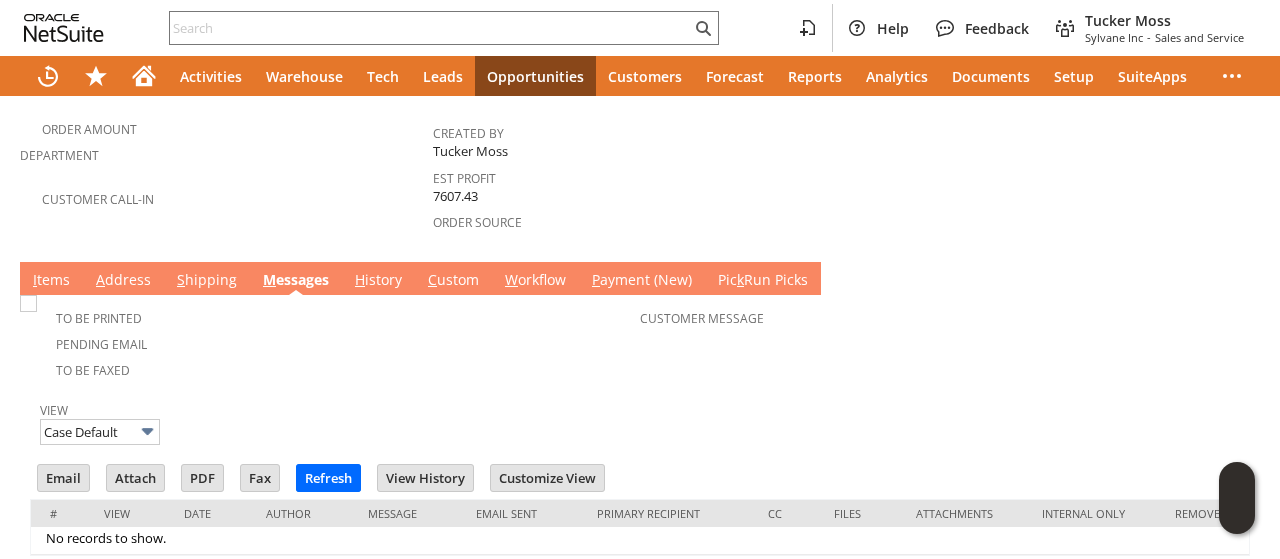 drag, startPoint x: 1005, startPoint y: 188, endPoint x: 989, endPoint y: 199, distance: 19.416489 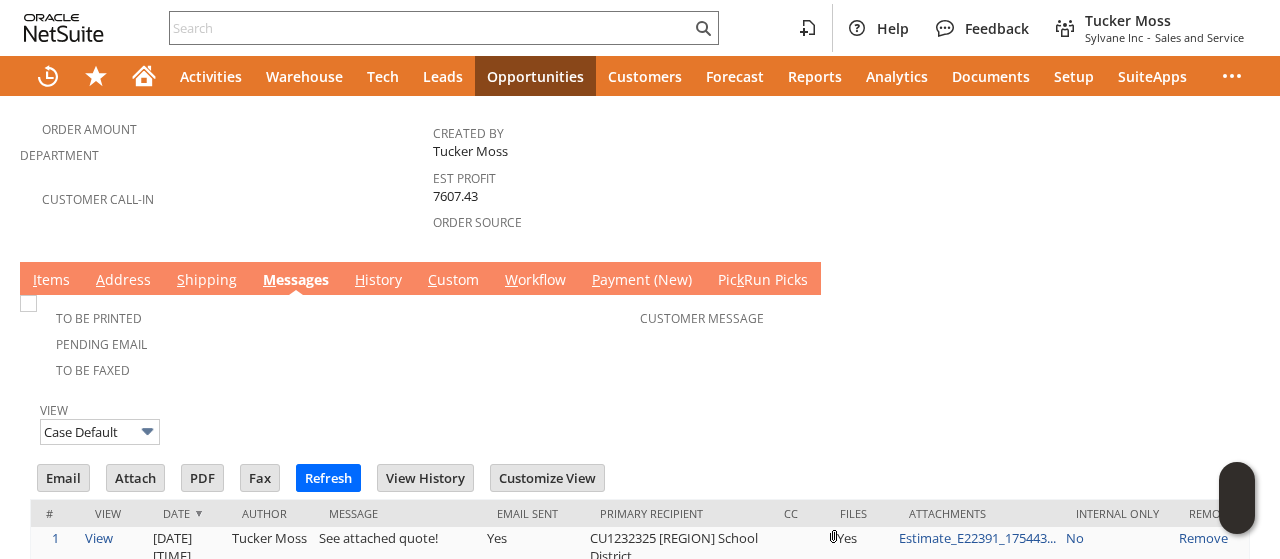 scroll, scrollTop: 0, scrollLeft: 0, axis: both 